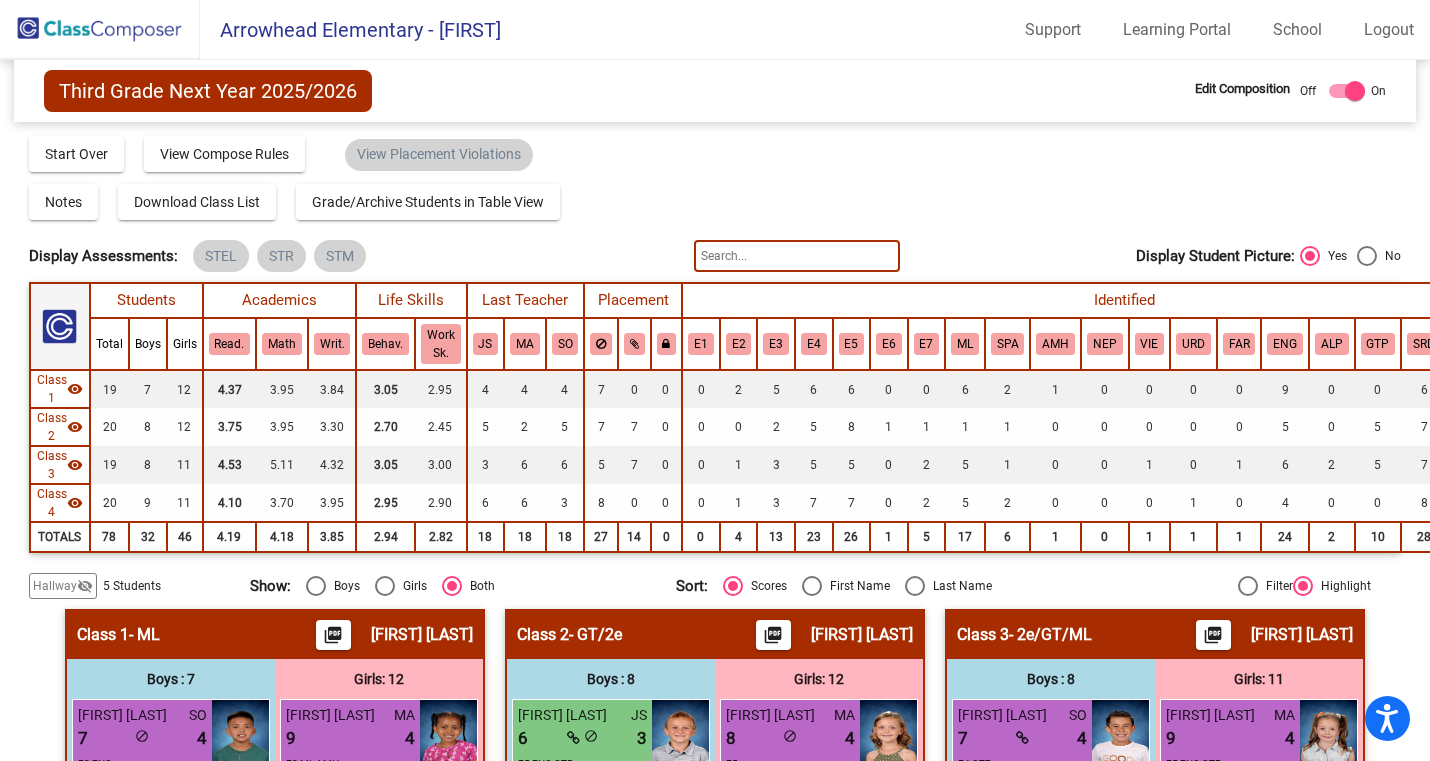 scroll, scrollTop: 0, scrollLeft: 0, axis: both 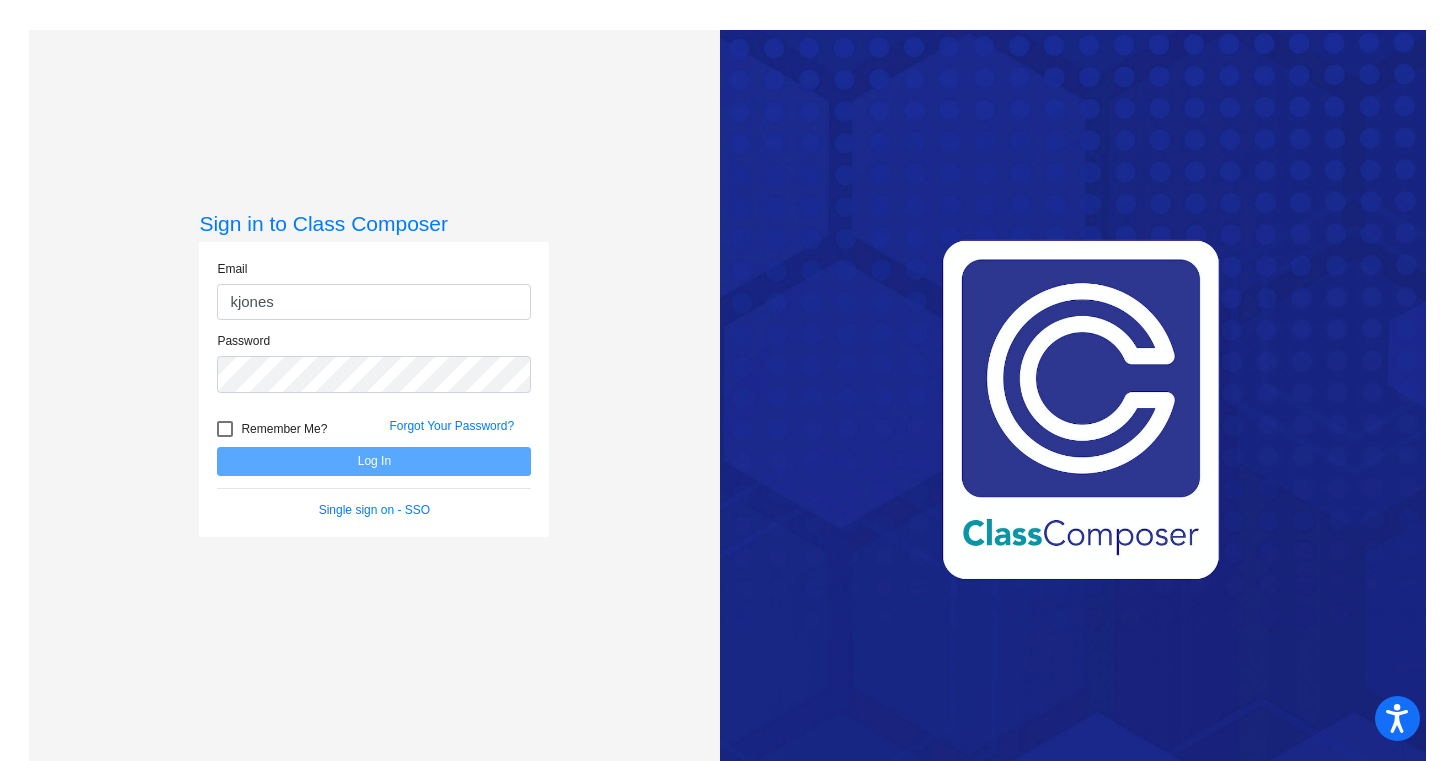 type on "[EMAIL]" 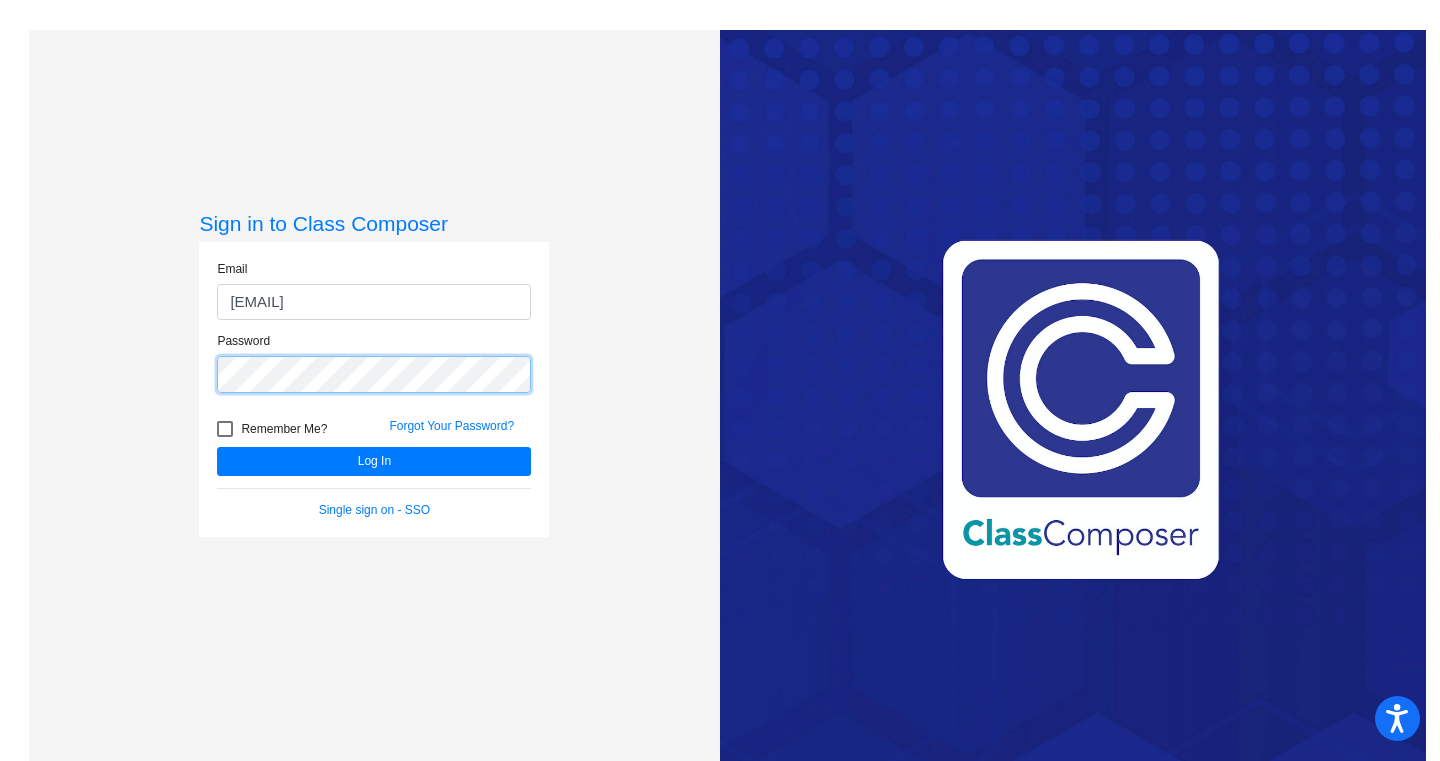 click on "Log In" 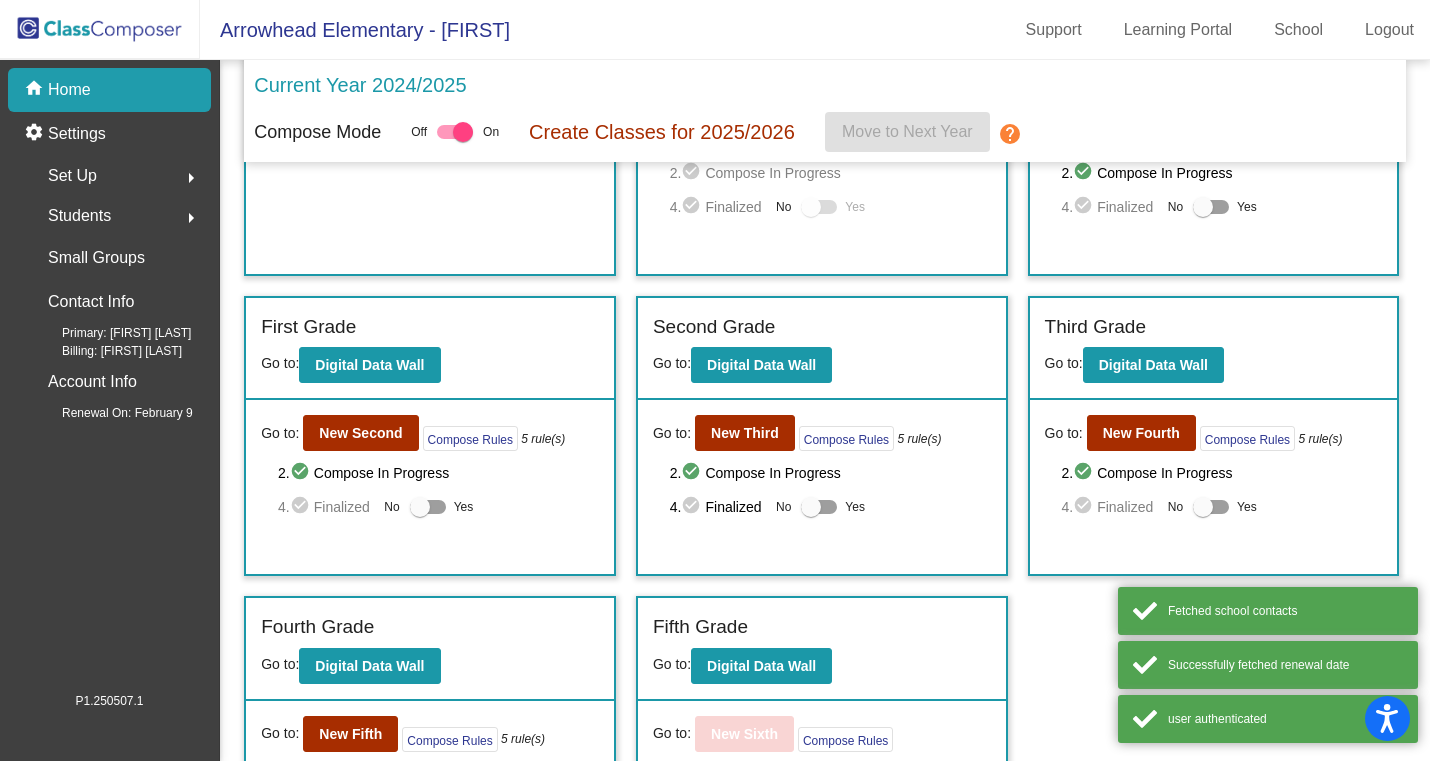 scroll, scrollTop: 203, scrollLeft: 0, axis: vertical 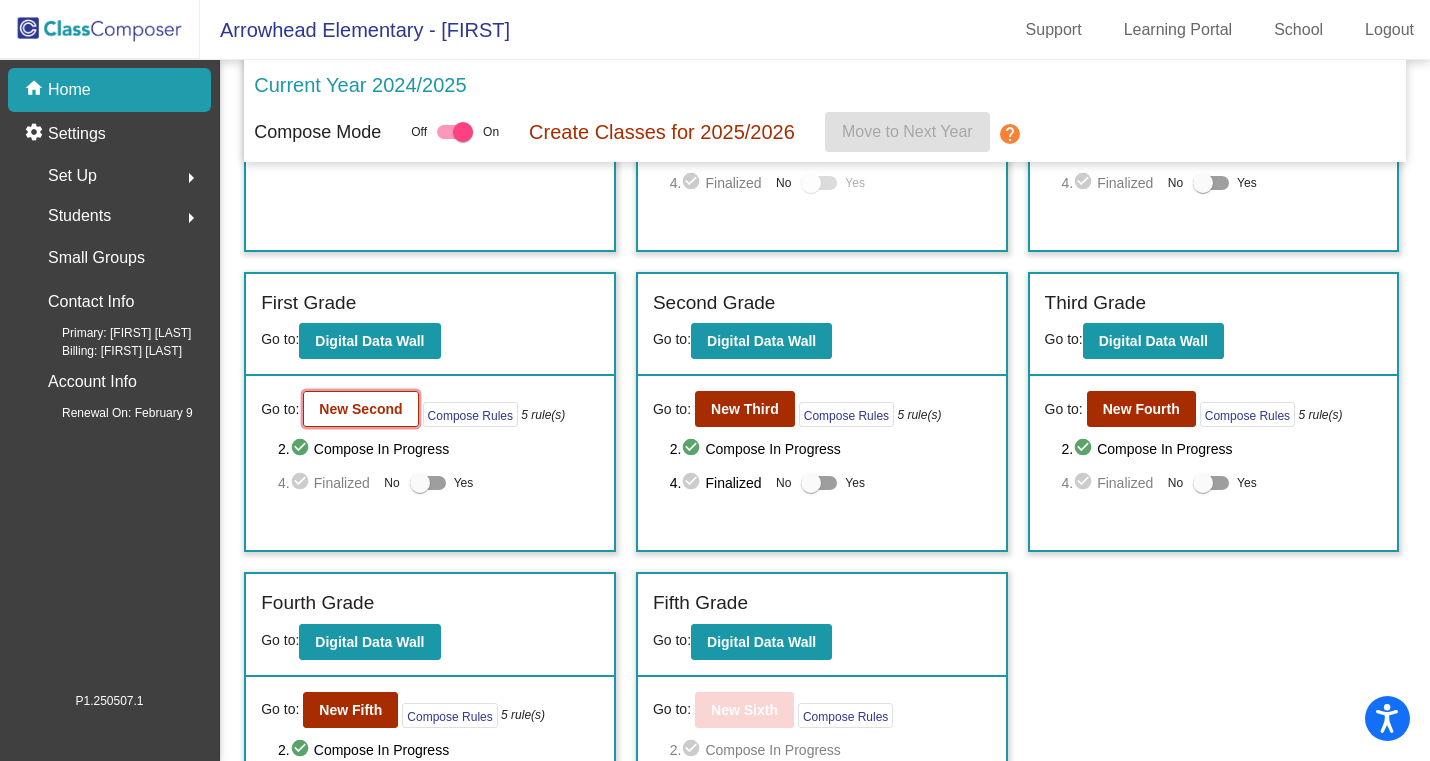 click on "New Second" 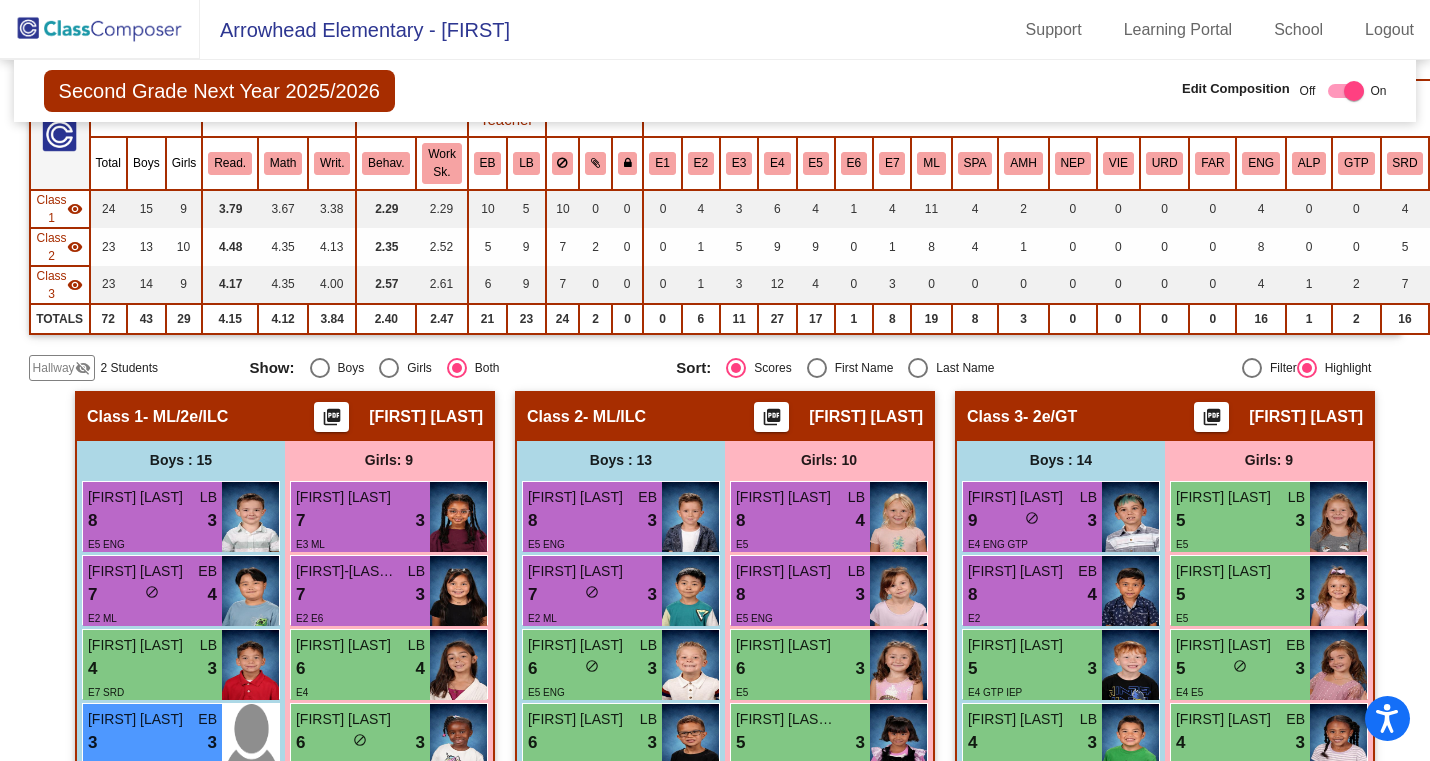scroll, scrollTop: 209, scrollLeft: 0, axis: vertical 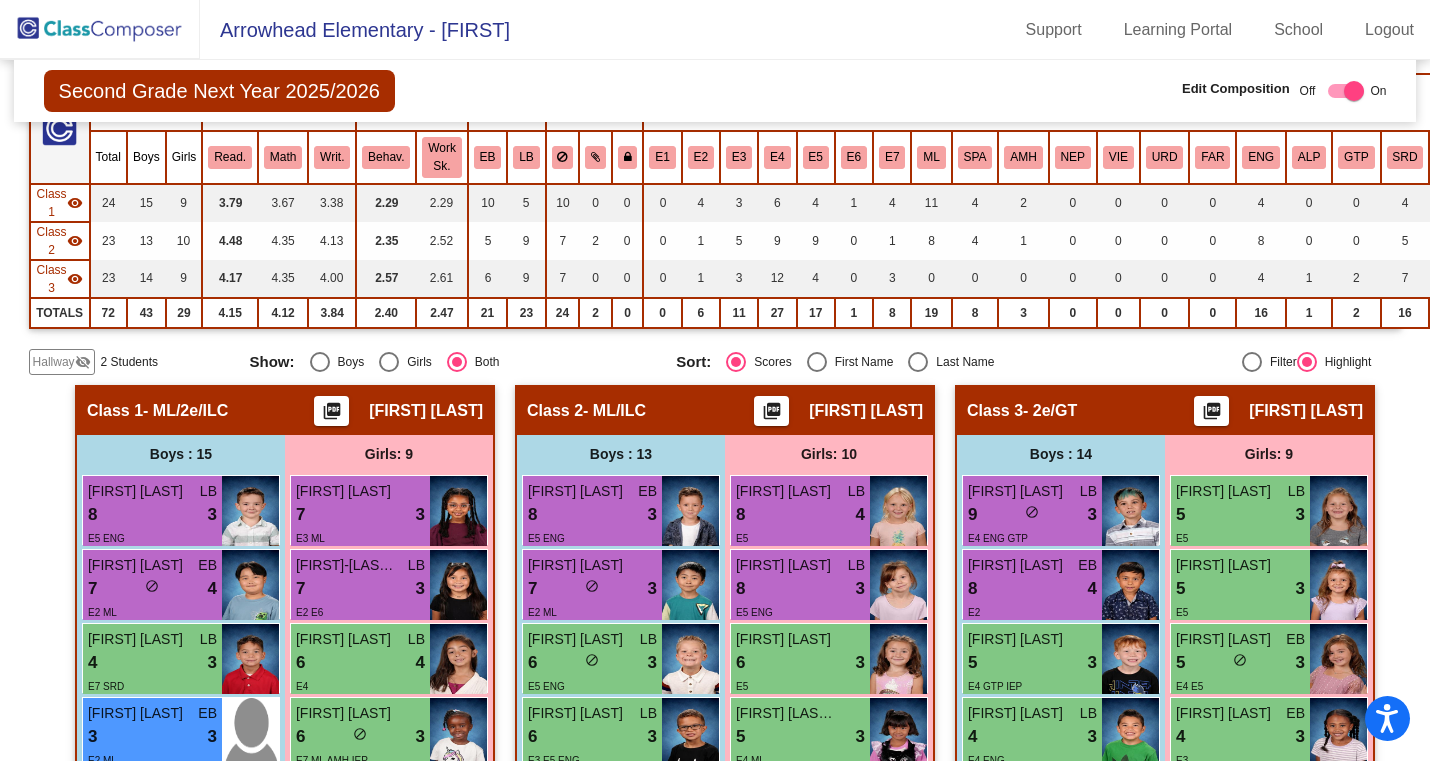 click on "Hallway" 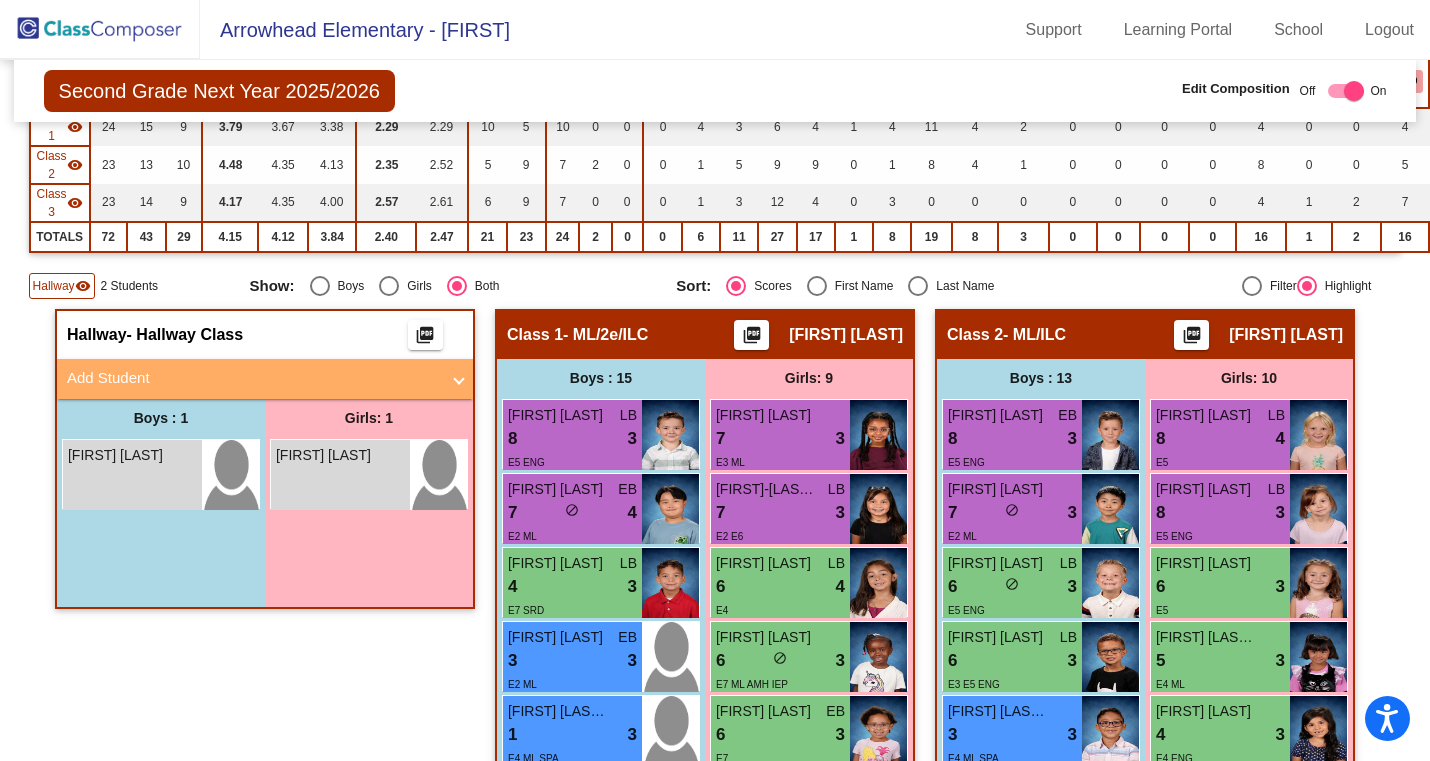 scroll, scrollTop: 297, scrollLeft: 0, axis: vertical 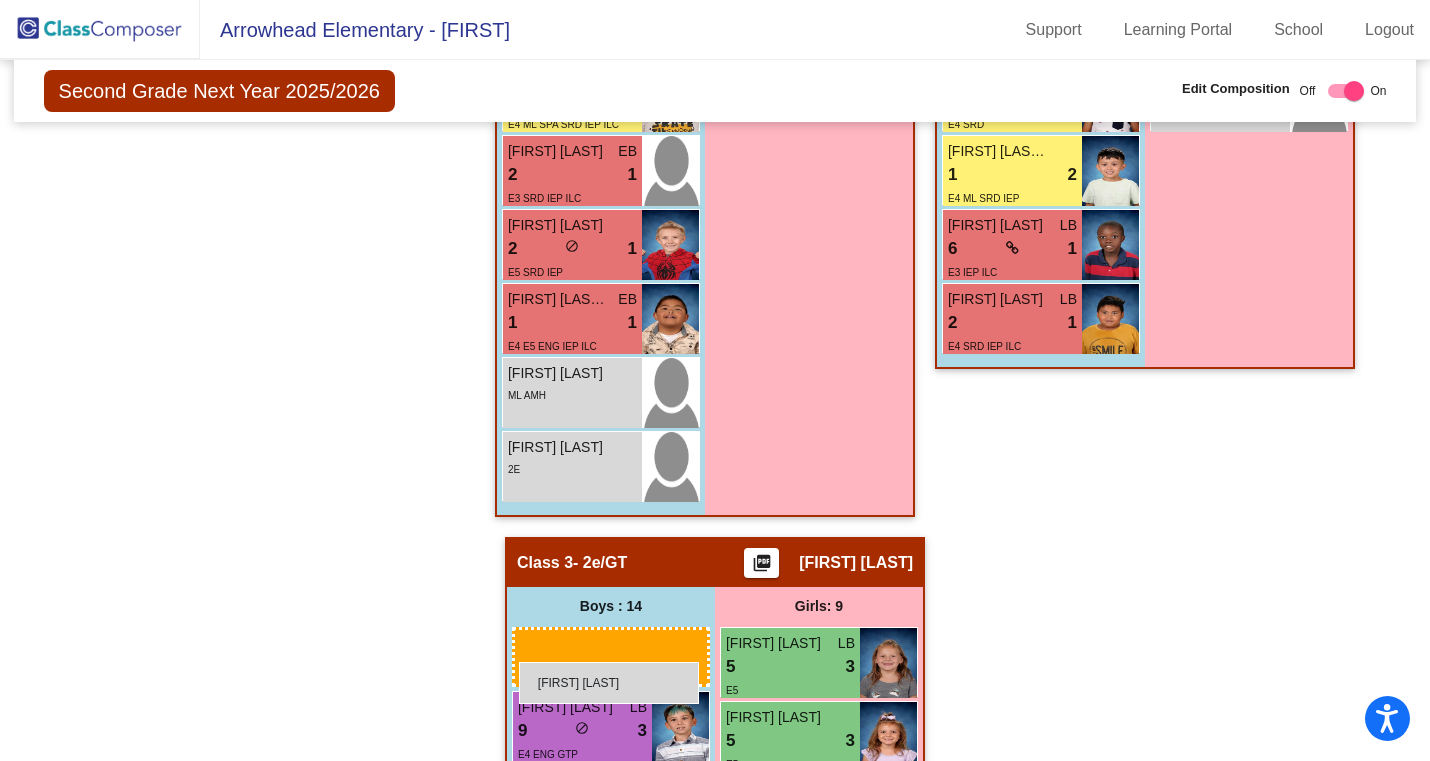 drag, startPoint x: 214, startPoint y: 453, endPoint x: 519, endPoint y: 662, distance: 369.73773 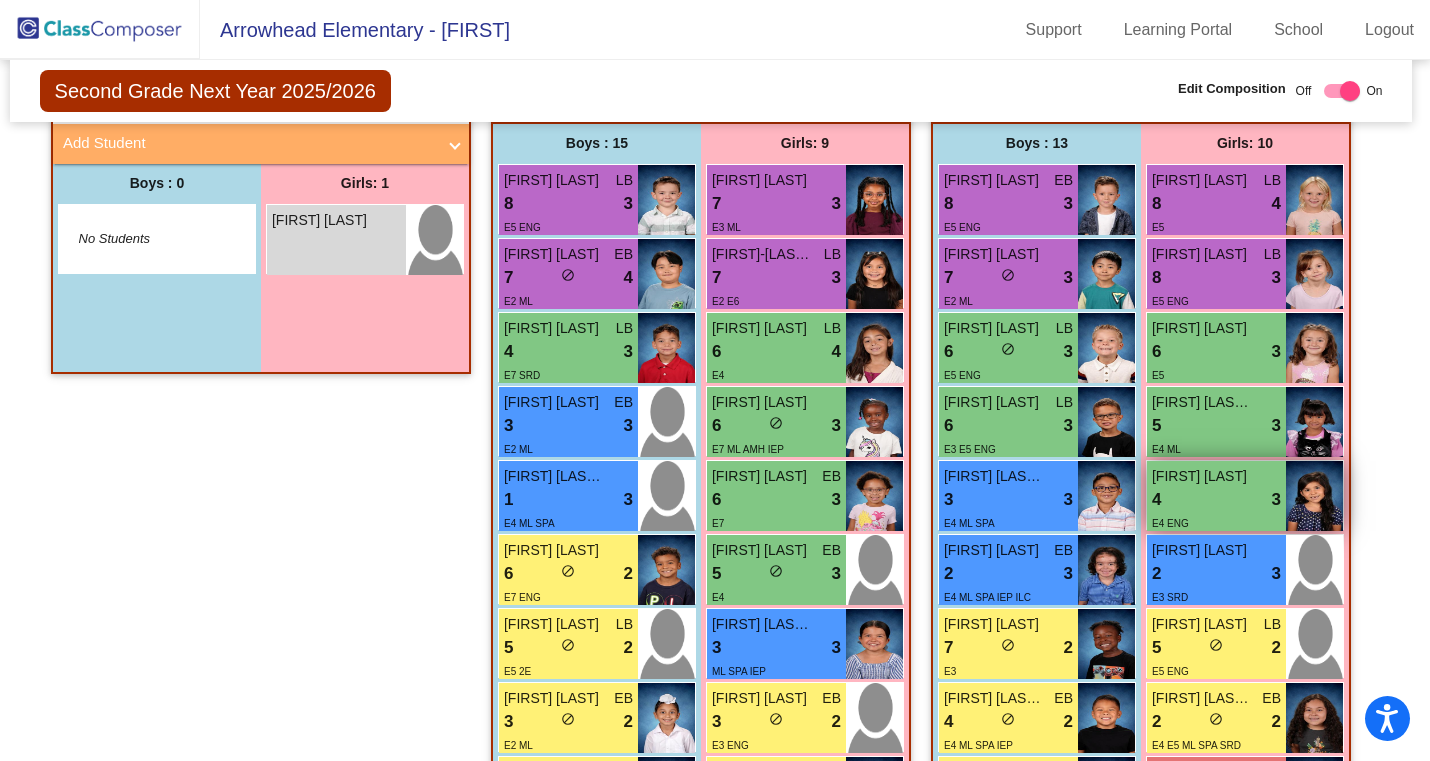 scroll, scrollTop: 490, scrollLeft: 4, axis: both 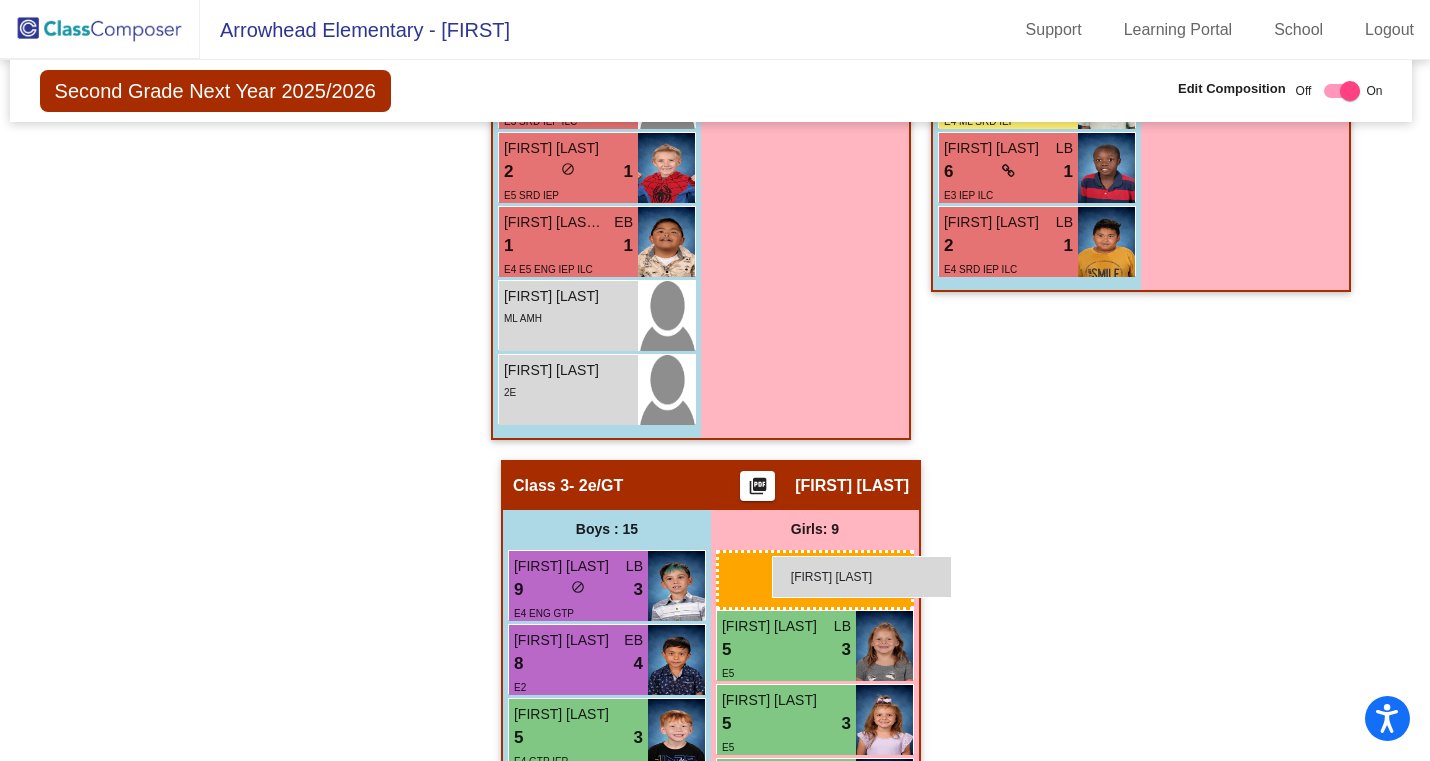 drag, startPoint x: 407, startPoint y: 282, endPoint x: 772, endPoint y: 555, distance: 455.80038 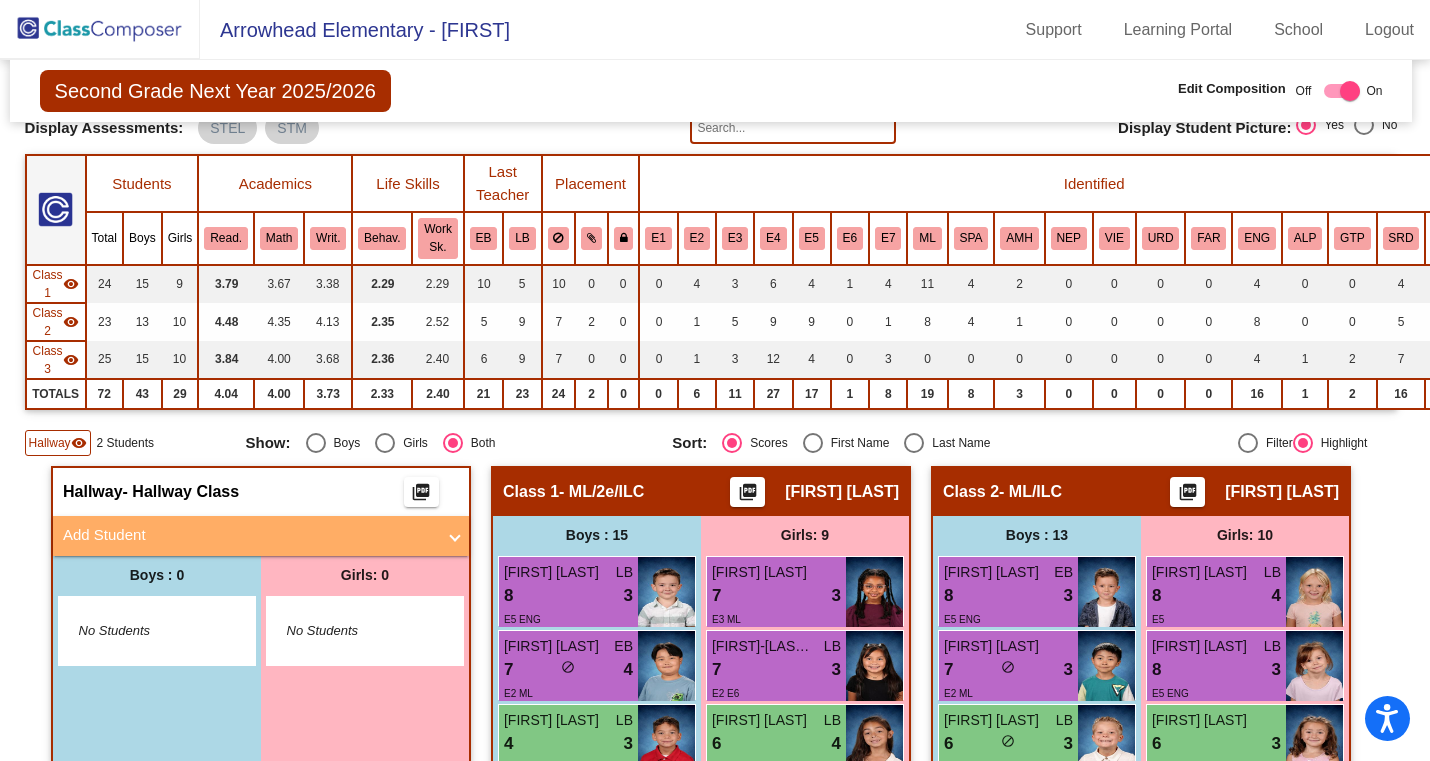 scroll, scrollTop: 0, scrollLeft: 4, axis: horizontal 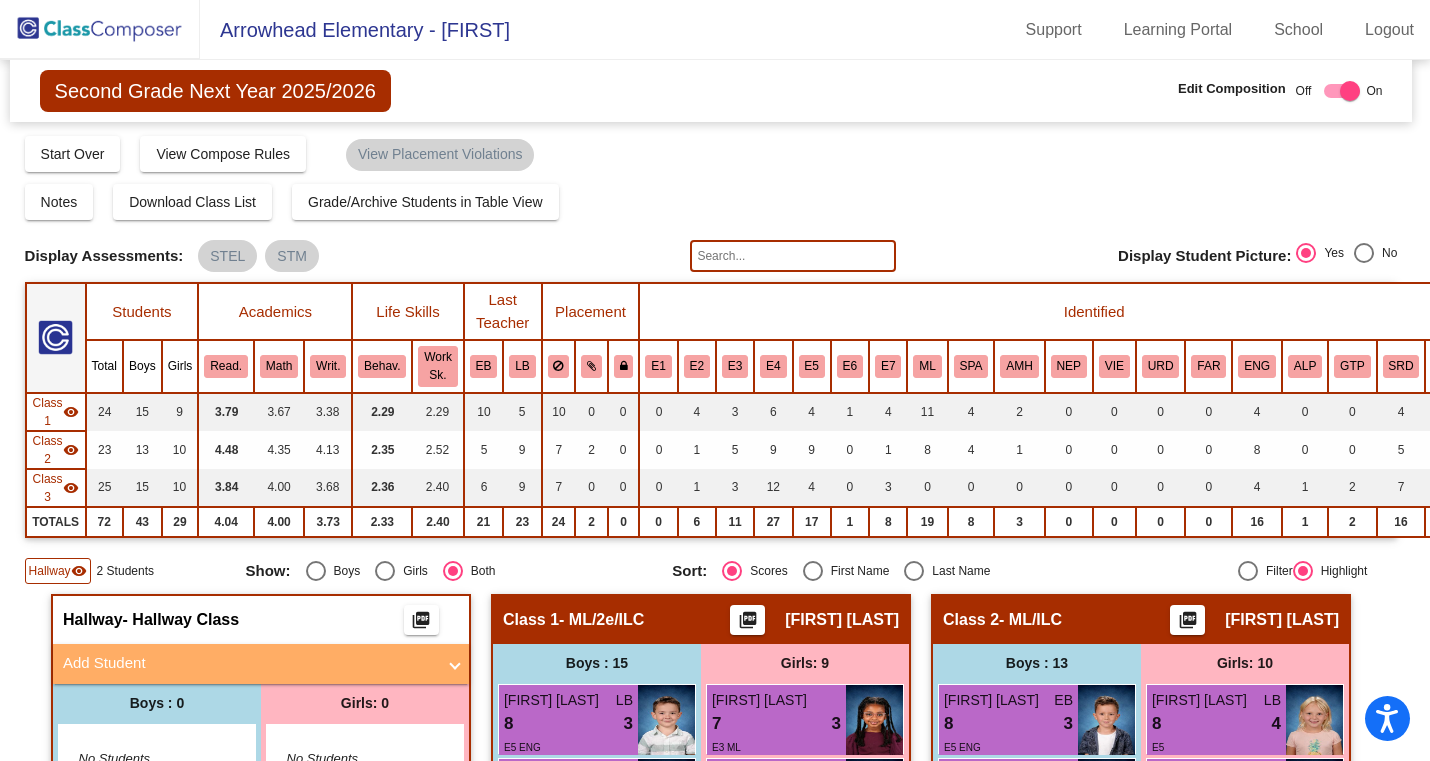 click 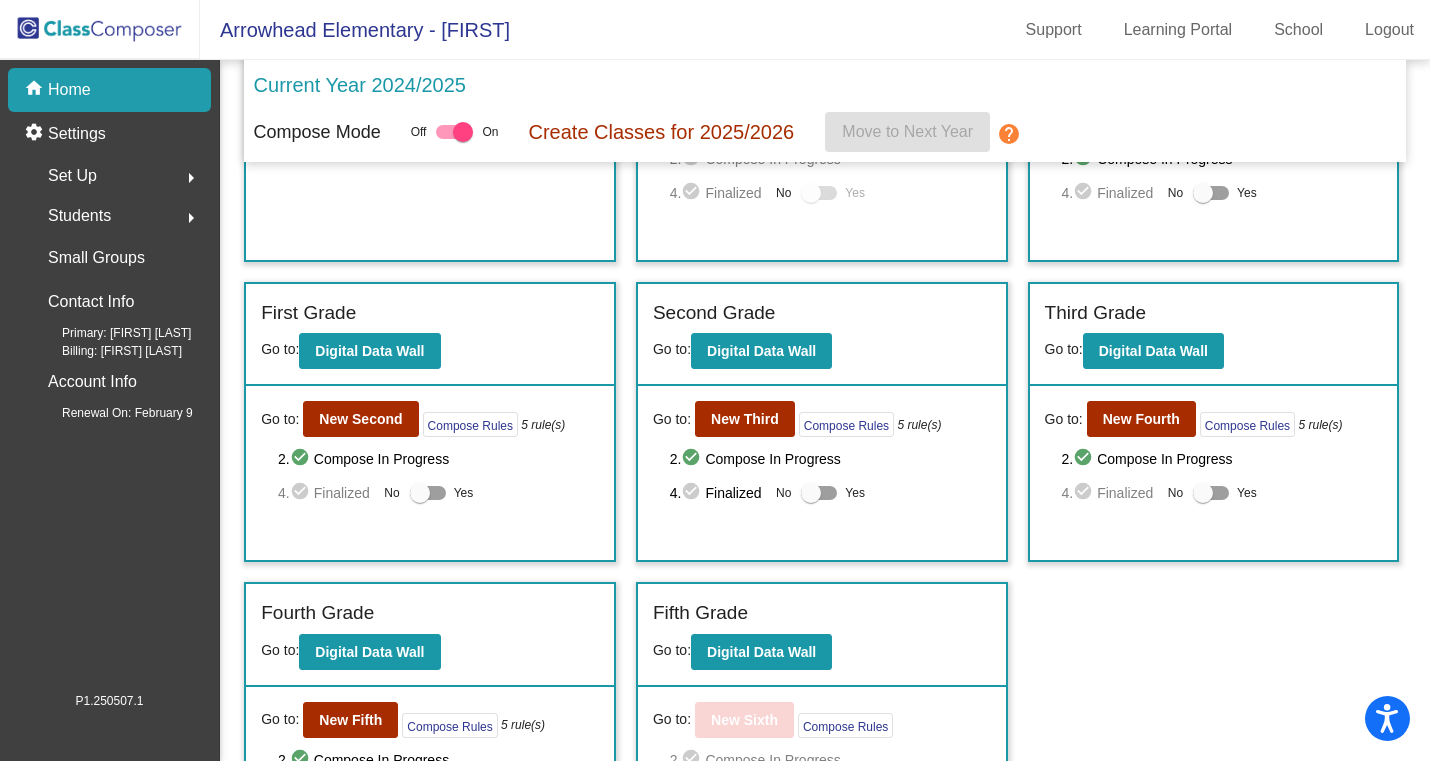 scroll, scrollTop: 228, scrollLeft: 0, axis: vertical 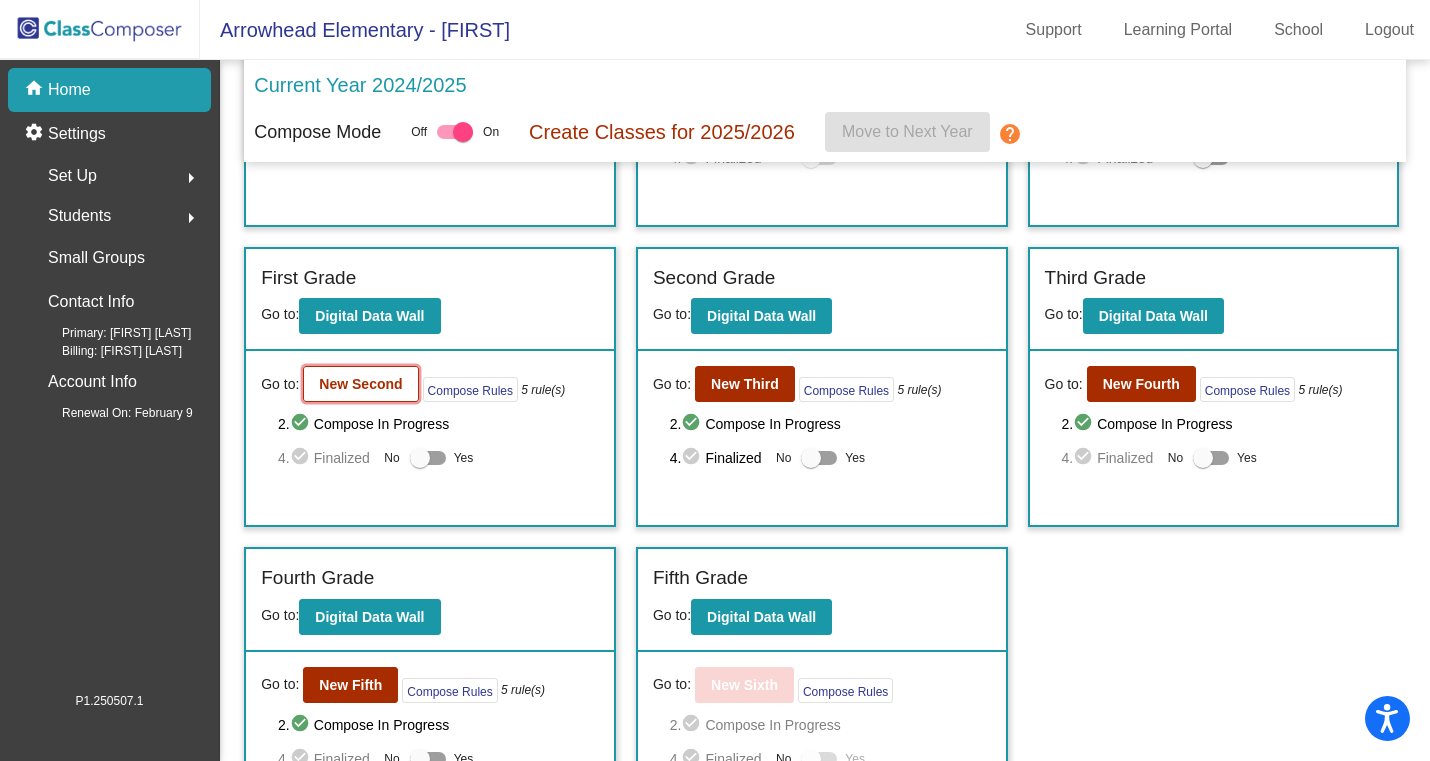 click on "New Second" 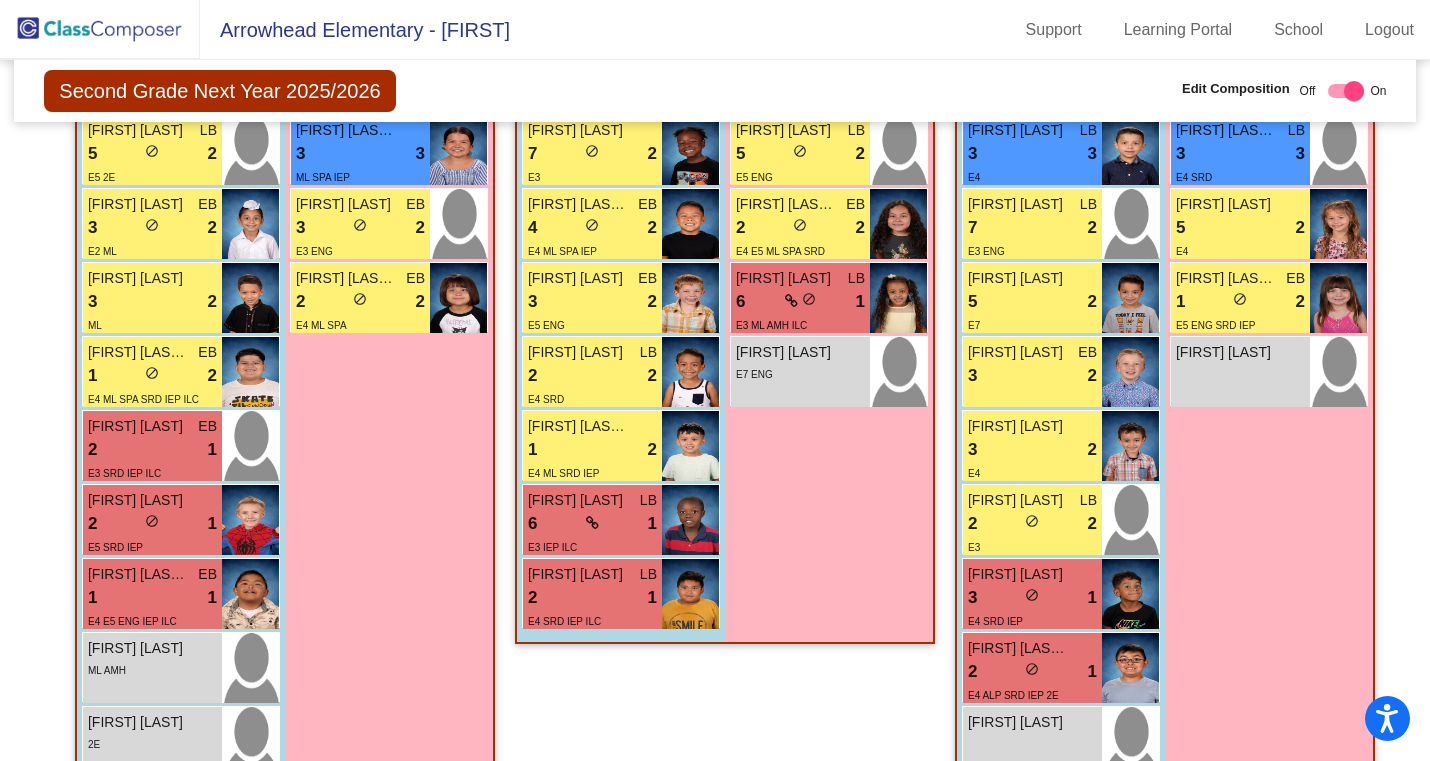 scroll, scrollTop: 1074, scrollLeft: 0, axis: vertical 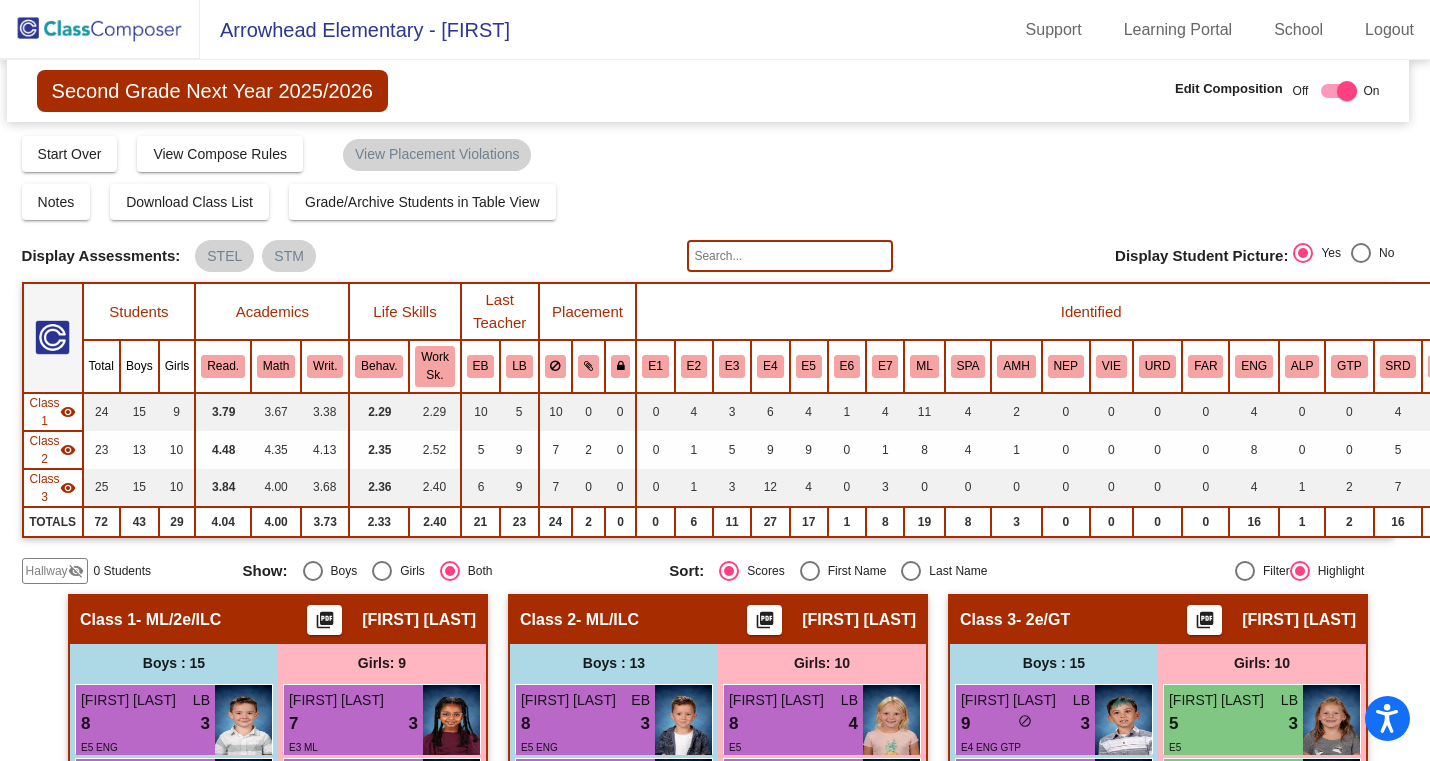click 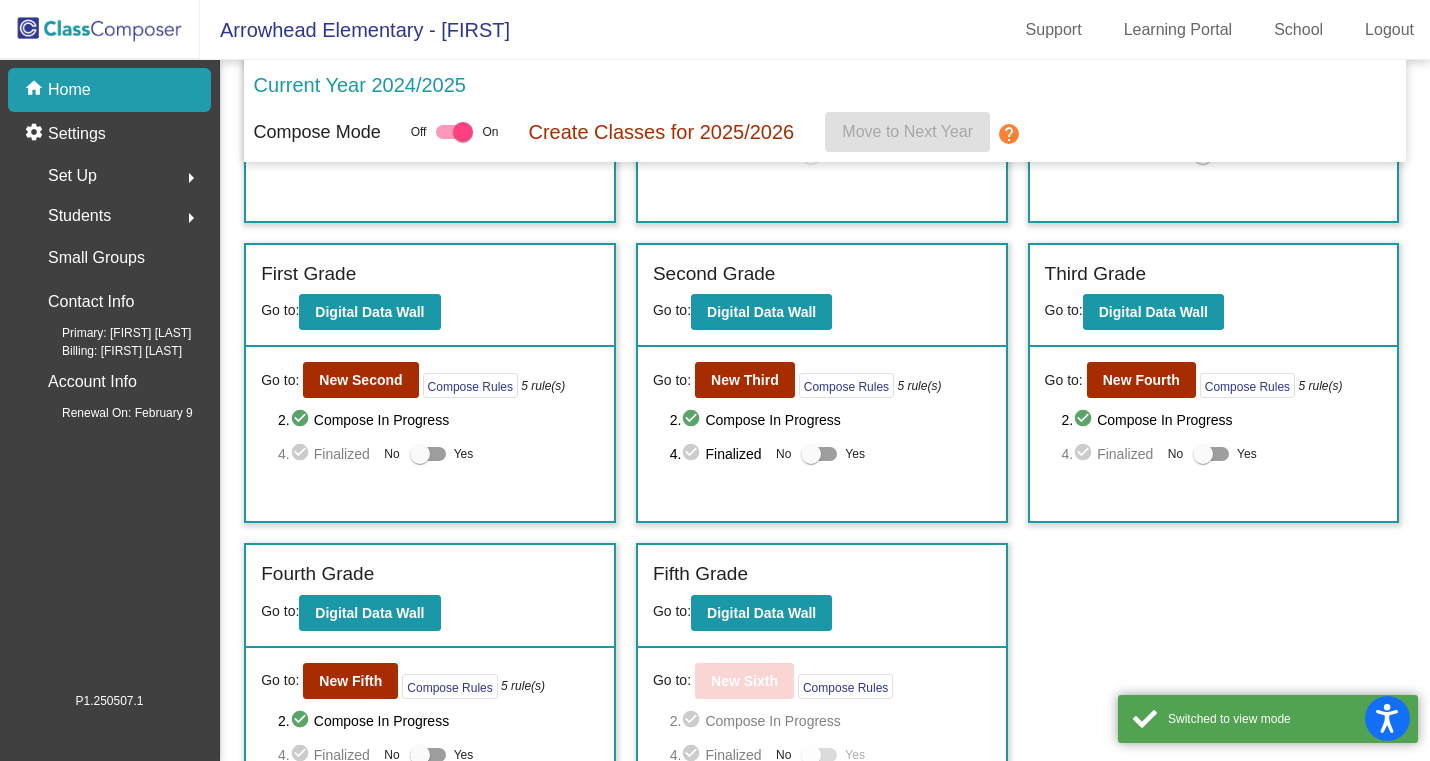 scroll, scrollTop: 295, scrollLeft: 0, axis: vertical 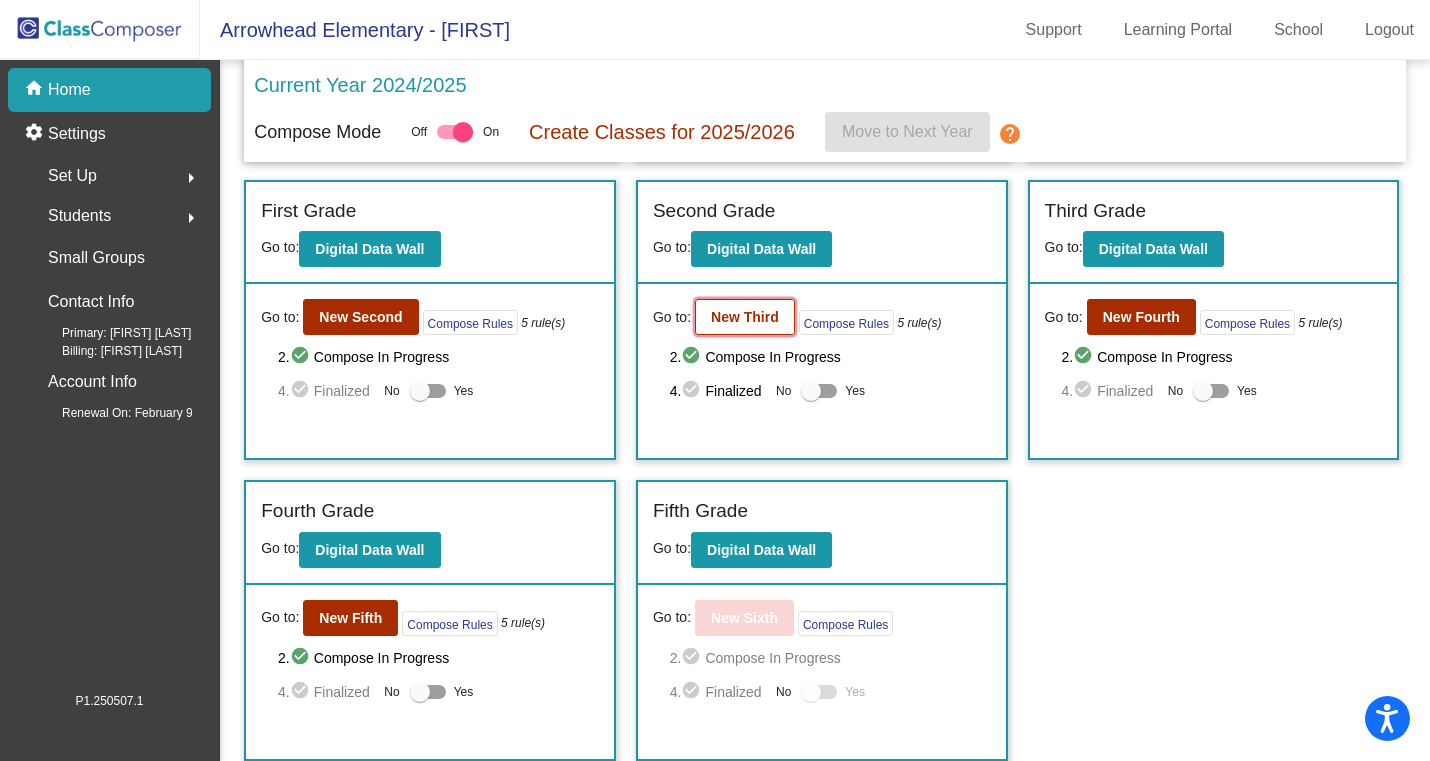click on "New Third" 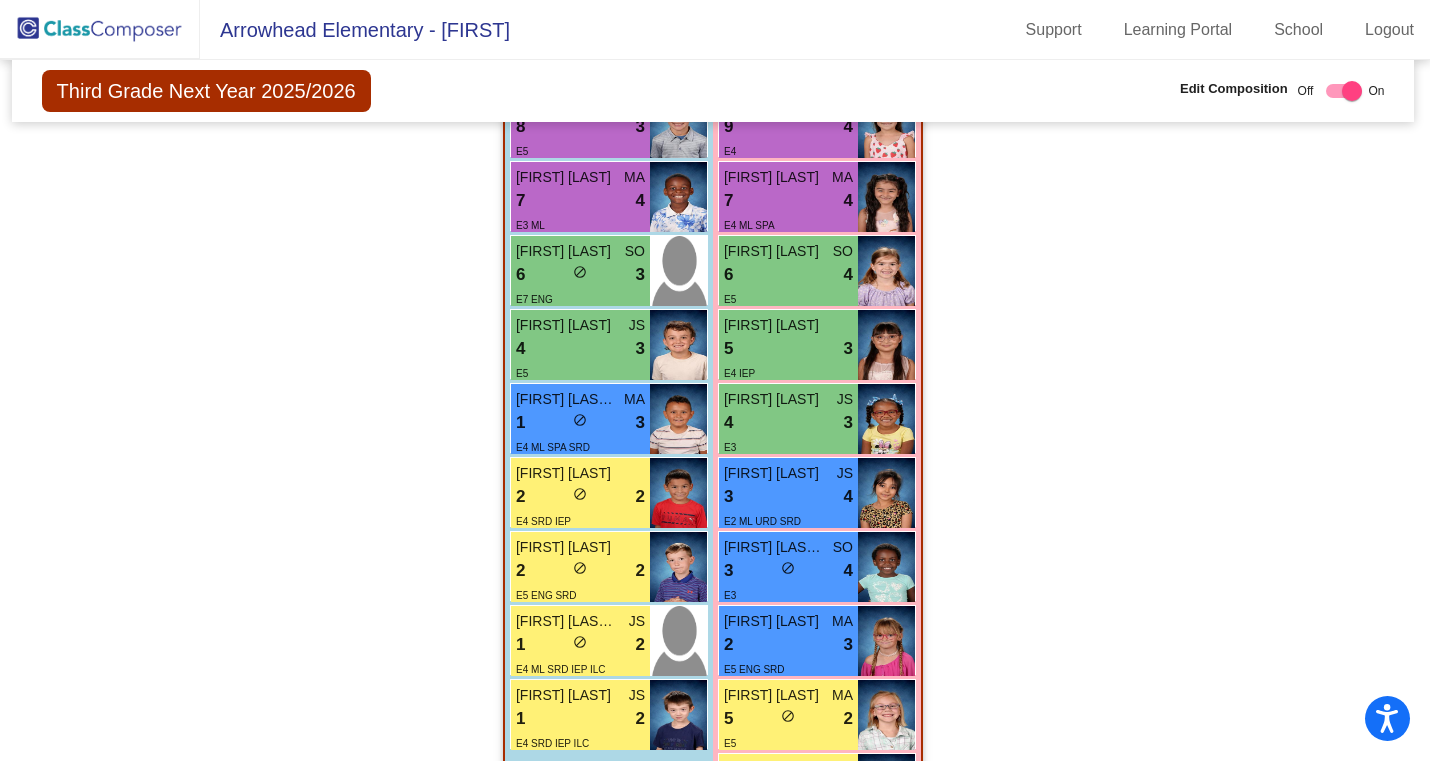 scroll, scrollTop: 1803, scrollLeft: 2, axis: both 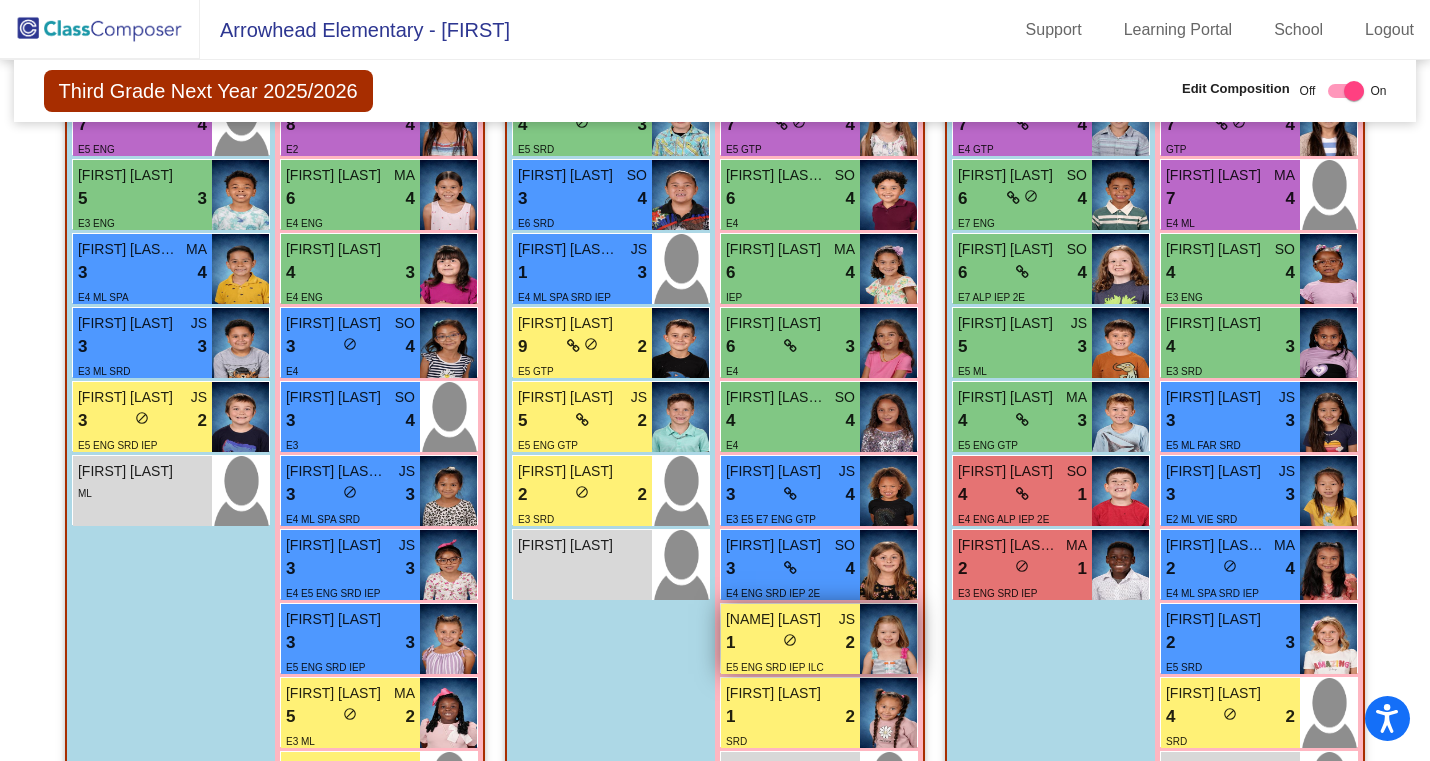 click on "E5 ENG SRD IEP ILC" at bounding box center (775, 666) 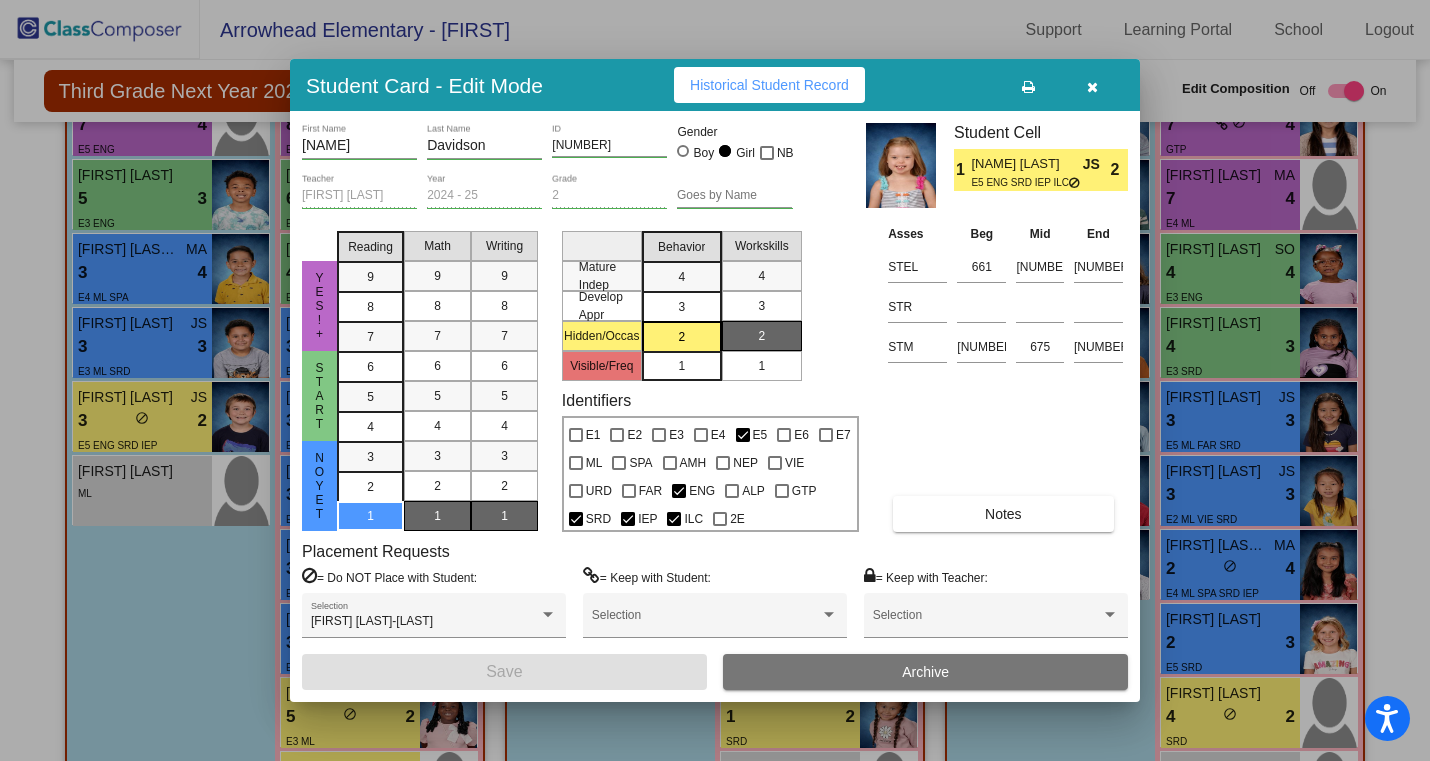 click at bounding box center [1092, 87] 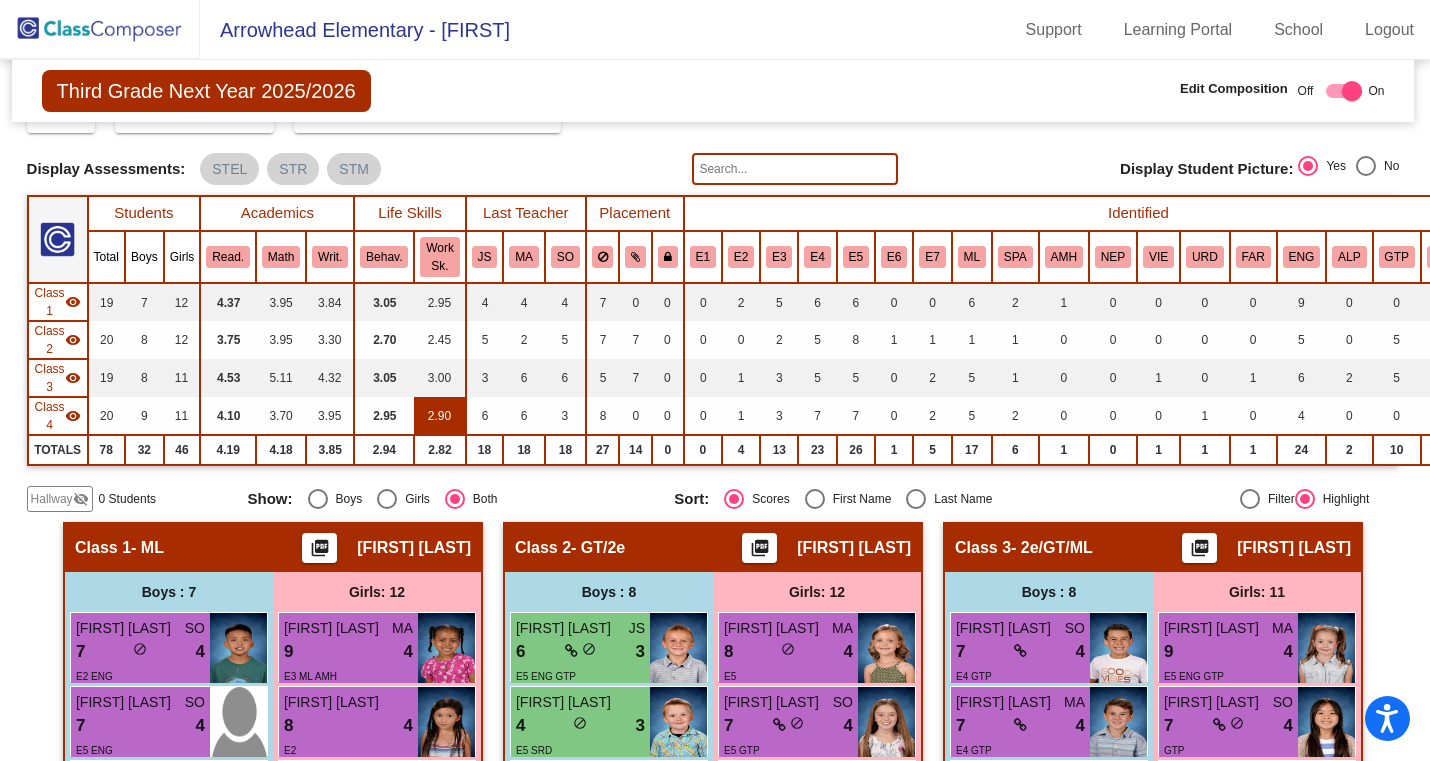 scroll, scrollTop: 0, scrollLeft: 2, axis: horizontal 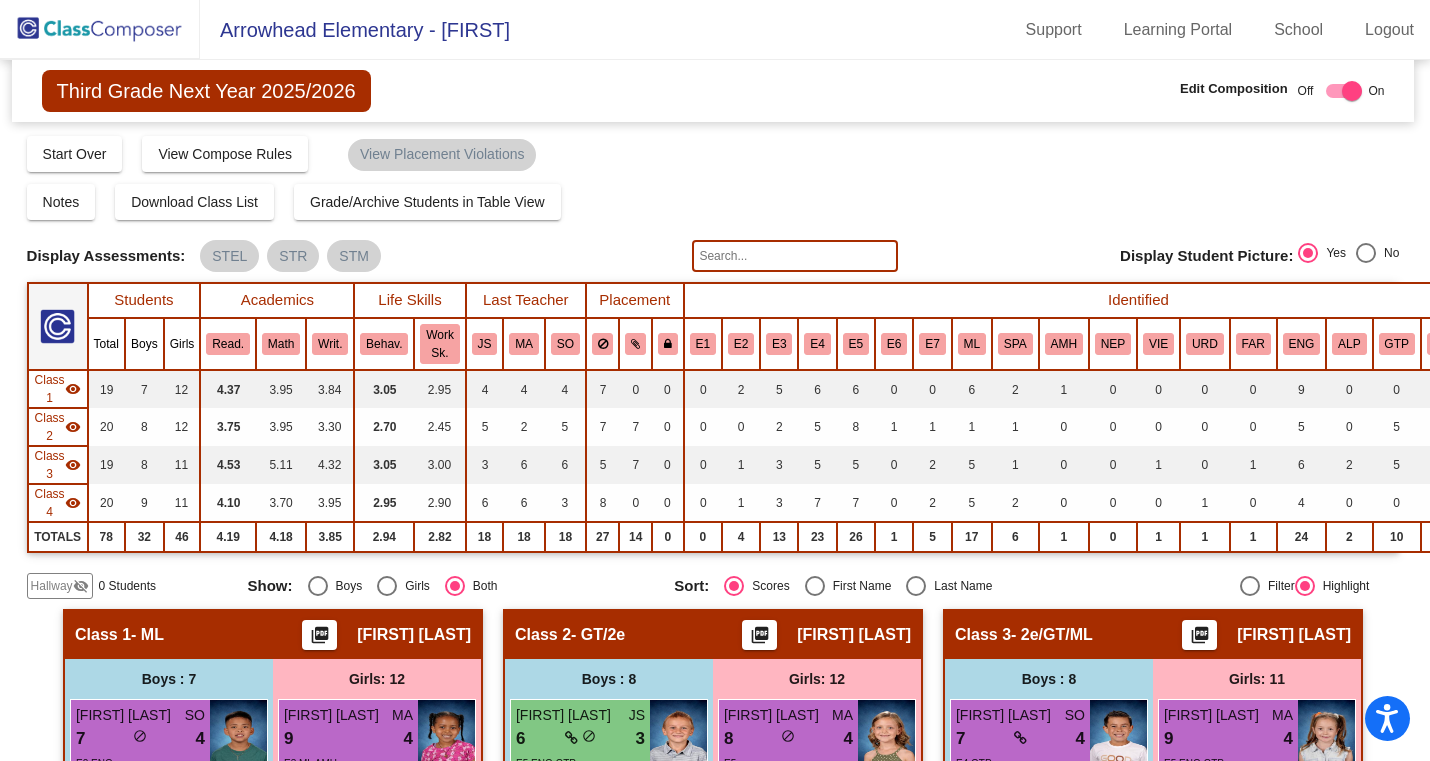 click 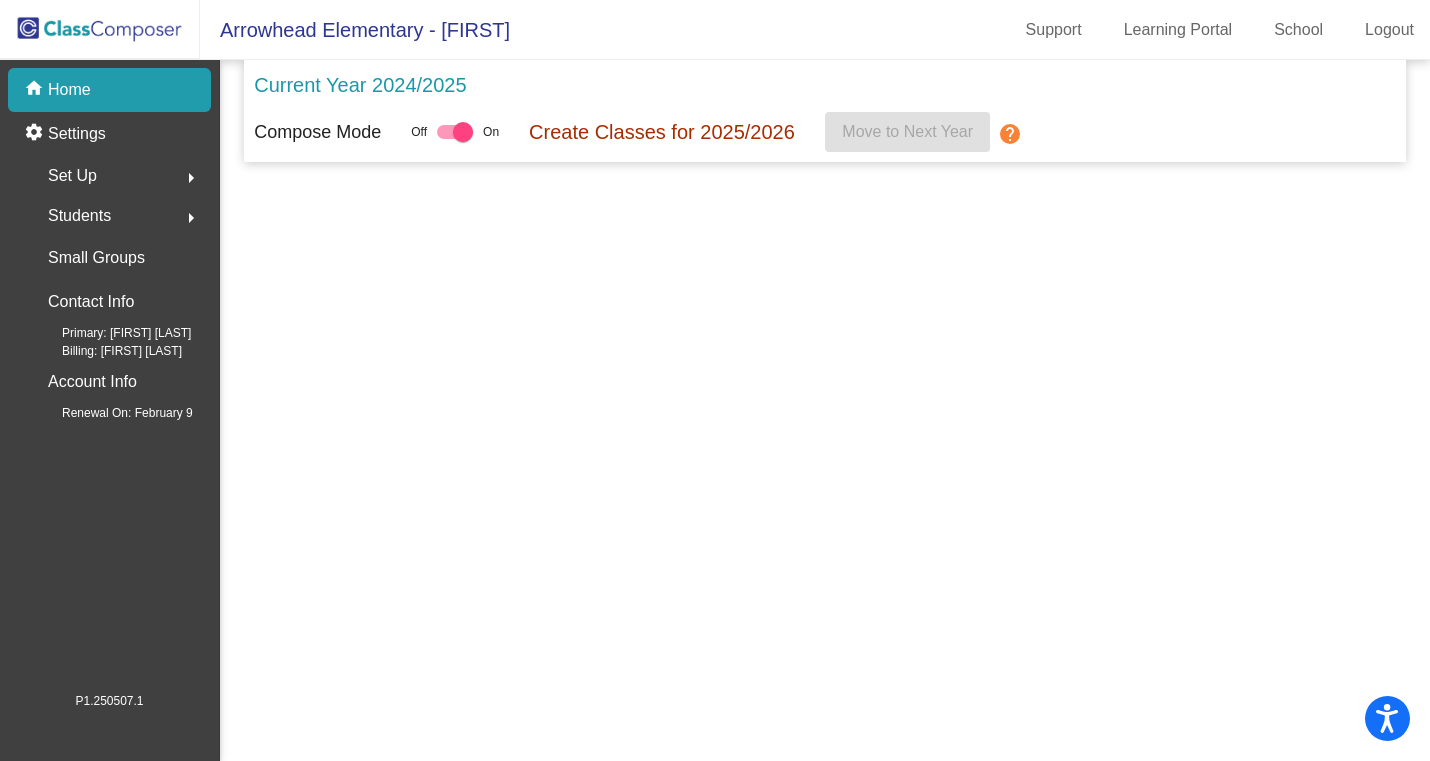 scroll, scrollTop: 0, scrollLeft: 0, axis: both 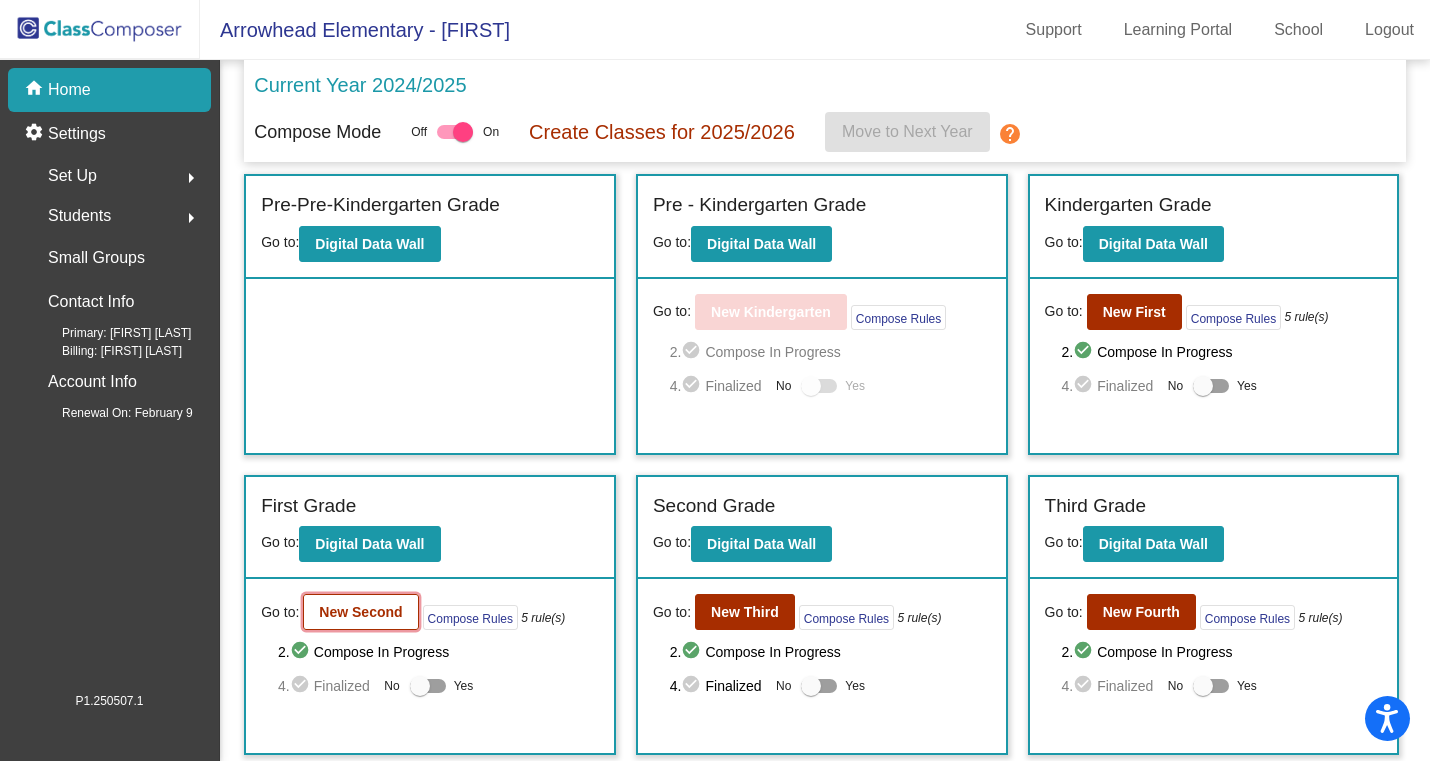 click on "New Second" 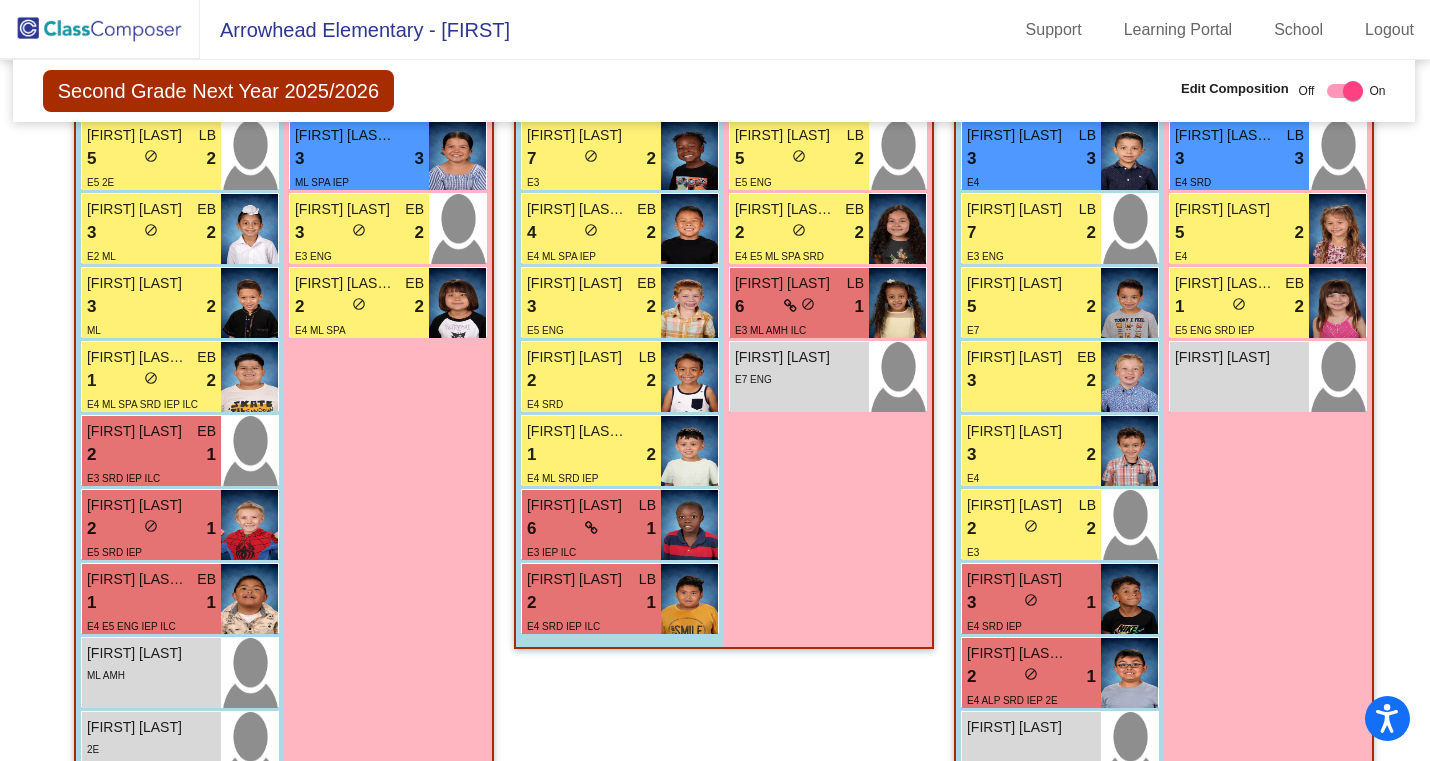 scroll, scrollTop: 0, scrollLeft: 1, axis: horizontal 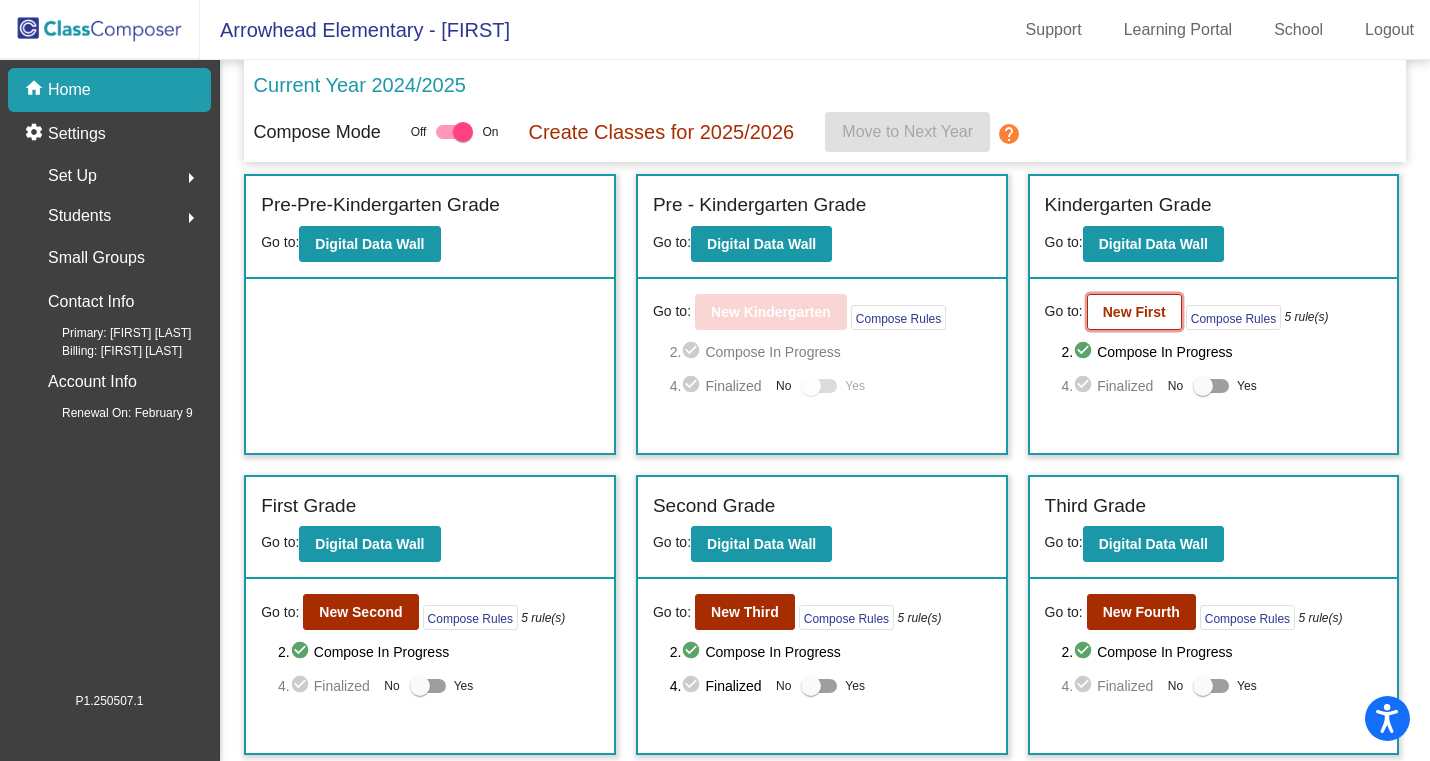 click on "New First" 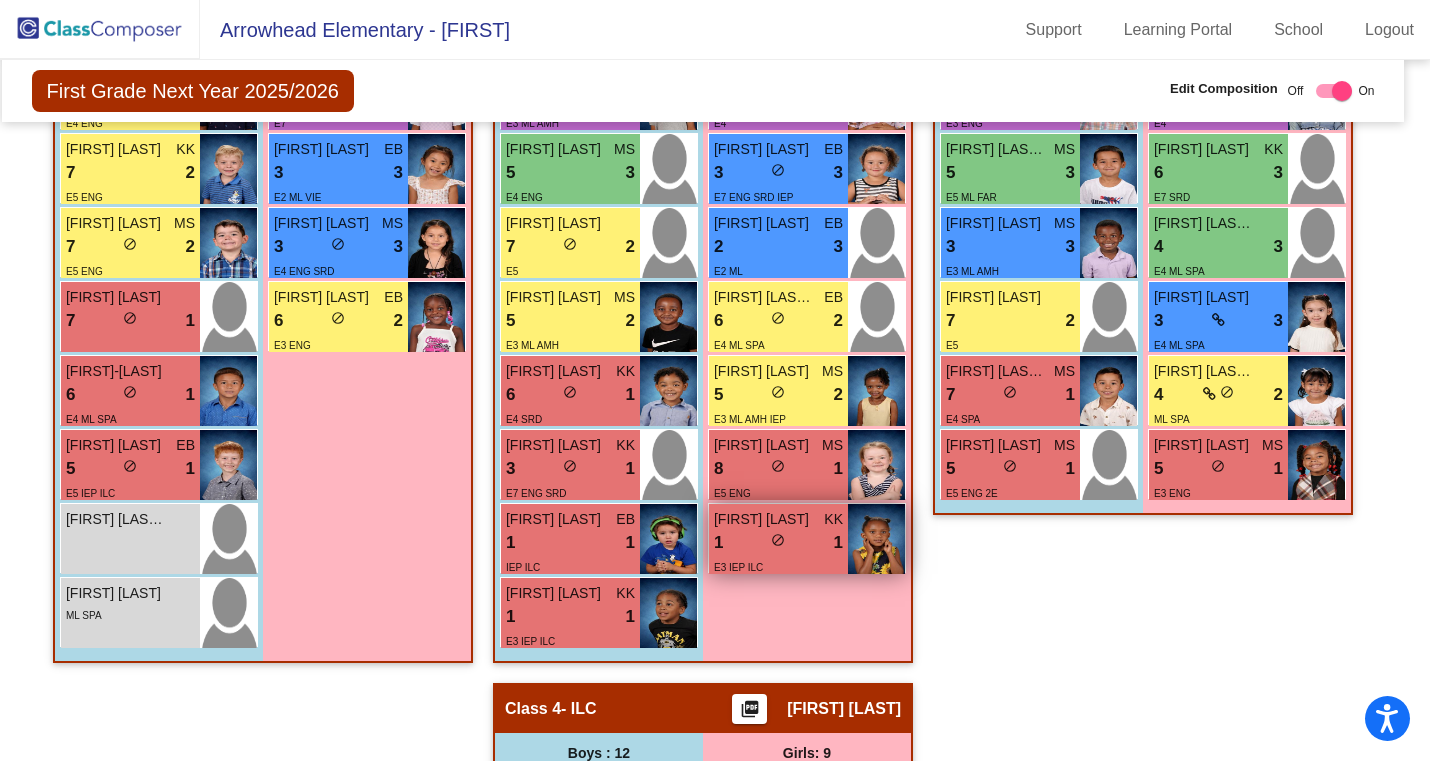 scroll, scrollTop: 826, scrollLeft: 12, axis: both 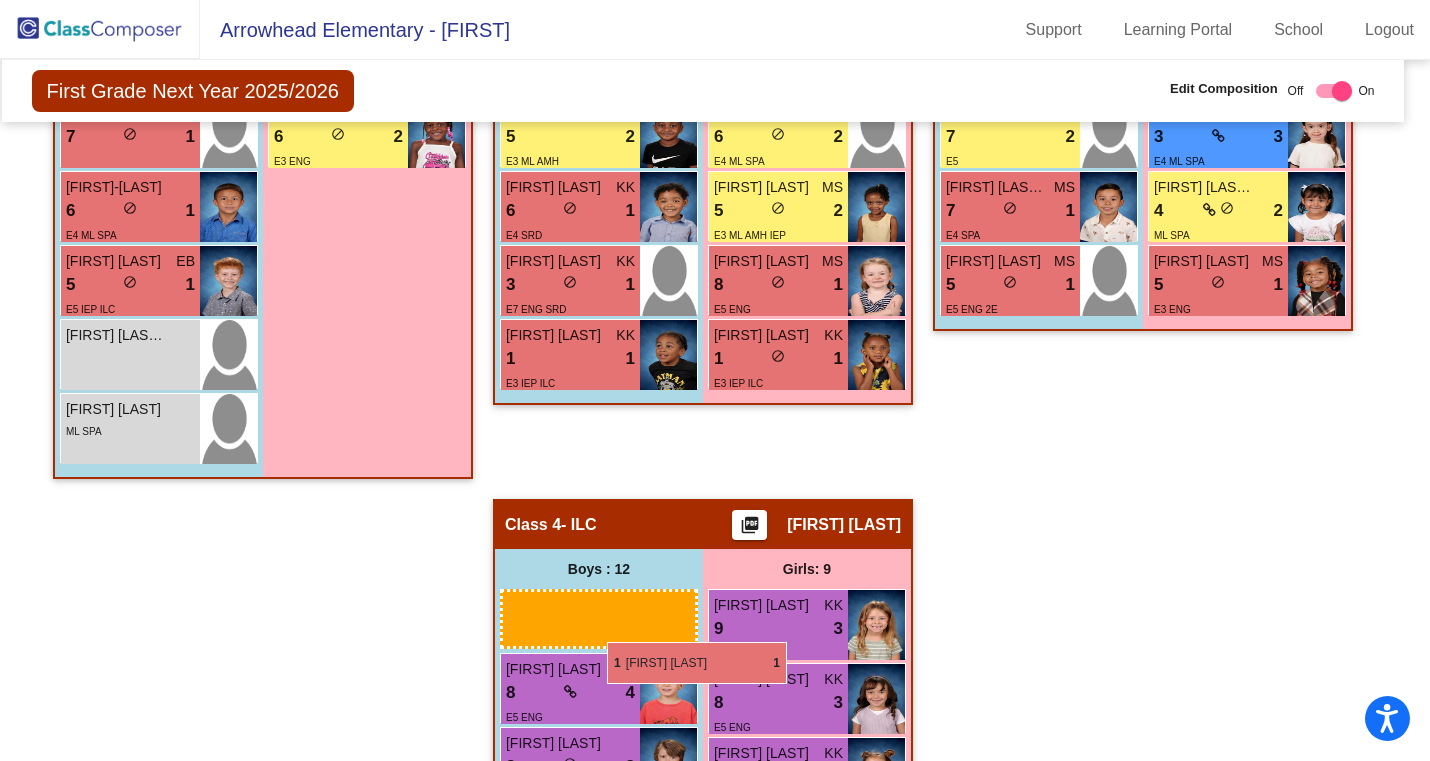 drag, startPoint x: 593, startPoint y: 561, endPoint x: 606, endPoint y: 641, distance: 81.04937 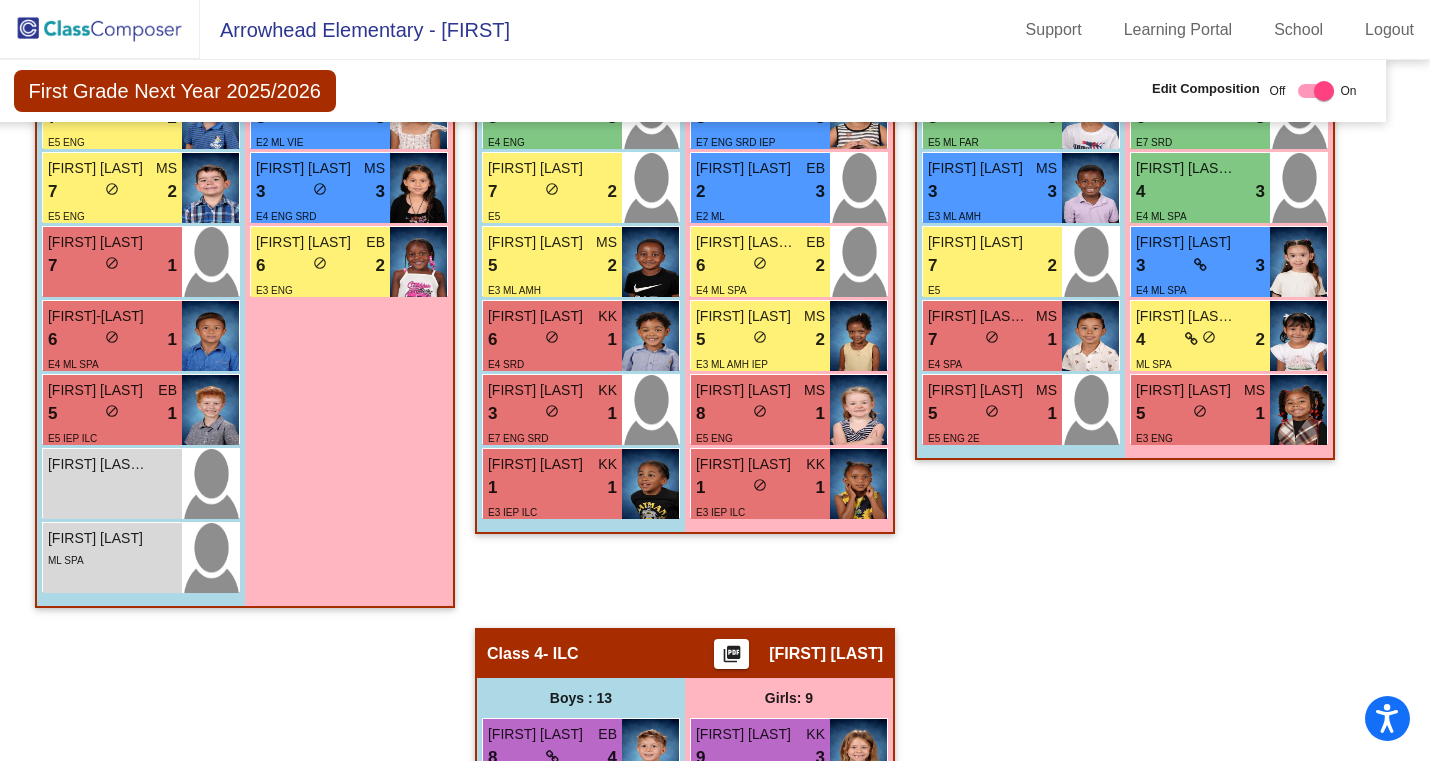 scroll, scrollTop: 913, scrollLeft: 30, axis: both 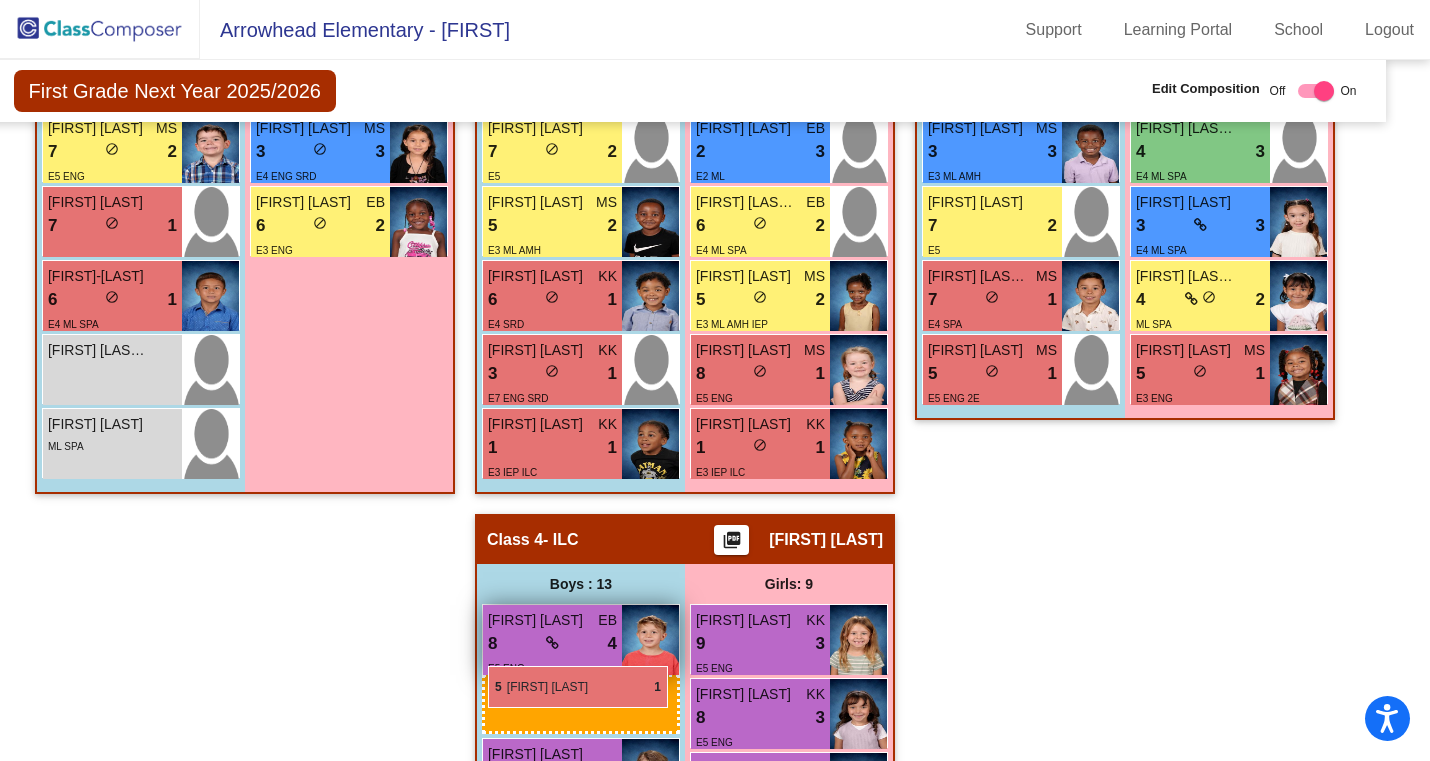 drag, startPoint x: 144, startPoint y: 392, endPoint x: 488, endPoint y: 665, distance: 439.16397 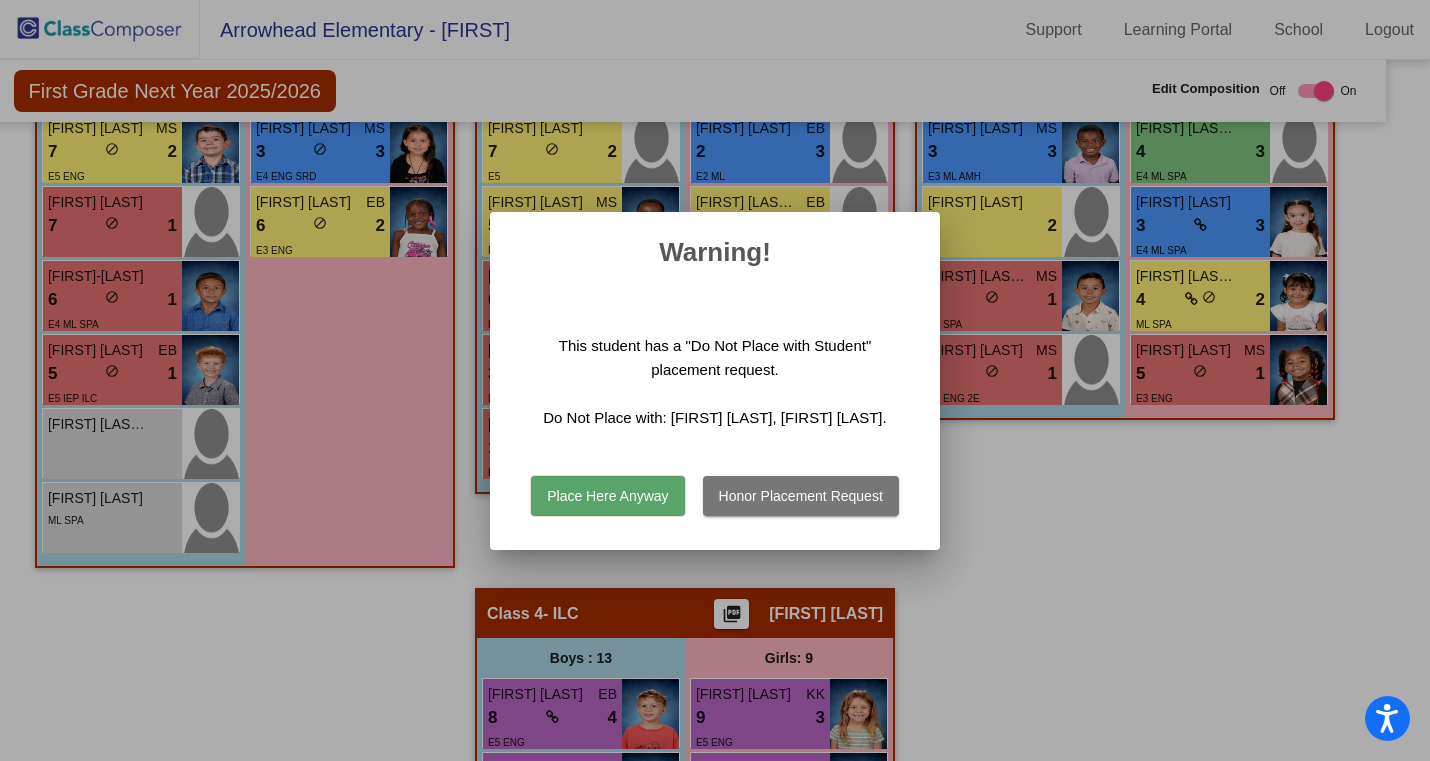 click on "Honor Placement Request" at bounding box center (801, 496) 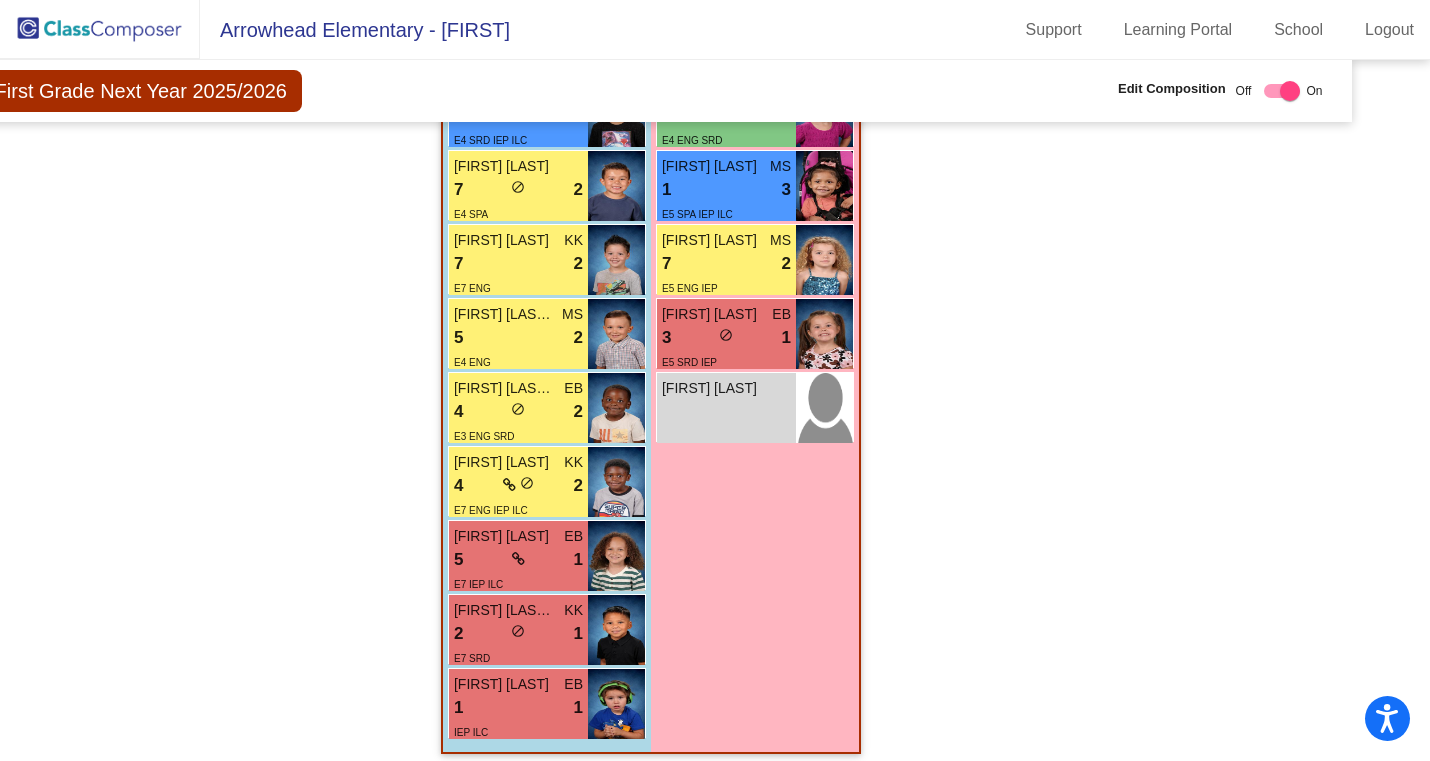 scroll, scrollTop: 1832, scrollLeft: 64, axis: both 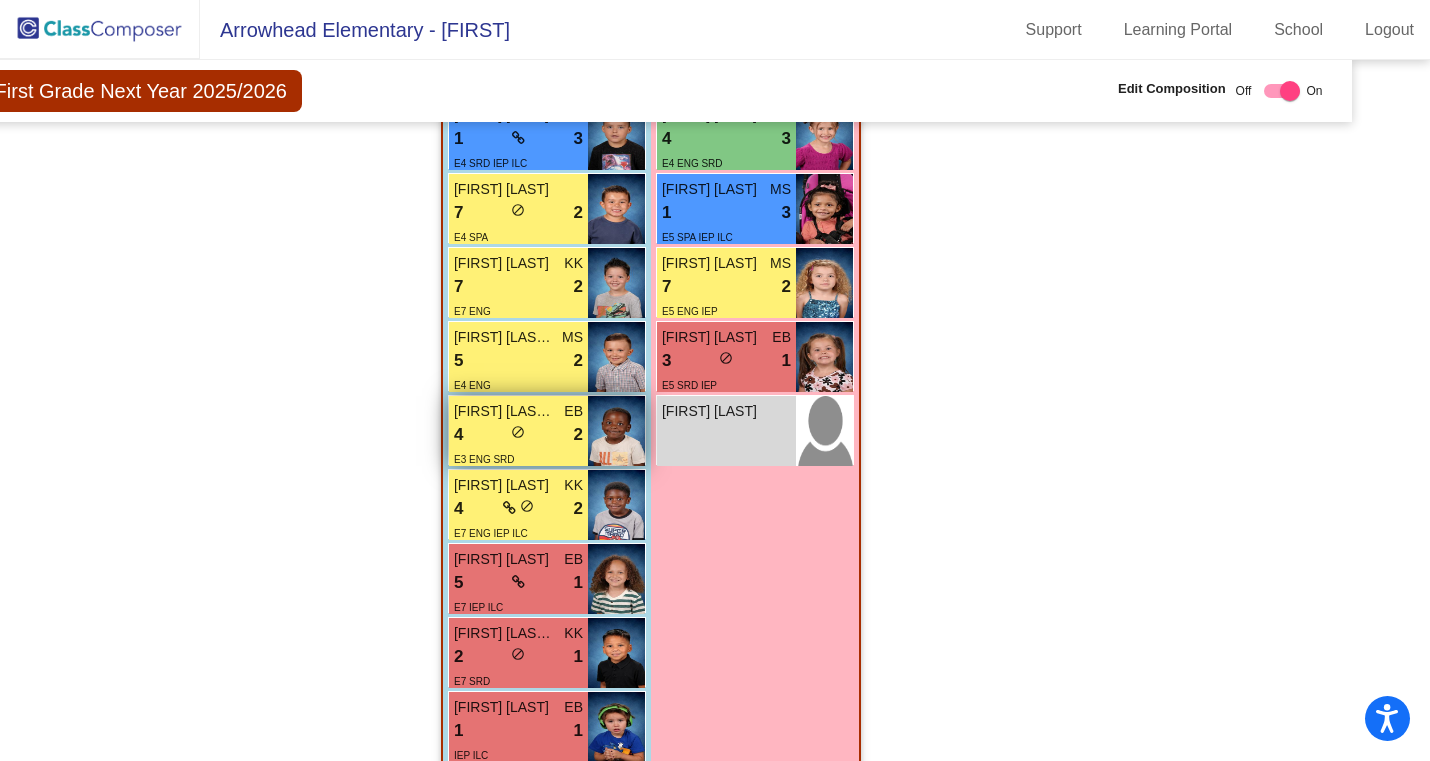 click on "E3 ENG SRD" at bounding box center [518, 458] 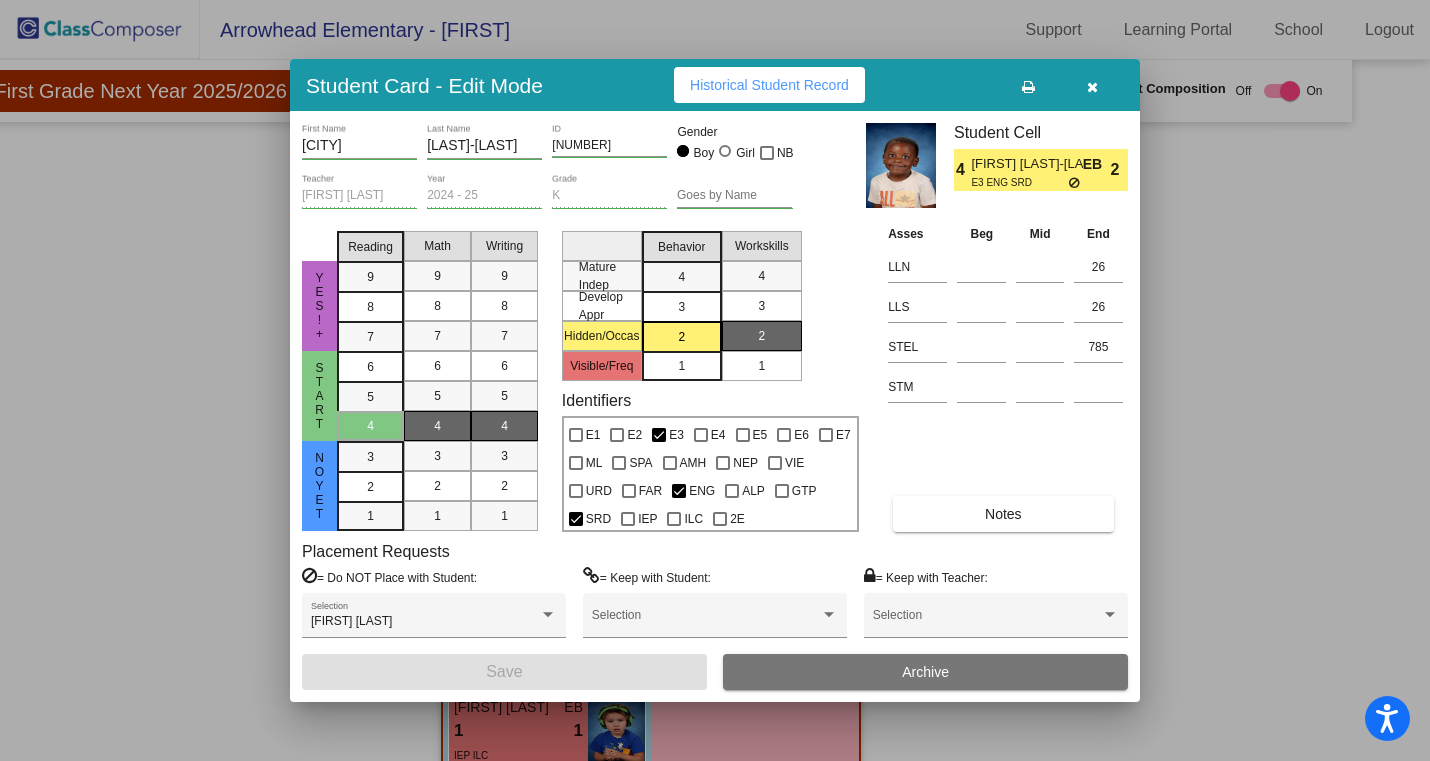 click at bounding box center (1092, 87) 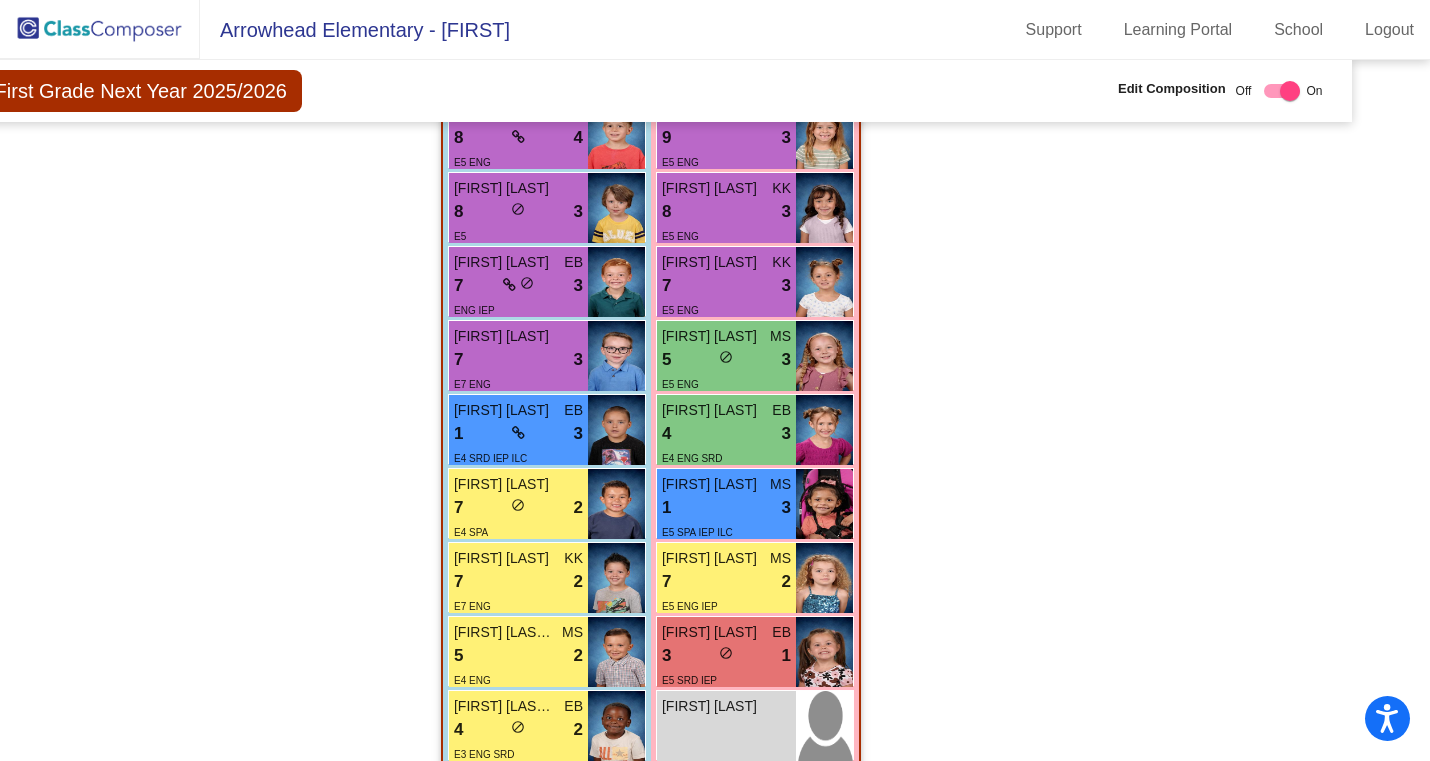 scroll, scrollTop: 1600, scrollLeft: 64, axis: both 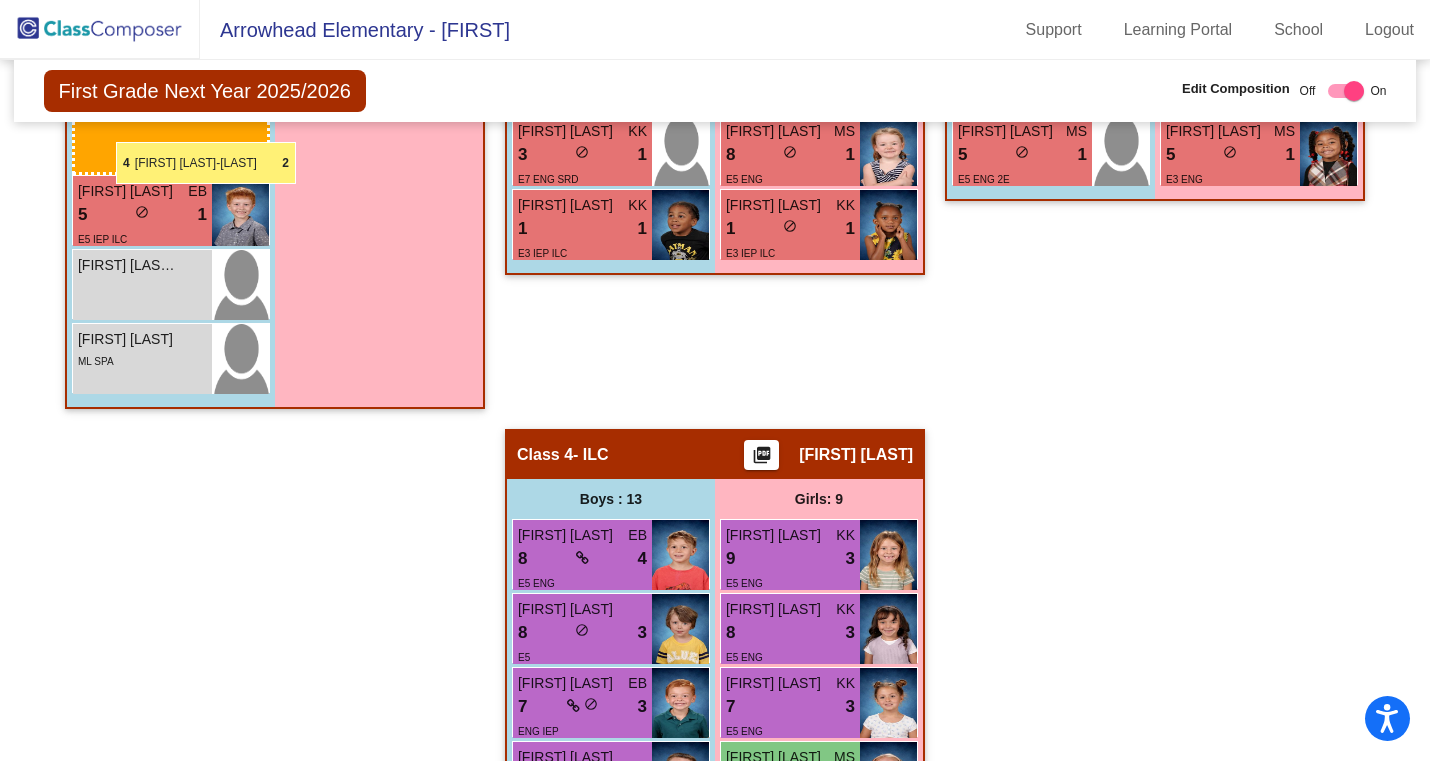 drag, startPoint x: 475, startPoint y: 662, endPoint x: 116, endPoint y: 142, distance: 631.88684 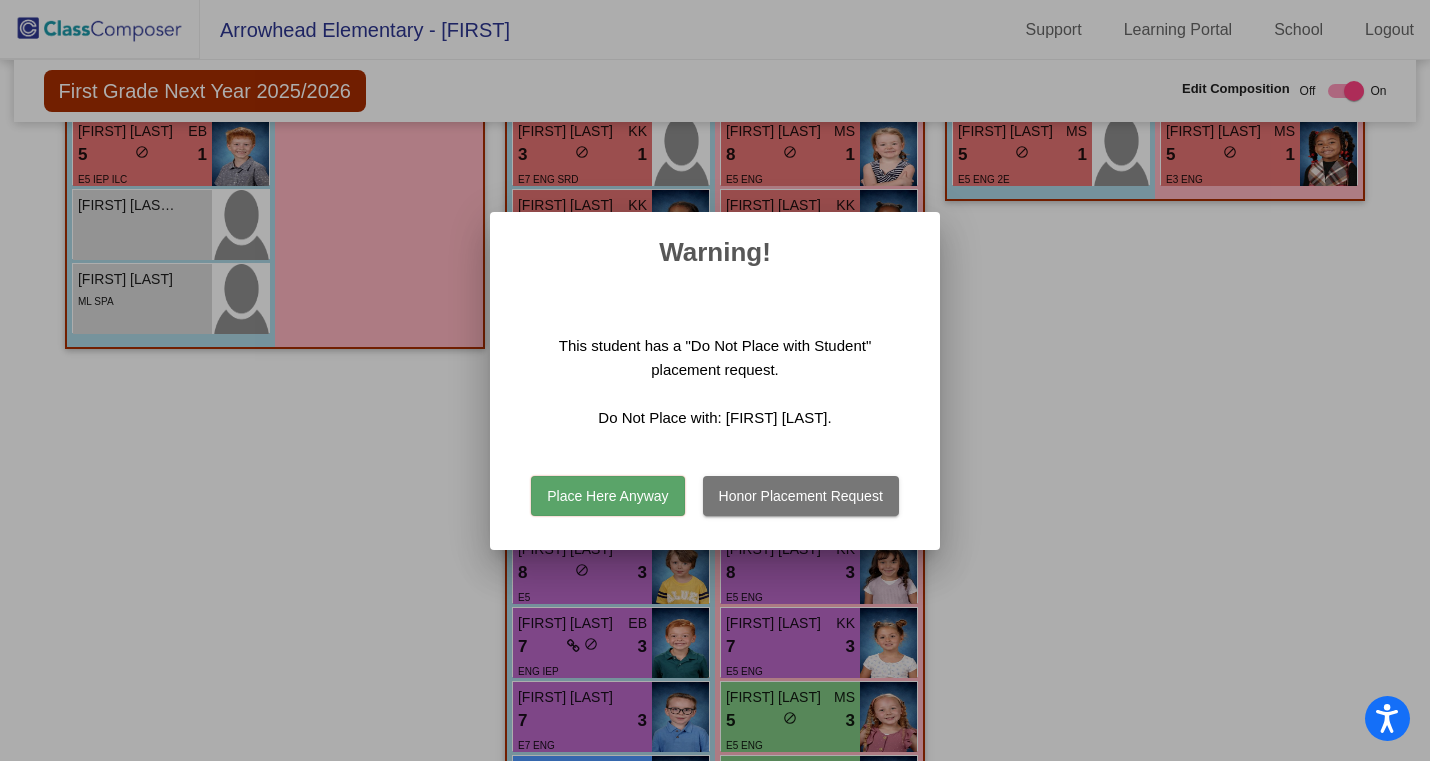 click on "Place Here Anyway" at bounding box center (607, 496) 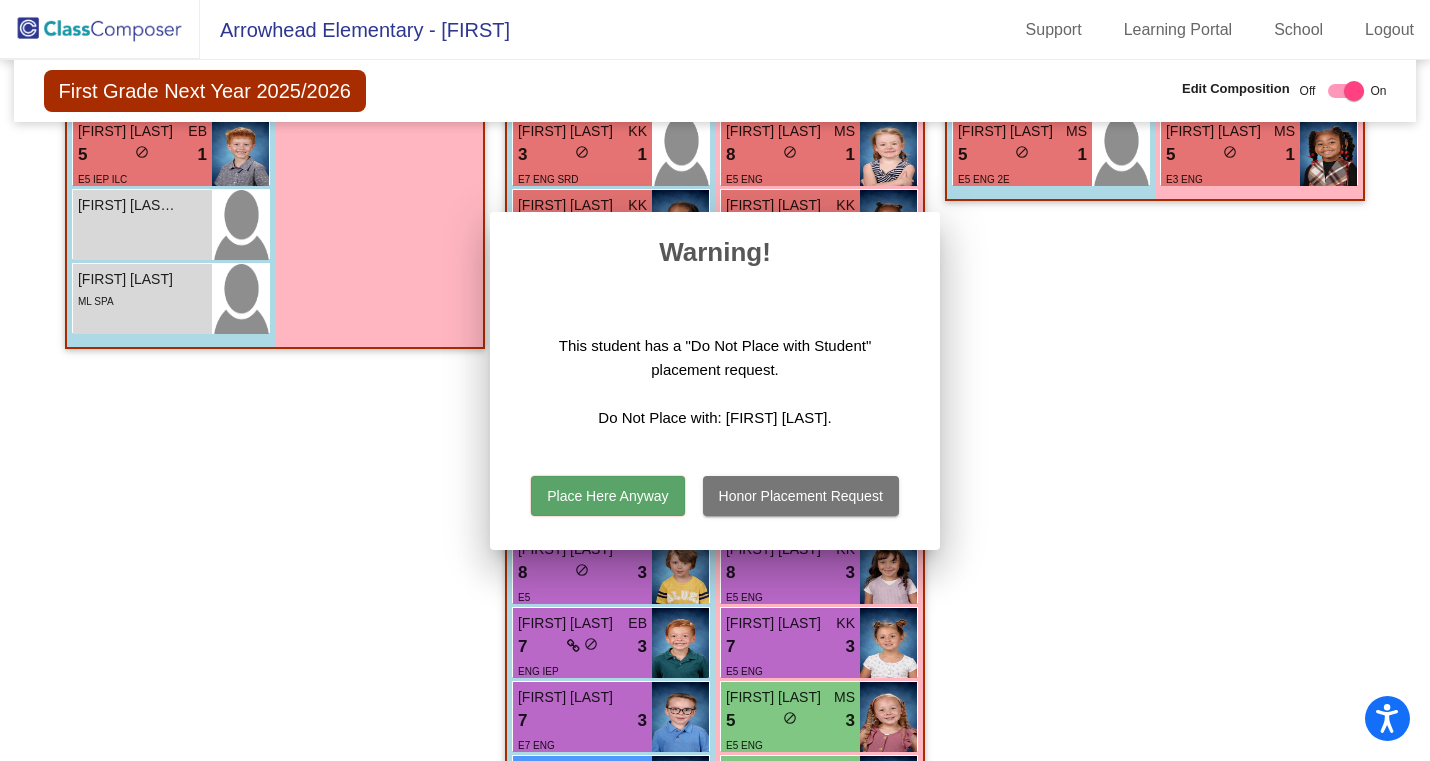 scroll, scrollTop: 1250, scrollLeft: 0, axis: vertical 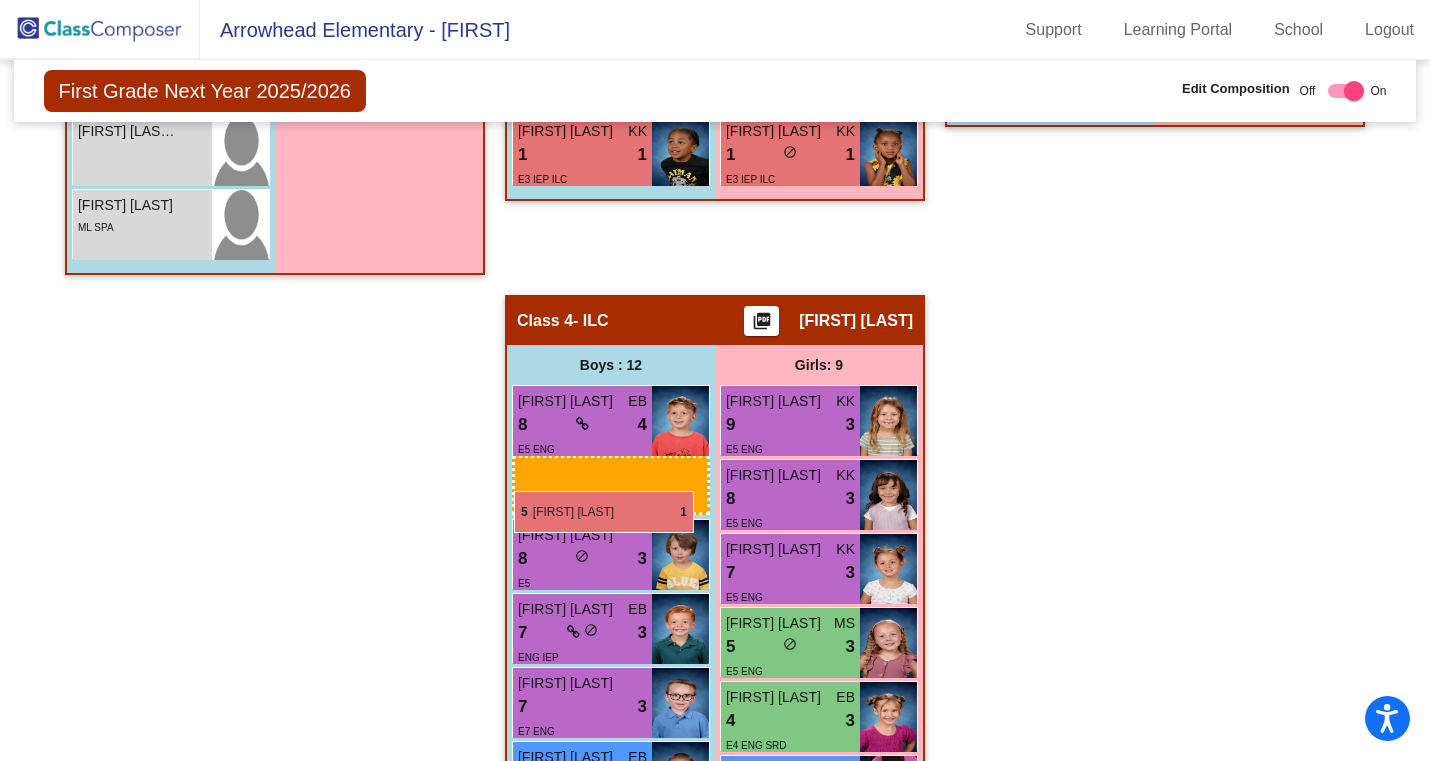drag, startPoint x: 161, startPoint y: 157, endPoint x: 514, endPoint y: 491, distance: 485.9681 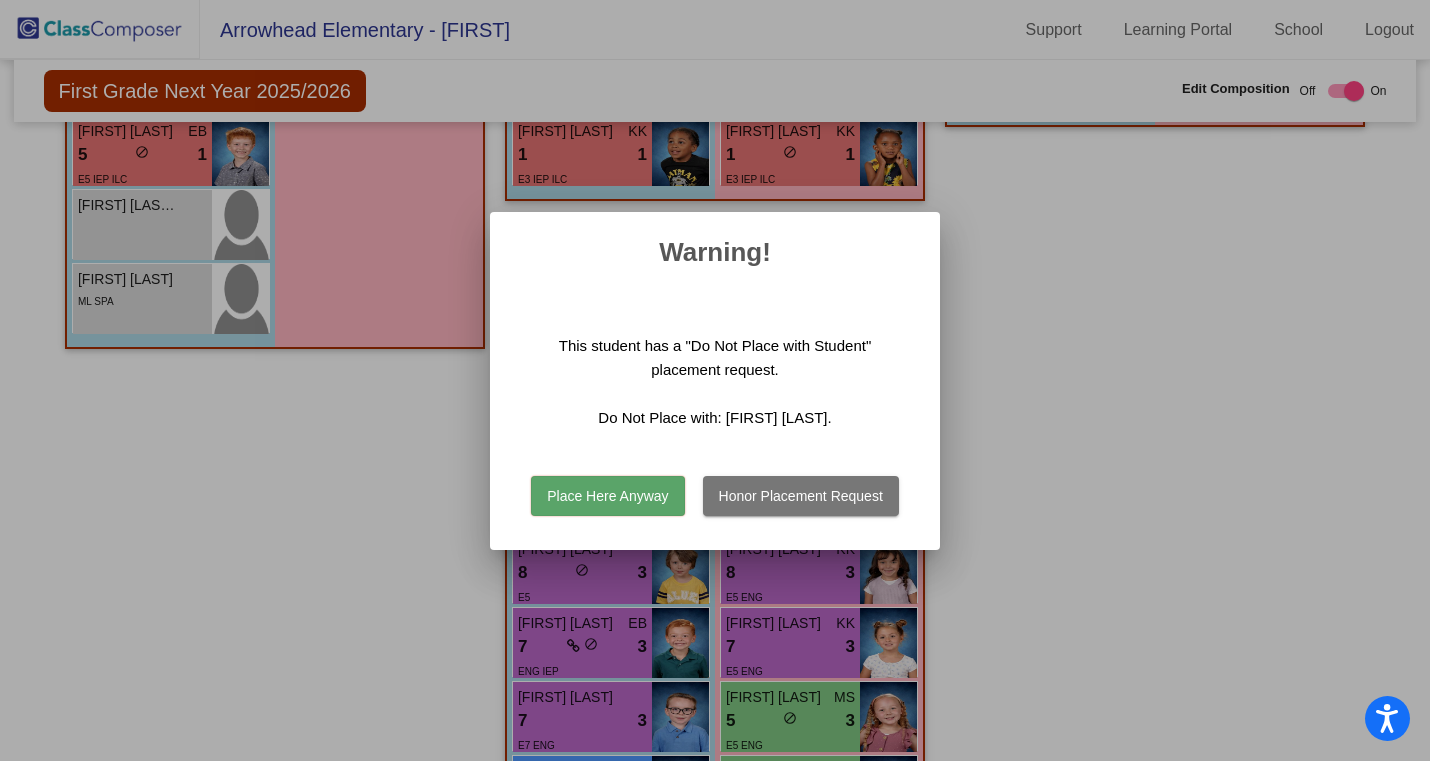 click on "Place Here Anyway" at bounding box center [607, 496] 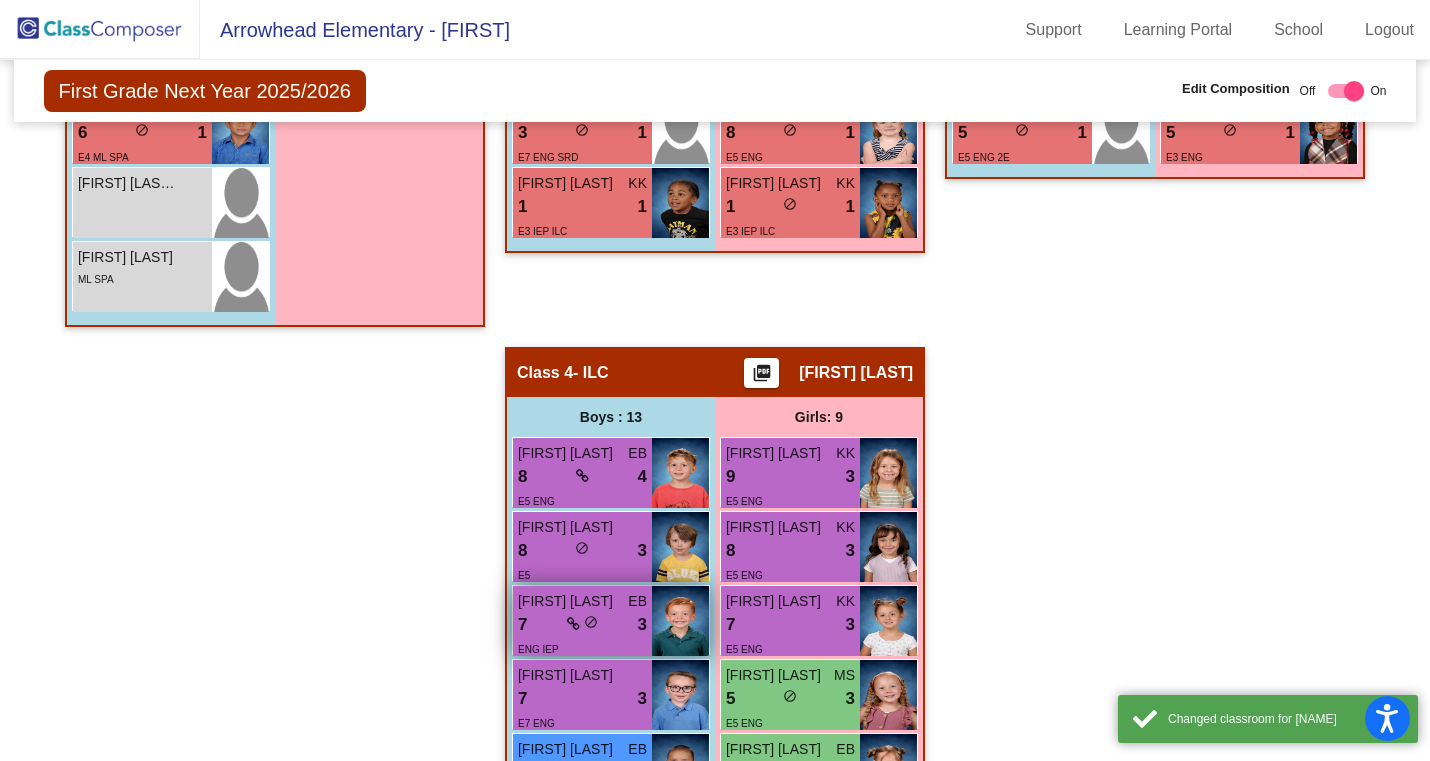 scroll, scrollTop: 1157, scrollLeft: 0, axis: vertical 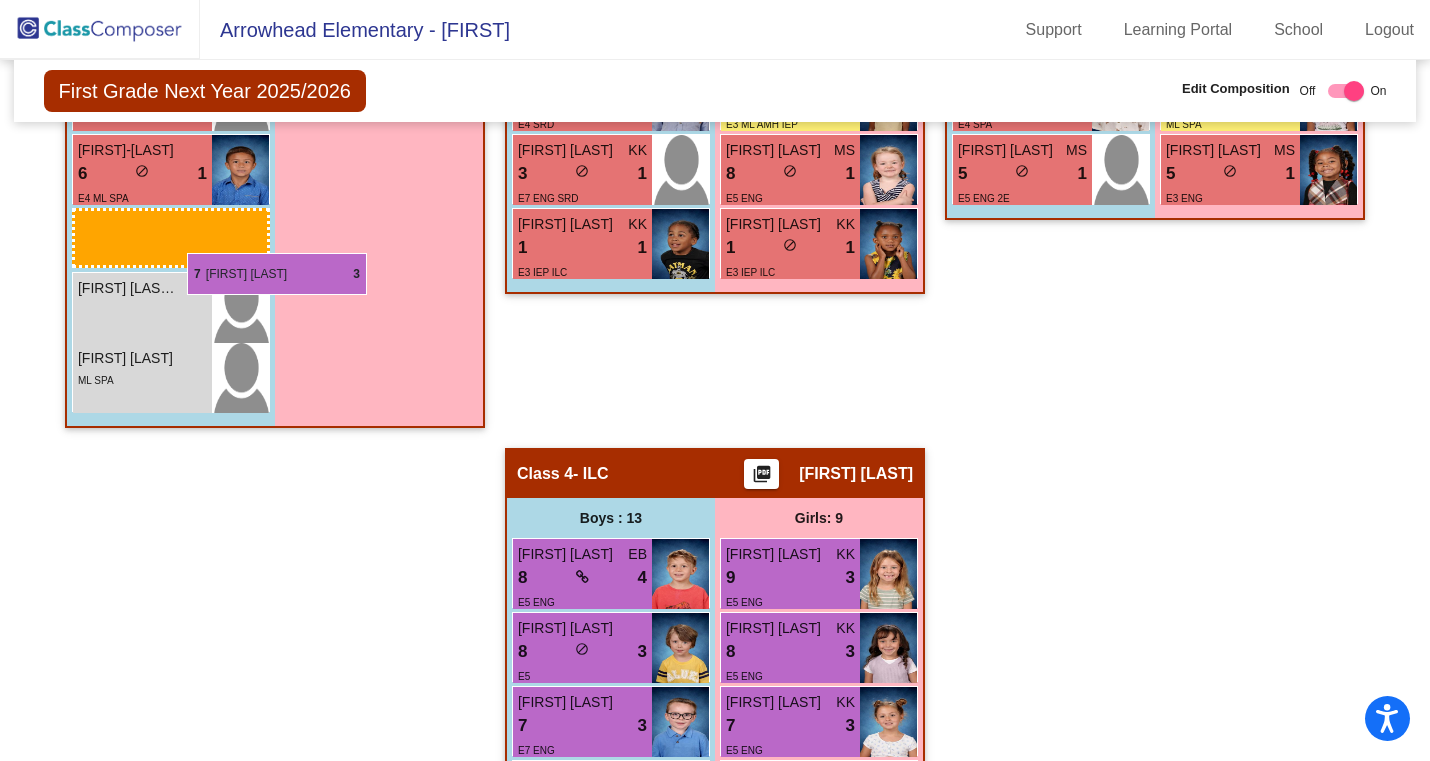 drag, startPoint x: 618, startPoint y: 655, endPoint x: 163, endPoint y: 231, distance: 621.9333 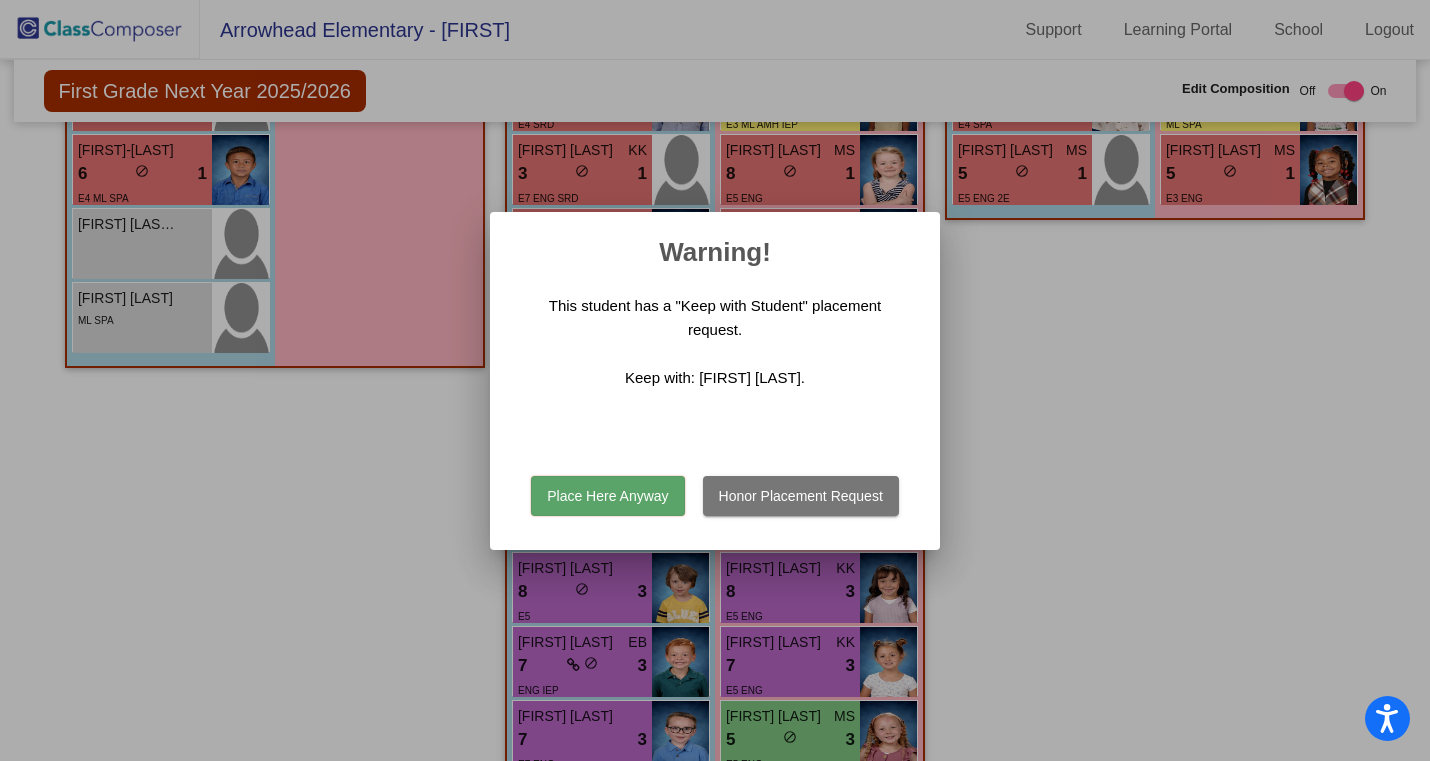 scroll, scrollTop: 0, scrollLeft: 0, axis: both 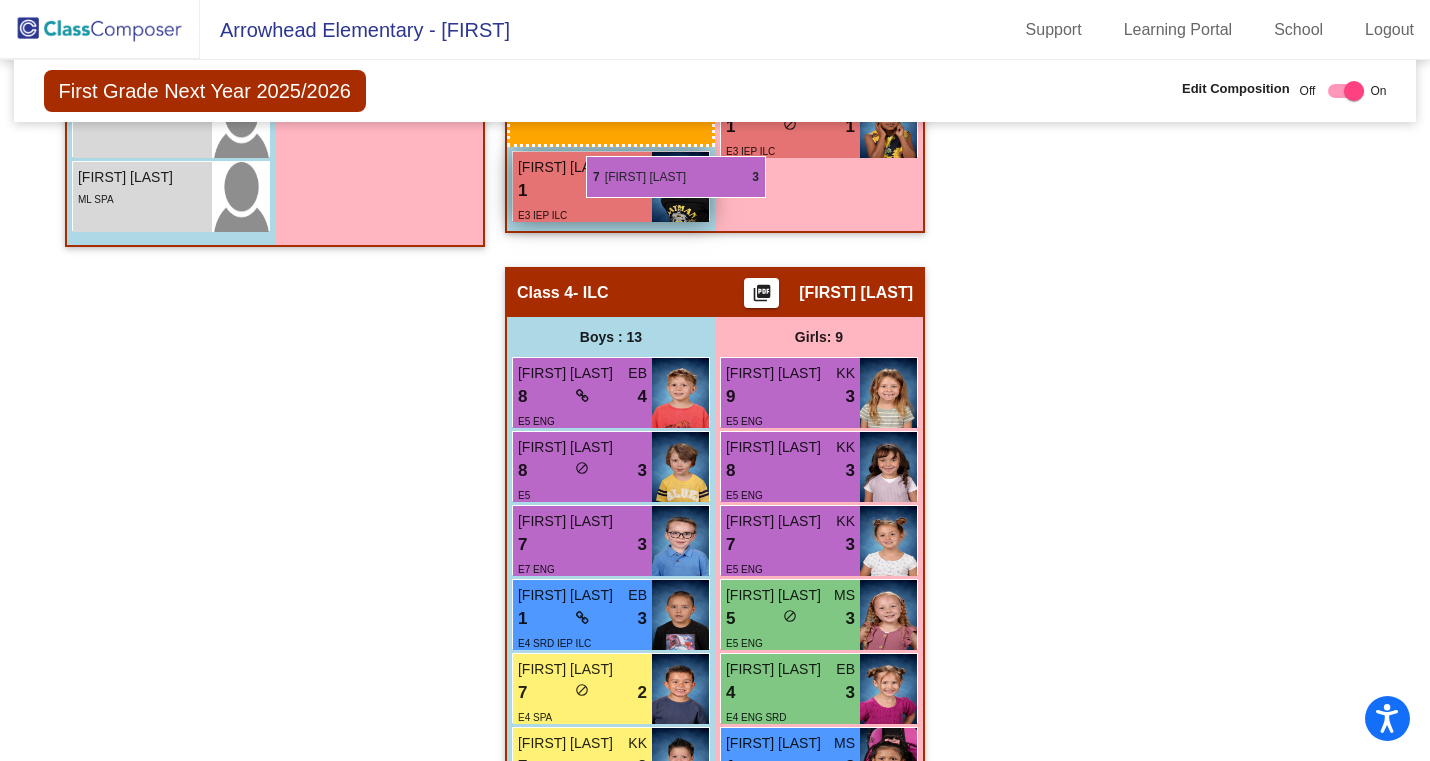 drag, startPoint x: 670, startPoint y: 547, endPoint x: 586, endPoint y: 156, distance: 399.92123 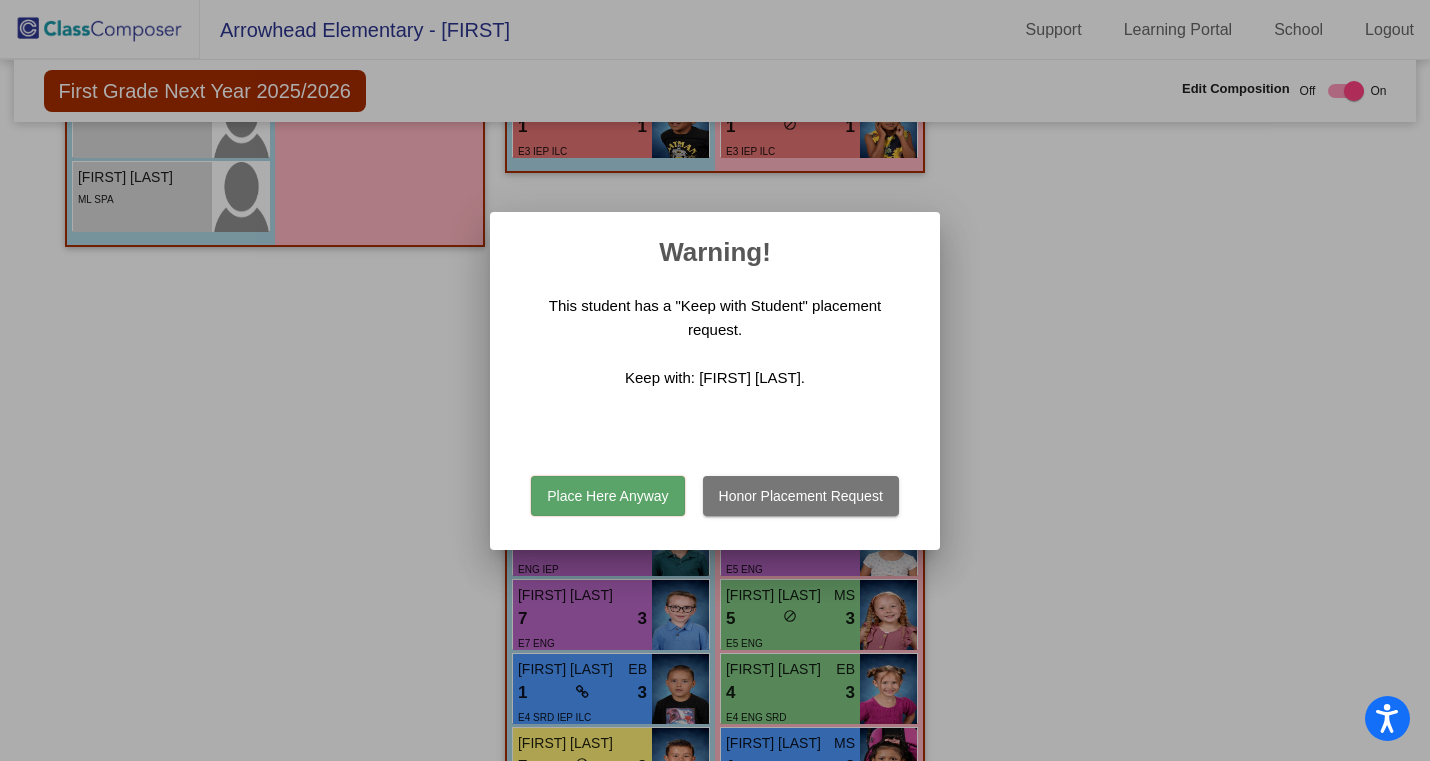 click on "Place Here Anyway" at bounding box center [607, 496] 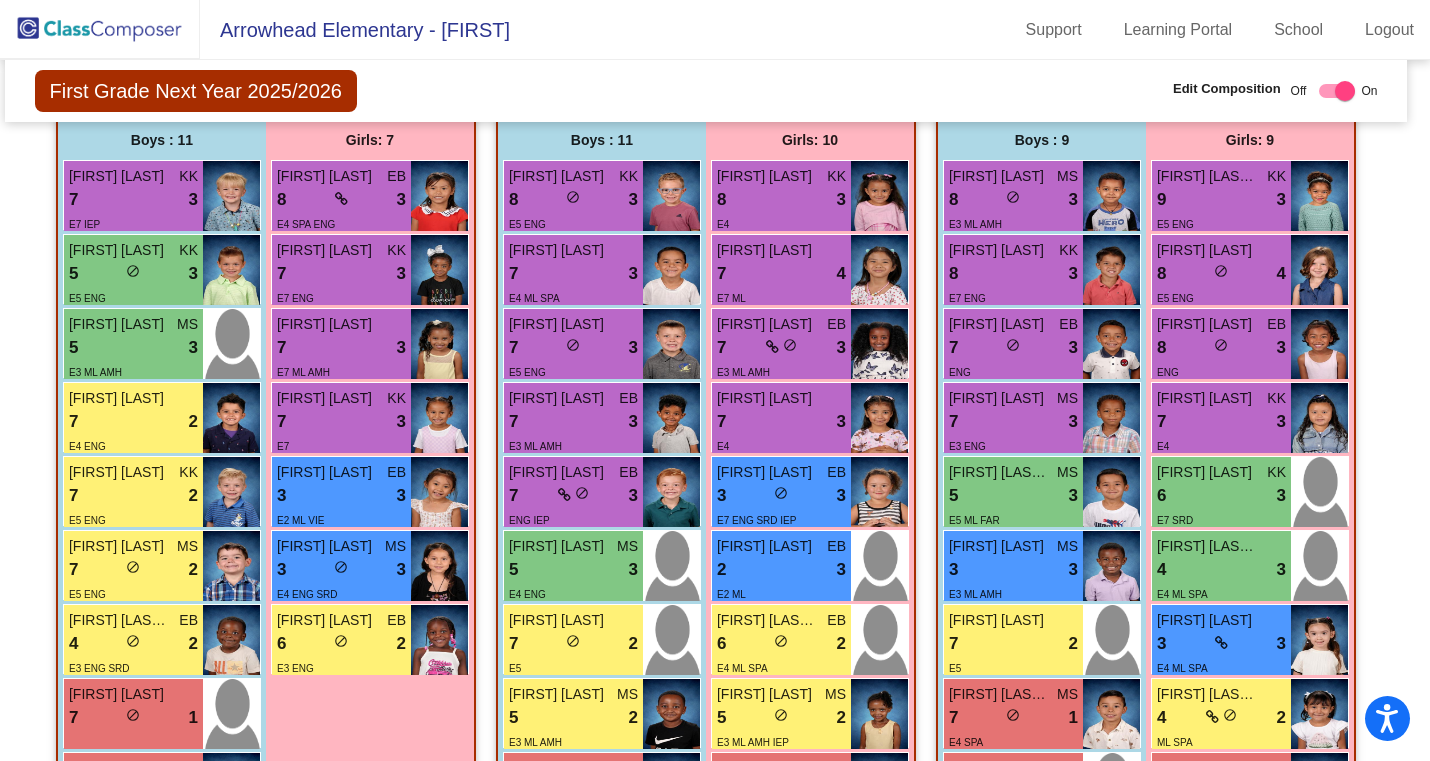 scroll, scrollTop: 538, scrollLeft: 9, axis: both 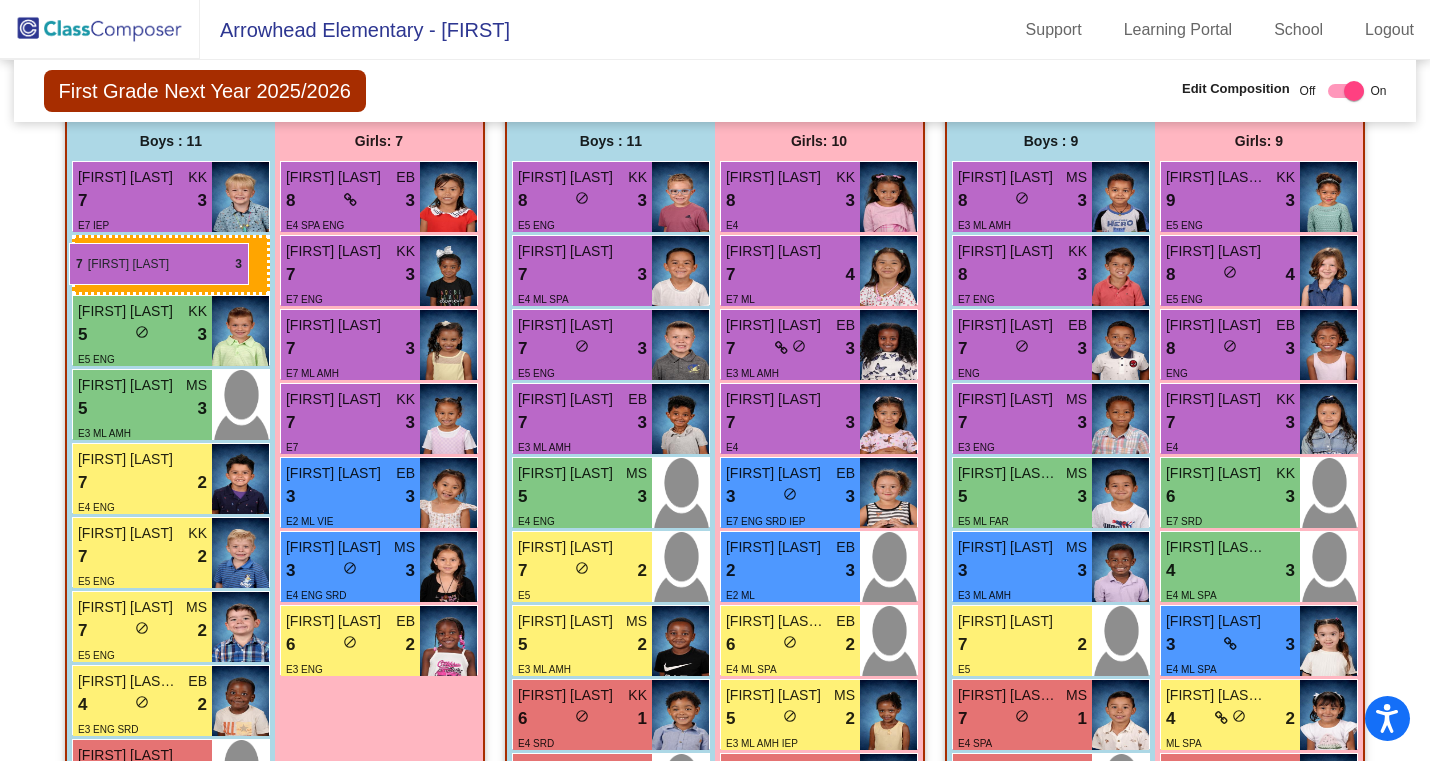 drag, startPoint x: 544, startPoint y: 479, endPoint x: 79, endPoint y: 244, distance: 521.00867 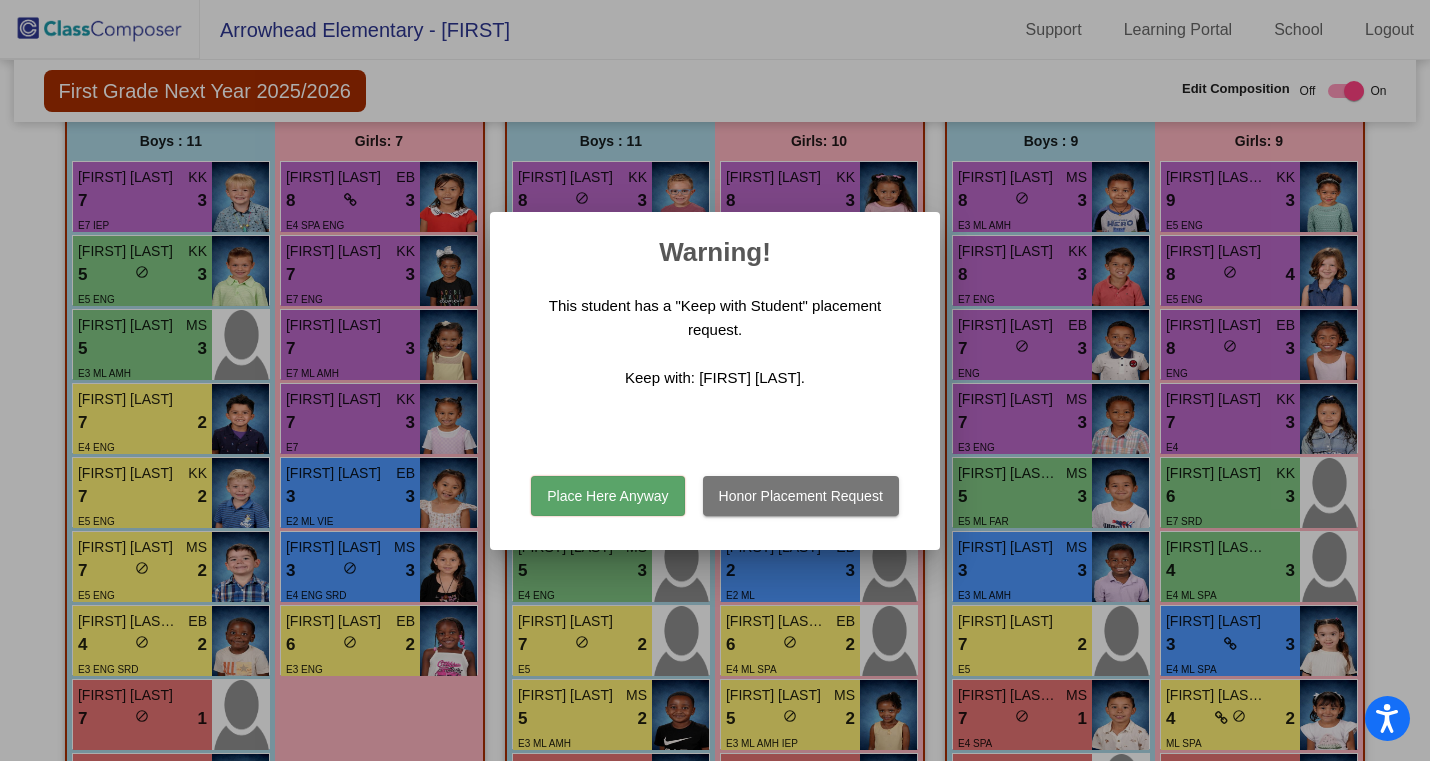 click on "Place Here Anyway" at bounding box center (607, 496) 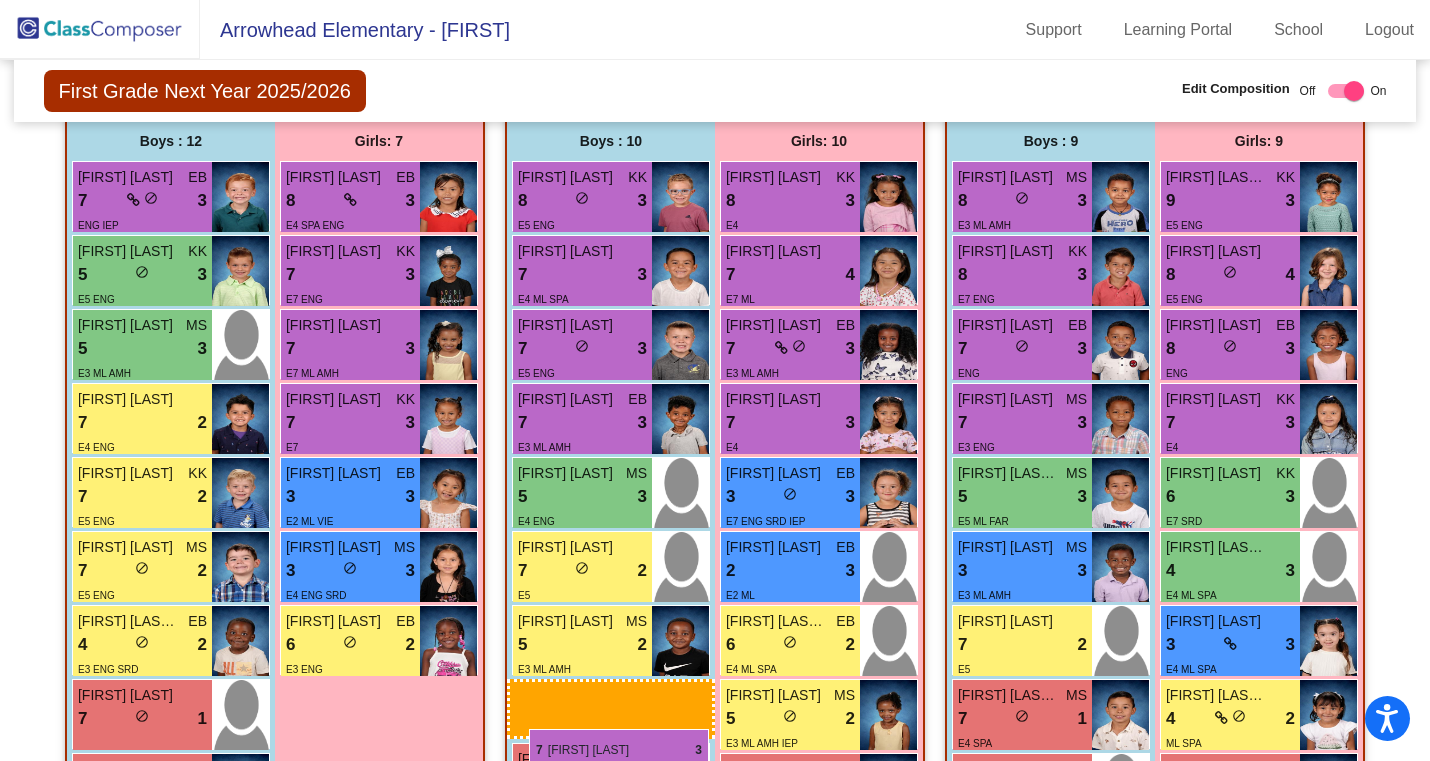 scroll, scrollTop: 0, scrollLeft: 0, axis: both 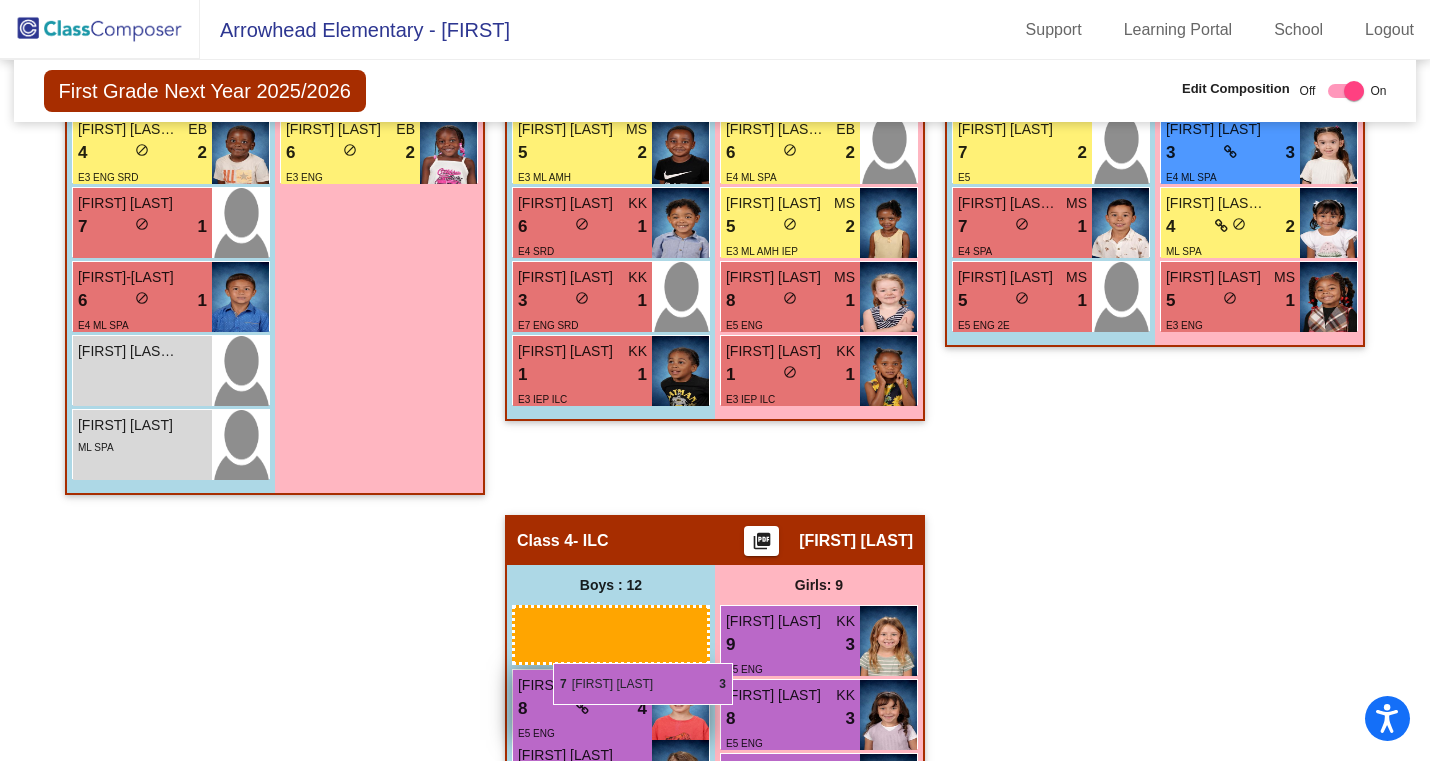 drag, startPoint x: 148, startPoint y: 191, endPoint x: 550, endPoint y: 654, distance: 613.1664 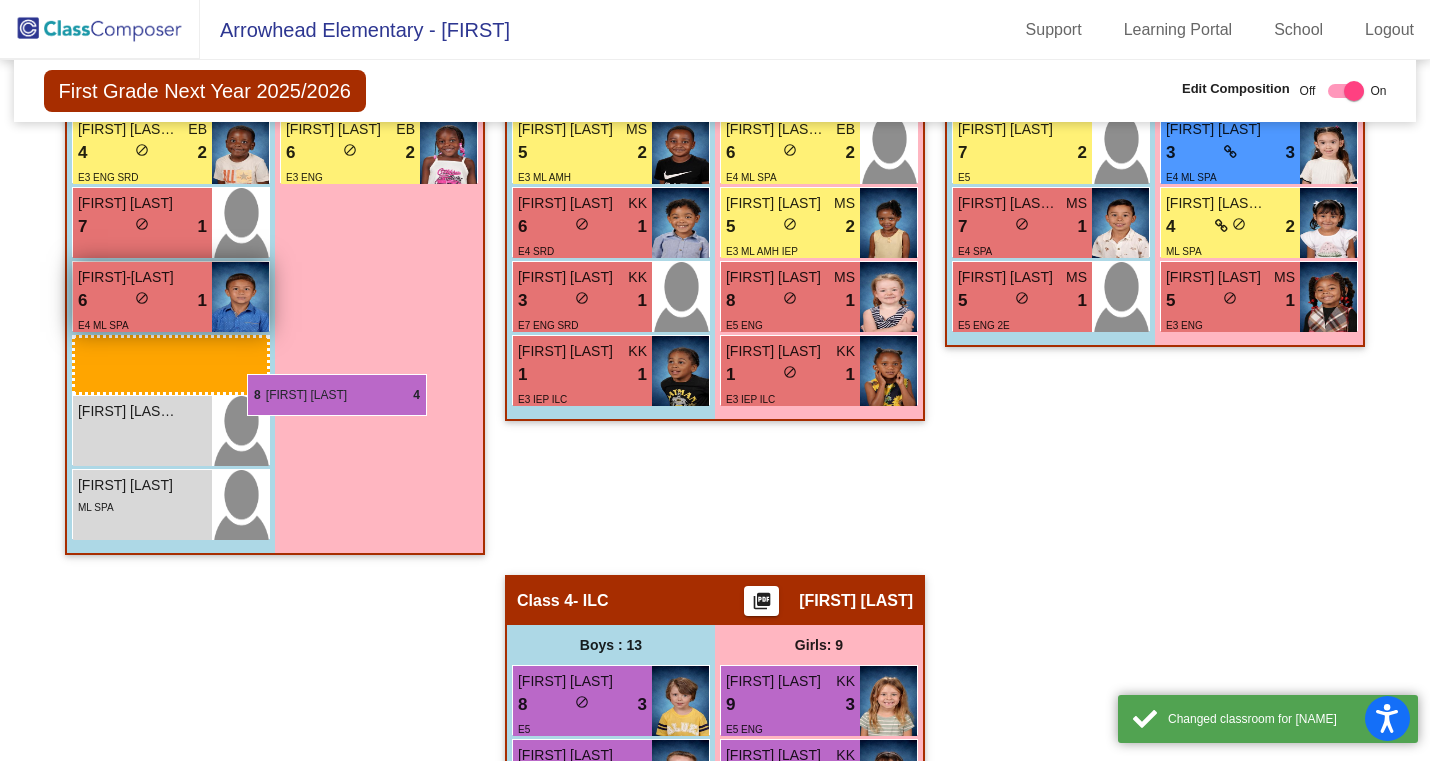 drag, startPoint x: 554, startPoint y: 656, endPoint x: 81, endPoint y: 294, distance: 595.62823 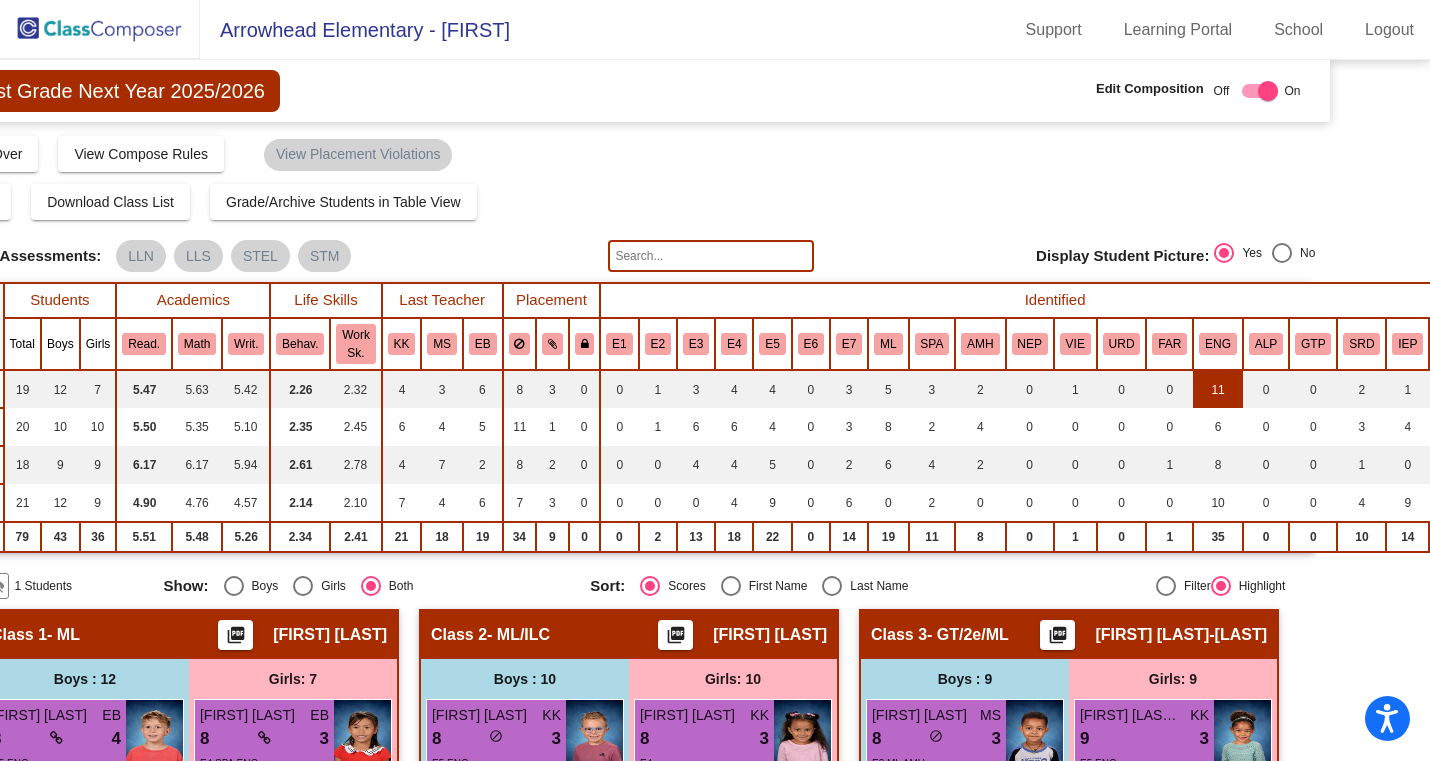 scroll, scrollTop: 0, scrollLeft: 177, axis: horizontal 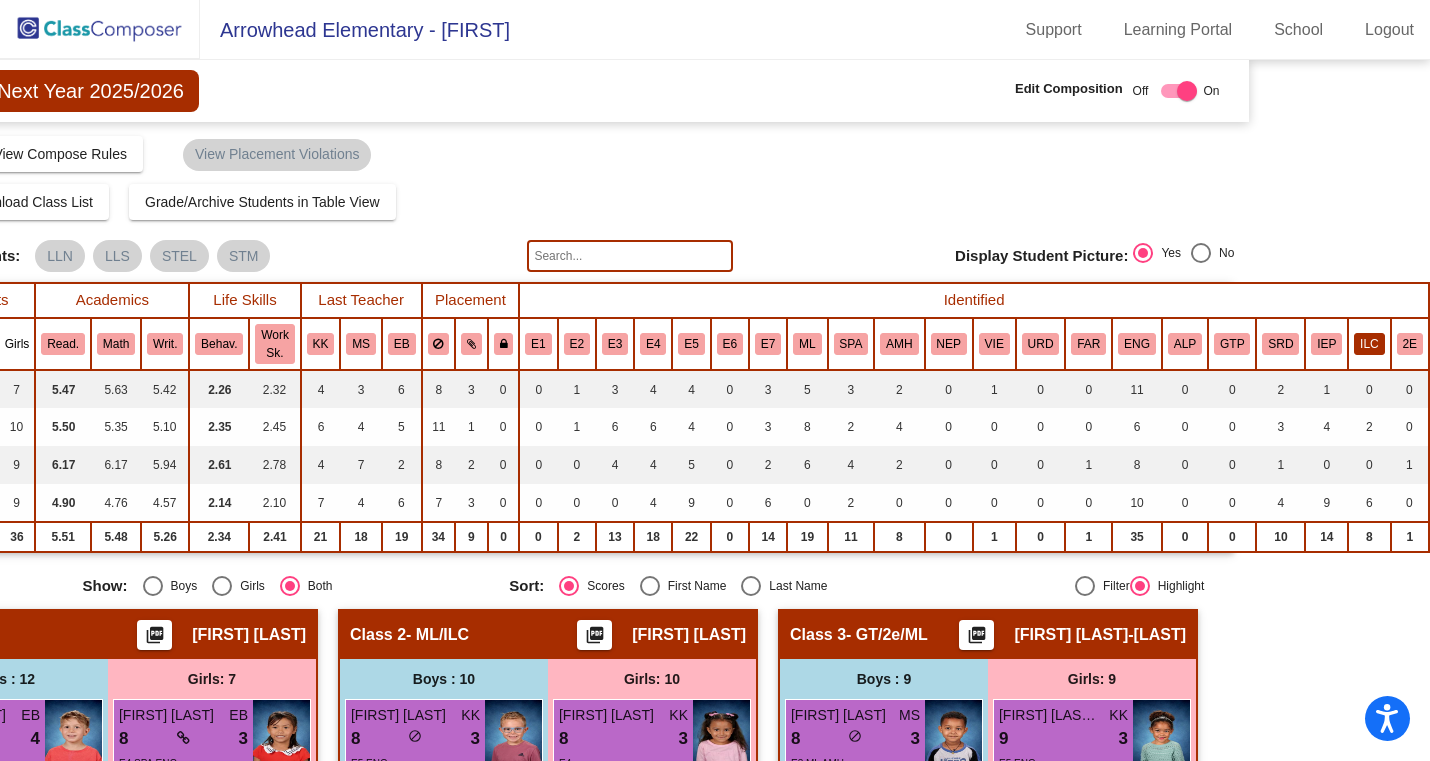 click on "ILC" 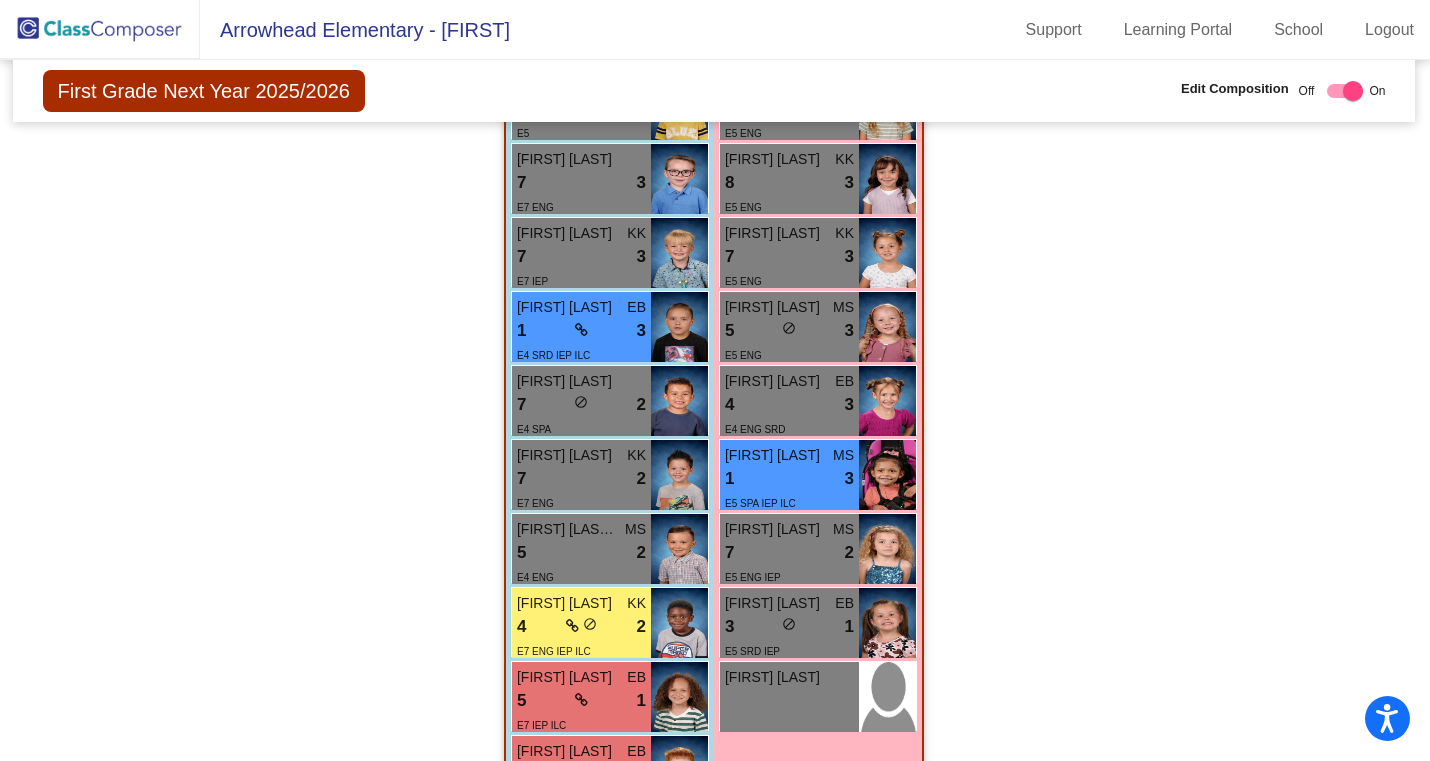 scroll, scrollTop: 1637, scrollLeft: 1, axis: both 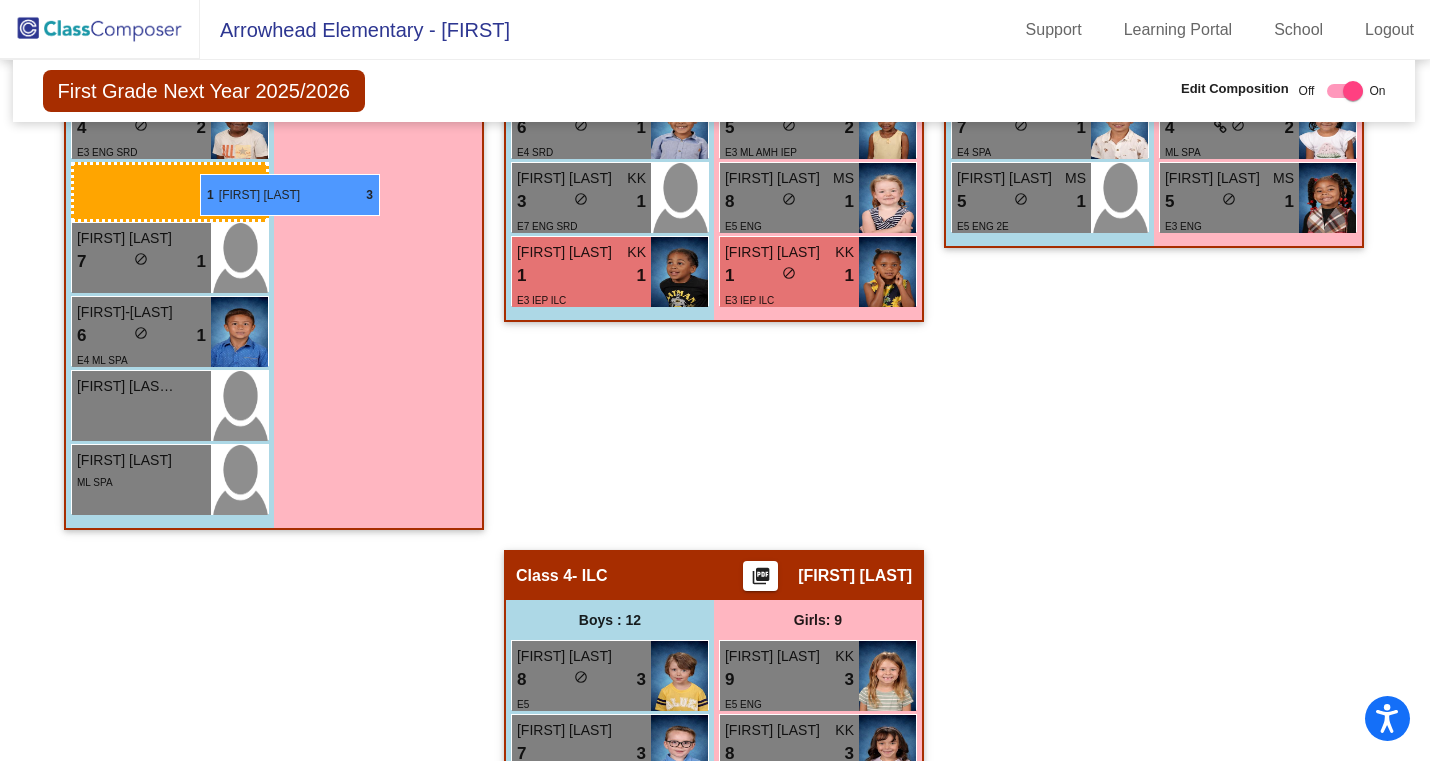 drag, startPoint x: 596, startPoint y: 341, endPoint x: 200, endPoint y: 174, distance: 429.7732 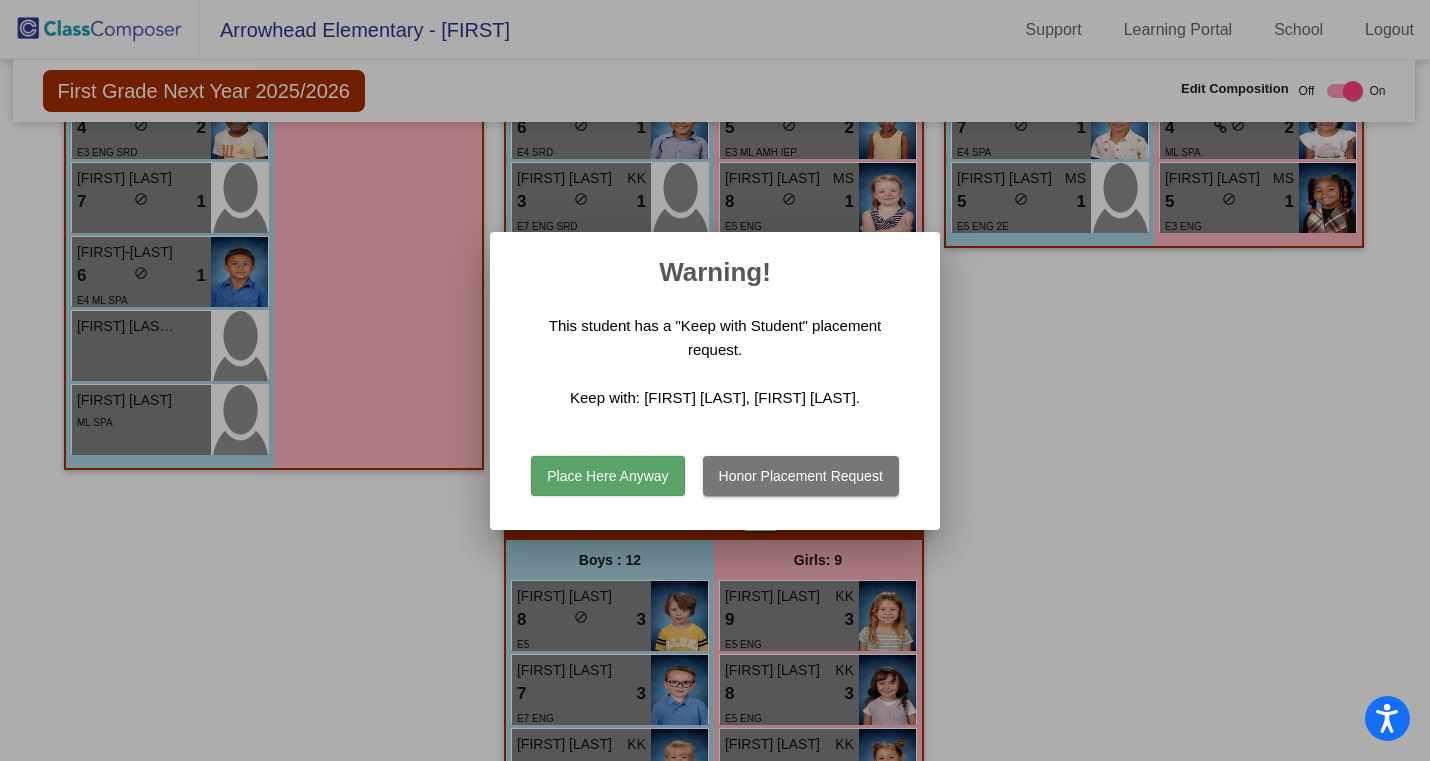 click on "Place Here Anyway" at bounding box center (607, 476) 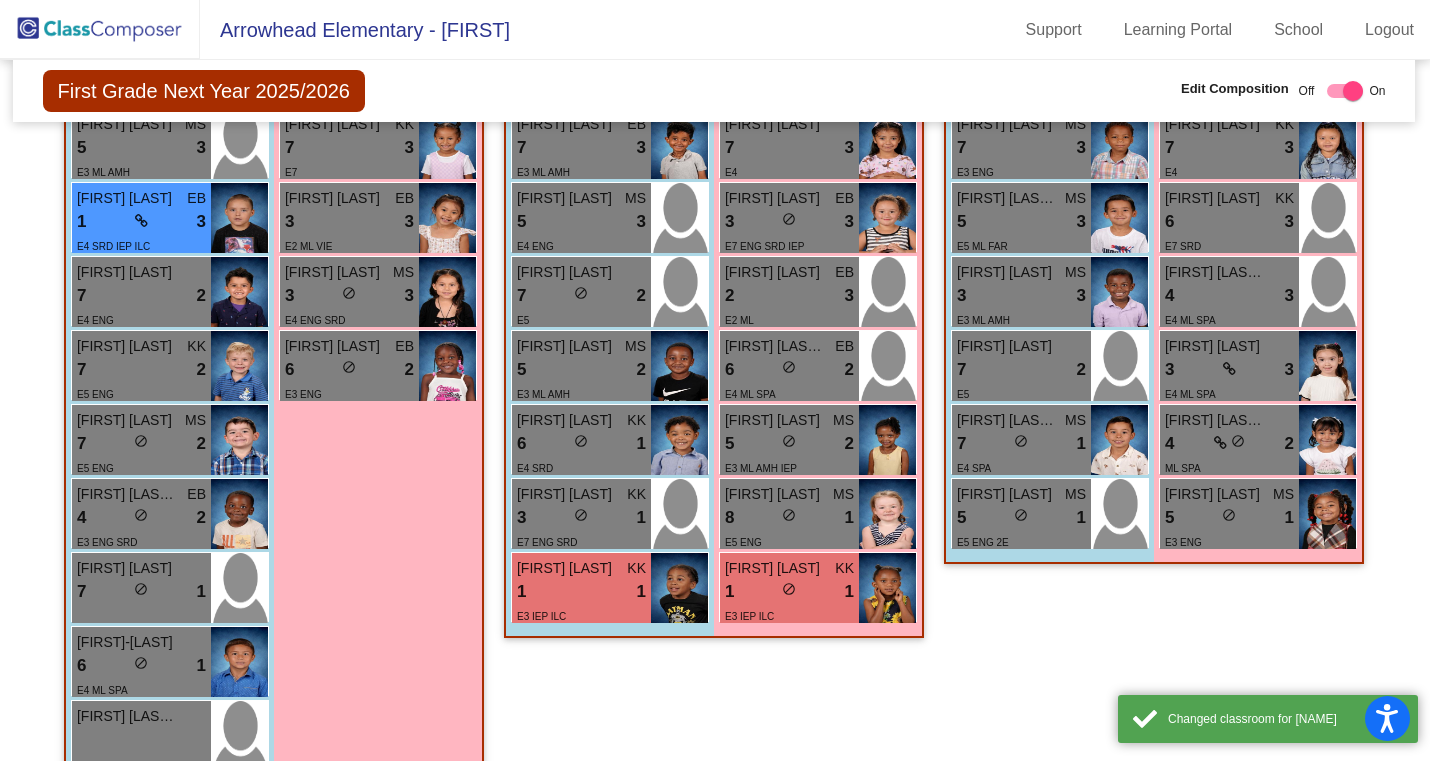 scroll, scrollTop: 814, scrollLeft: 1, axis: both 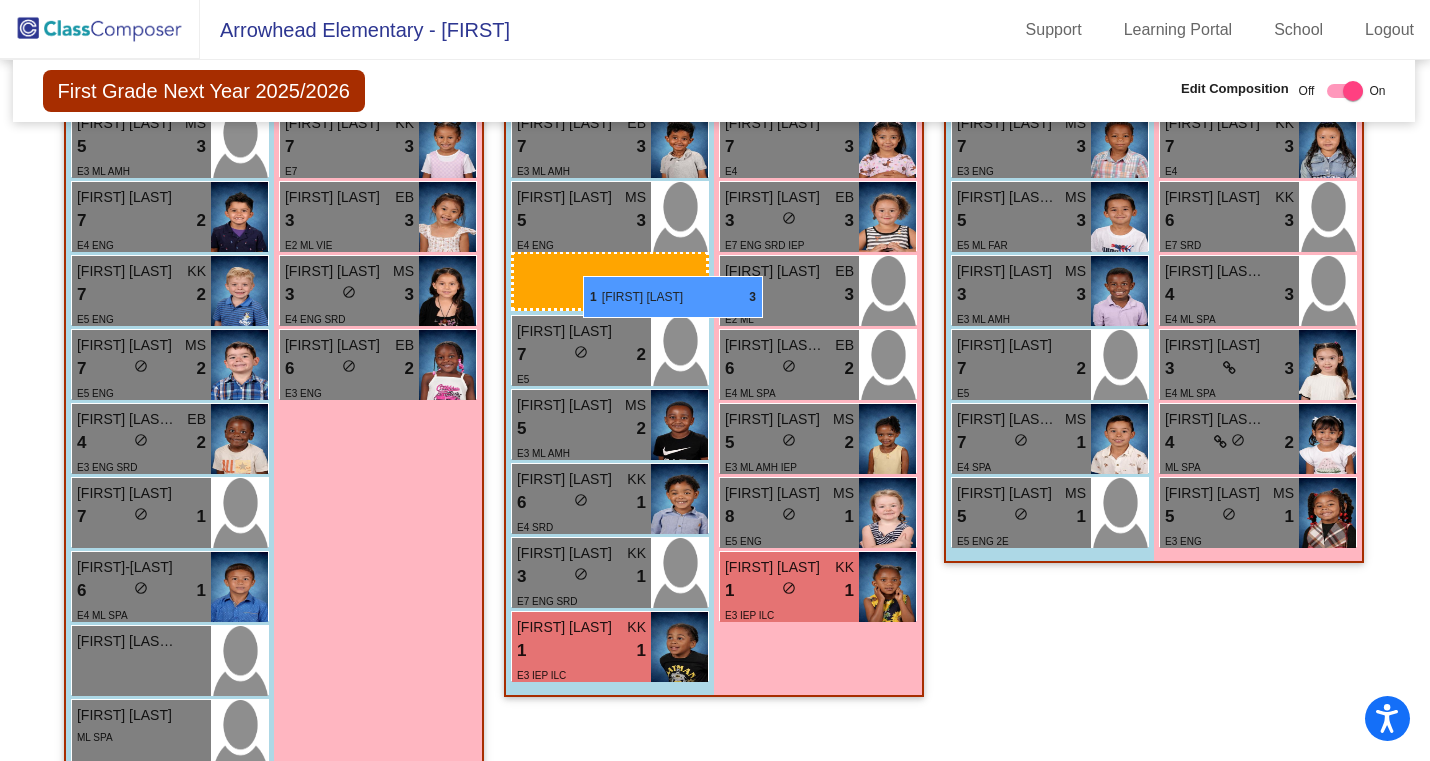 drag, startPoint x: 148, startPoint y: 219, endPoint x: 583, endPoint y: 275, distance: 438.58978 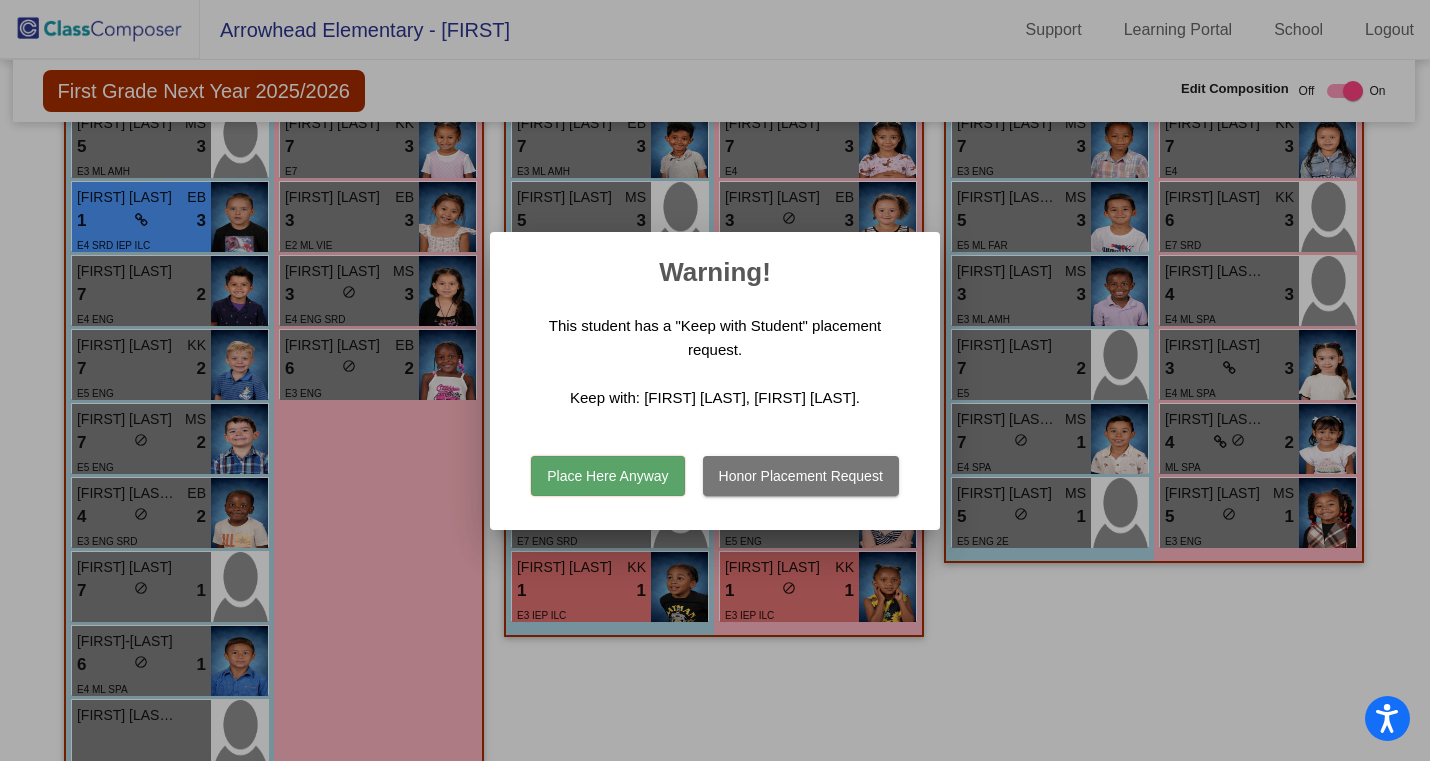 click on "Place Here Anyway" at bounding box center [607, 476] 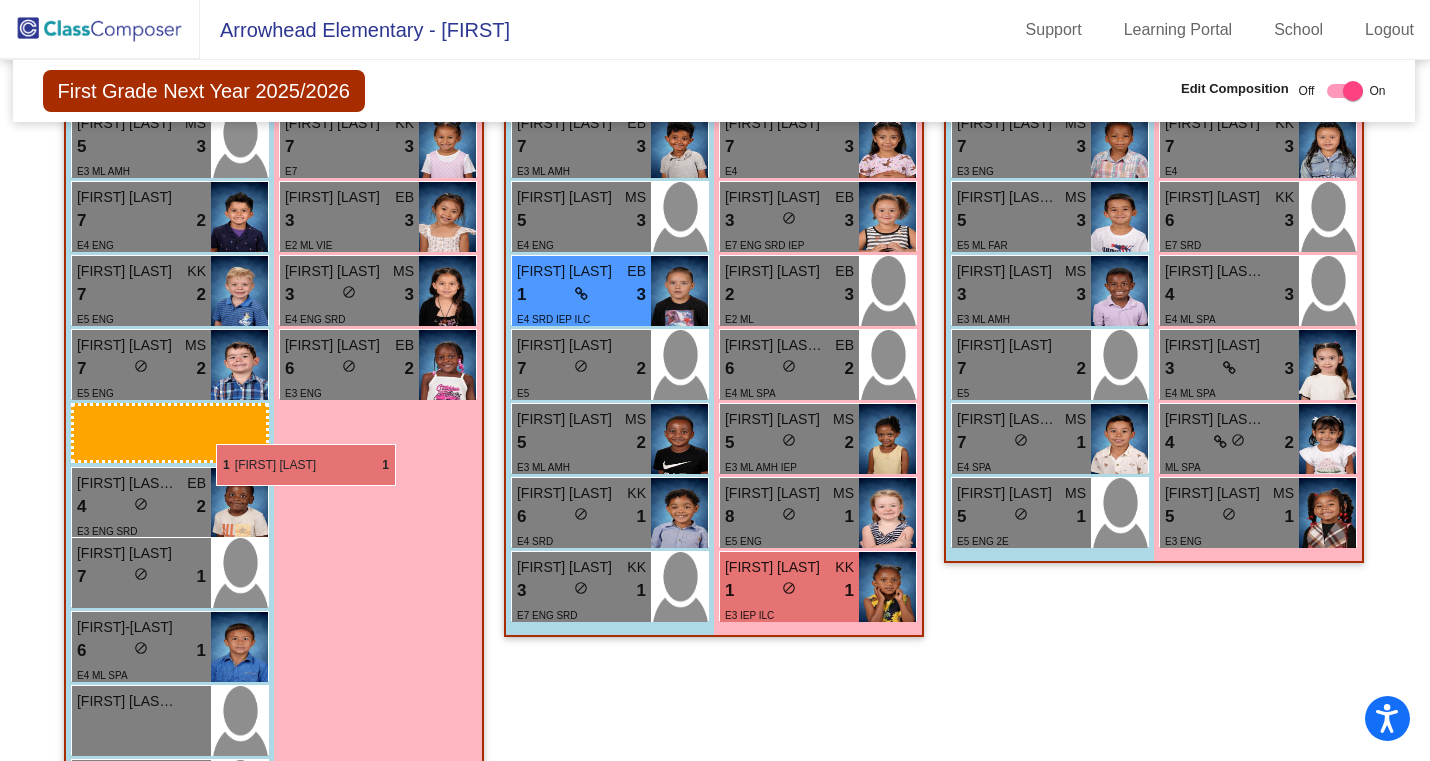 drag, startPoint x: 611, startPoint y: 671, endPoint x: 216, endPoint y: 444, distance: 455.58093 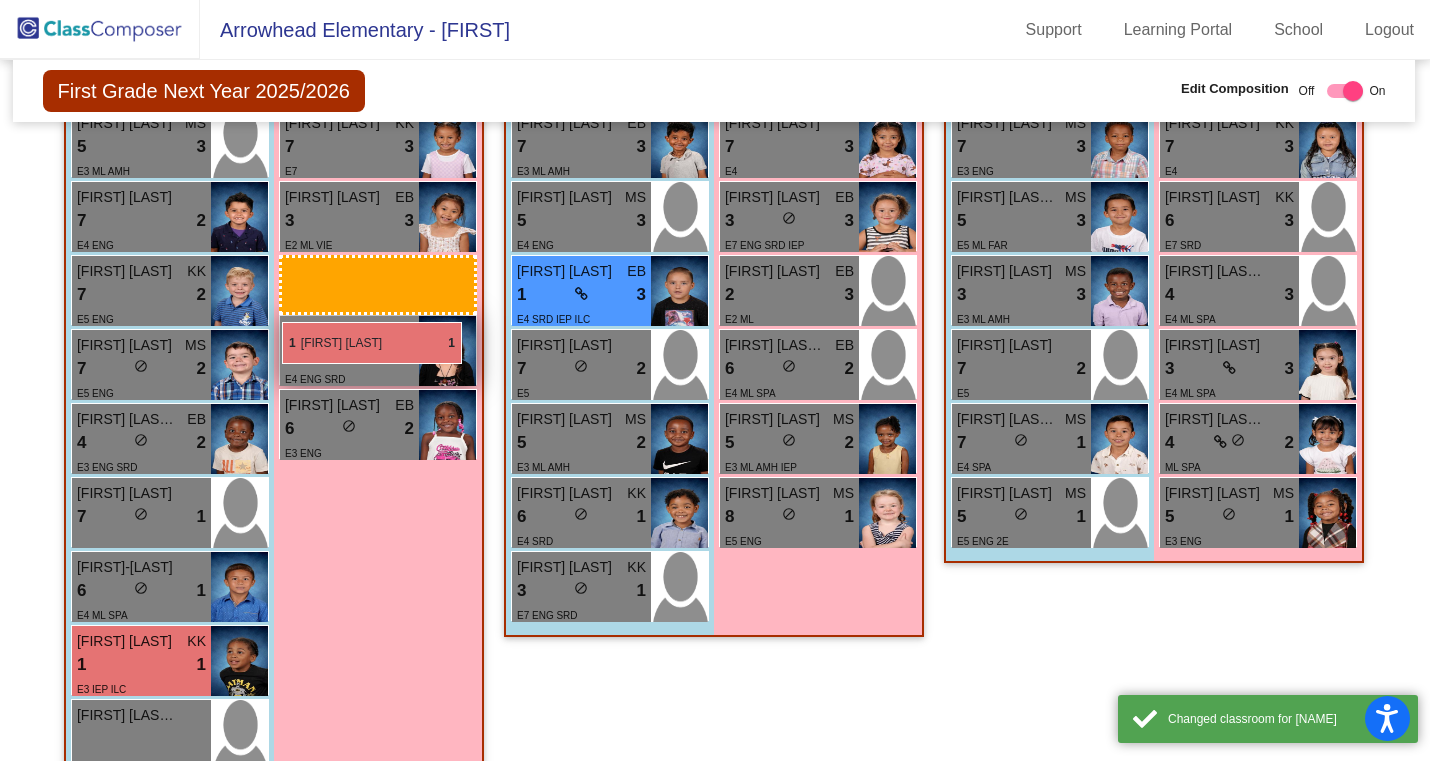 drag, startPoint x: 805, startPoint y: 584, endPoint x: 284, endPoint y: 322, distance: 583.1681 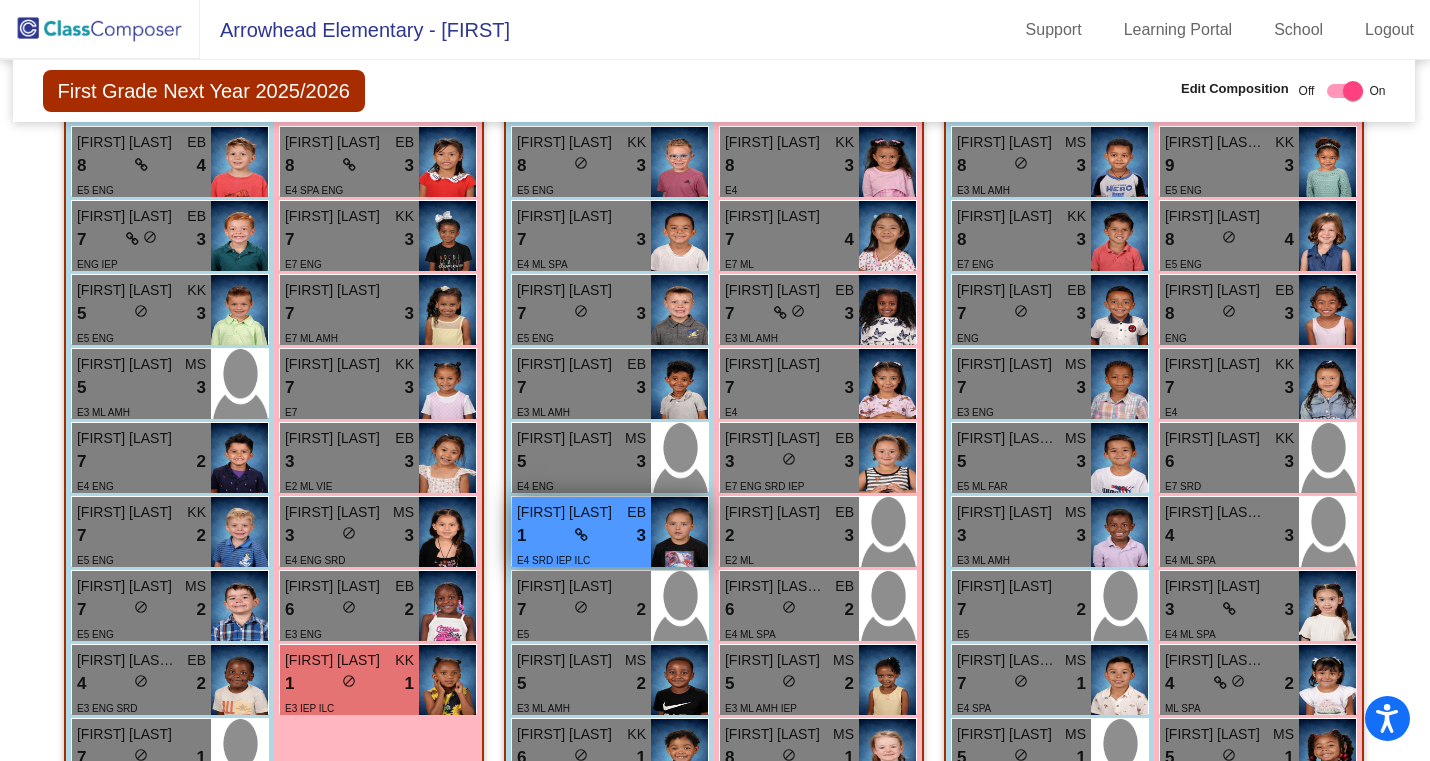 scroll, scrollTop: 665, scrollLeft: 1, axis: both 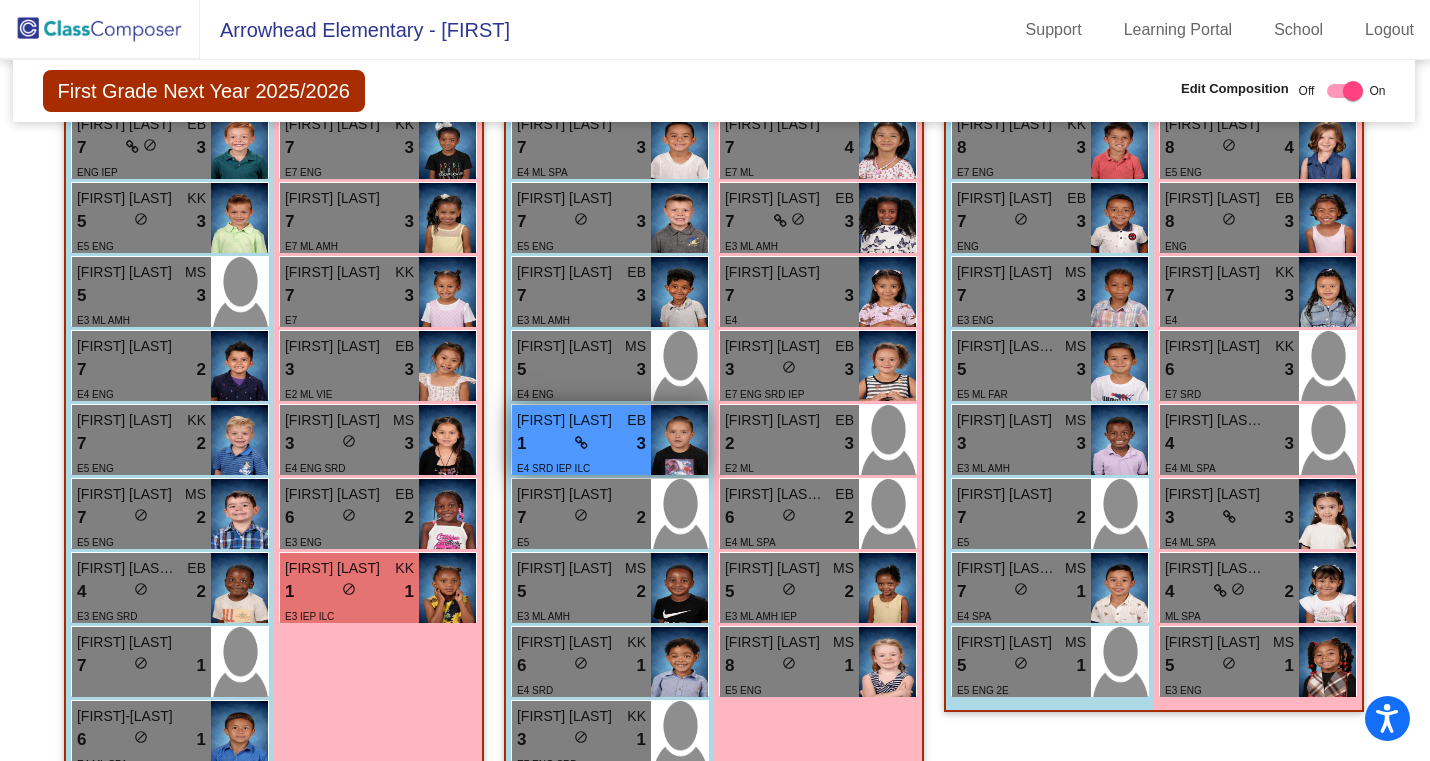 click on "[FIRST] [LAST]" at bounding box center (567, 420) 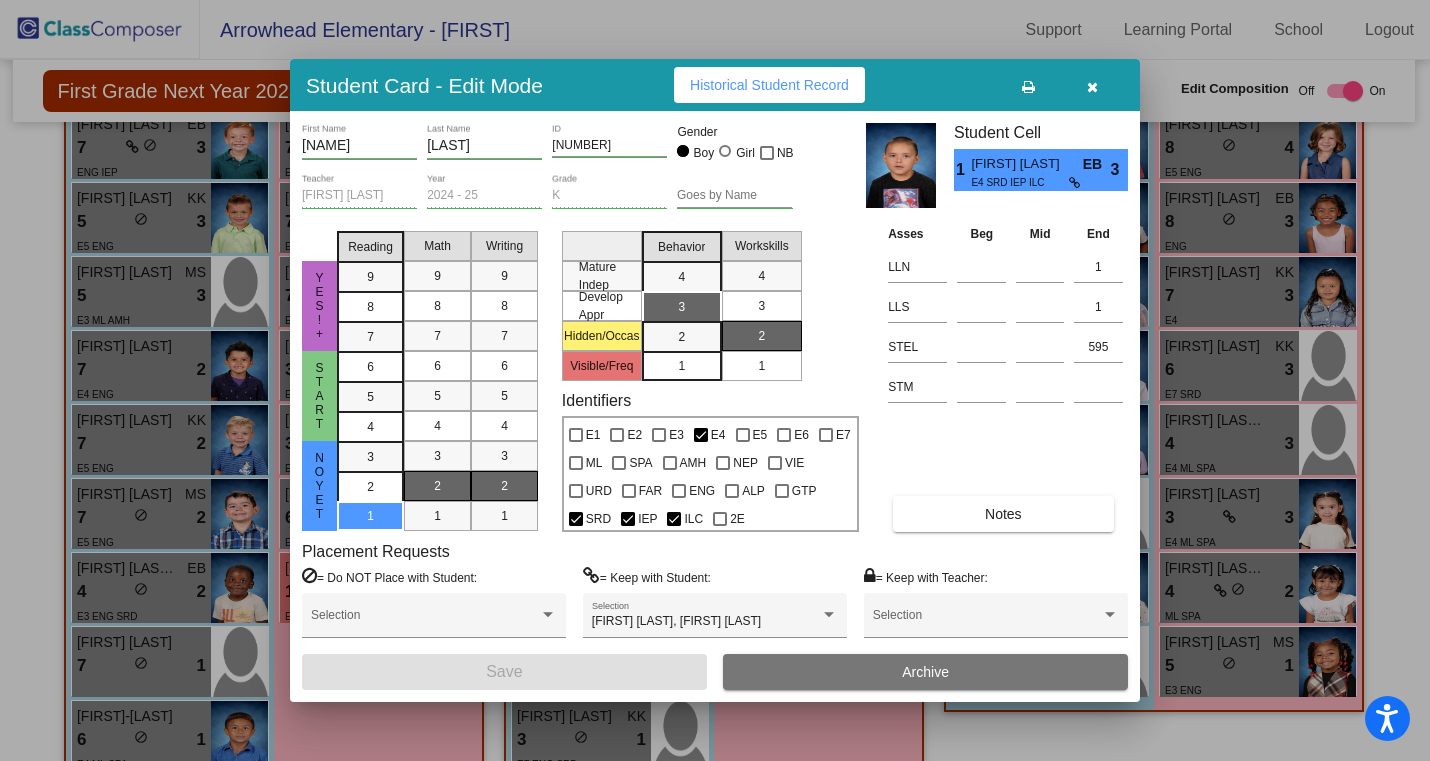click at bounding box center (1092, 87) 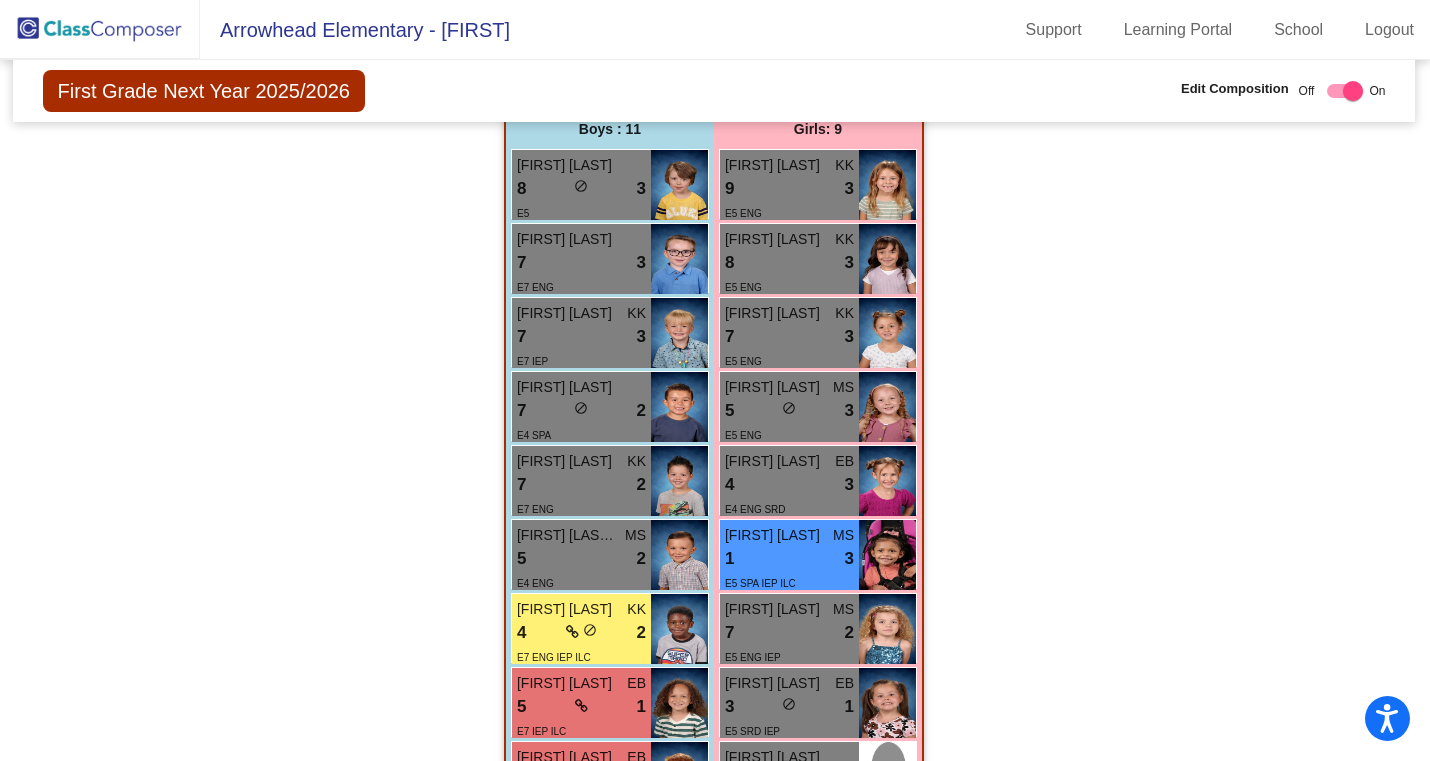 scroll, scrollTop: 1598, scrollLeft: 1, axis: both 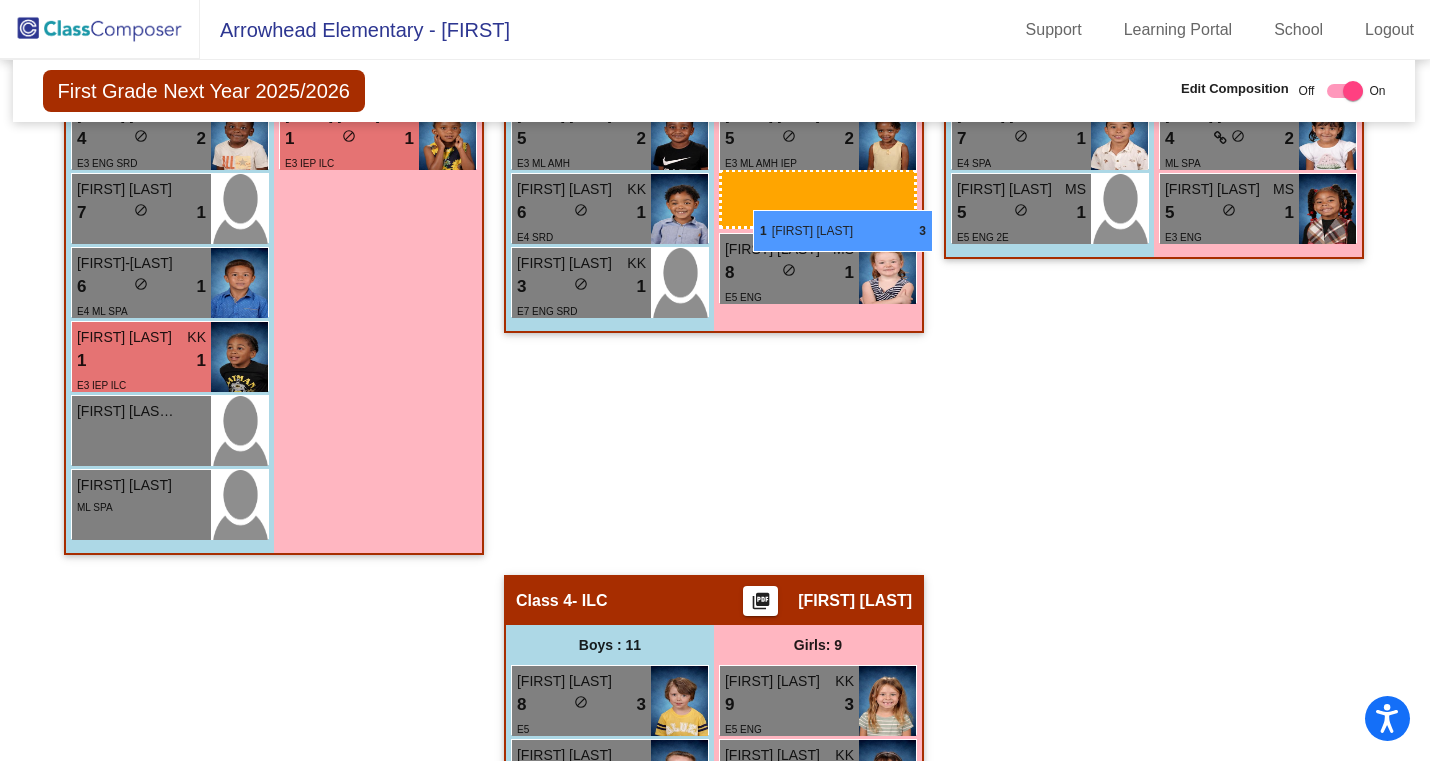 drag, startPoint x: 780, startPoint y: 572, endPoint x: 753, endPoint y: 210, distance: 363.00552 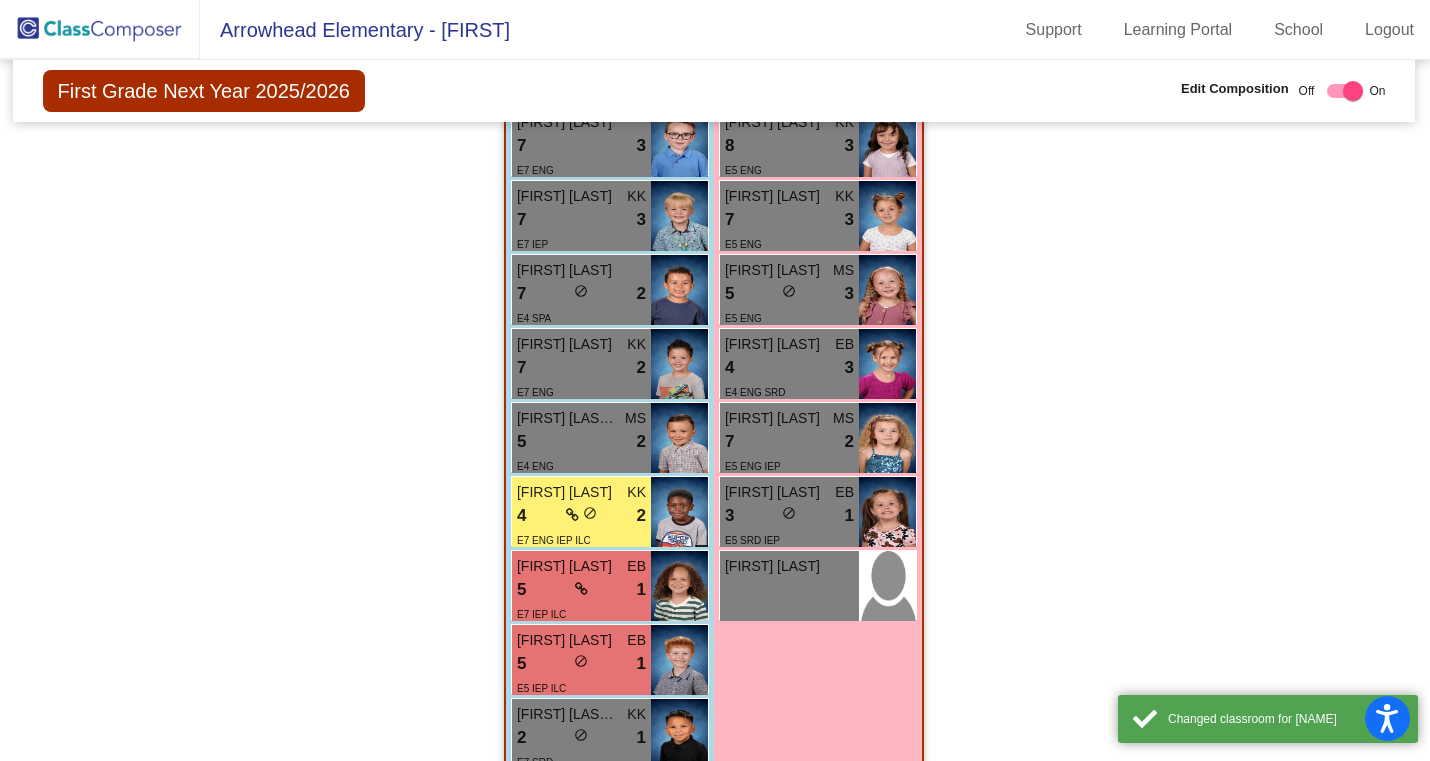 scroll, scrollTop: 1763, scrollLeft: 1, axis: both 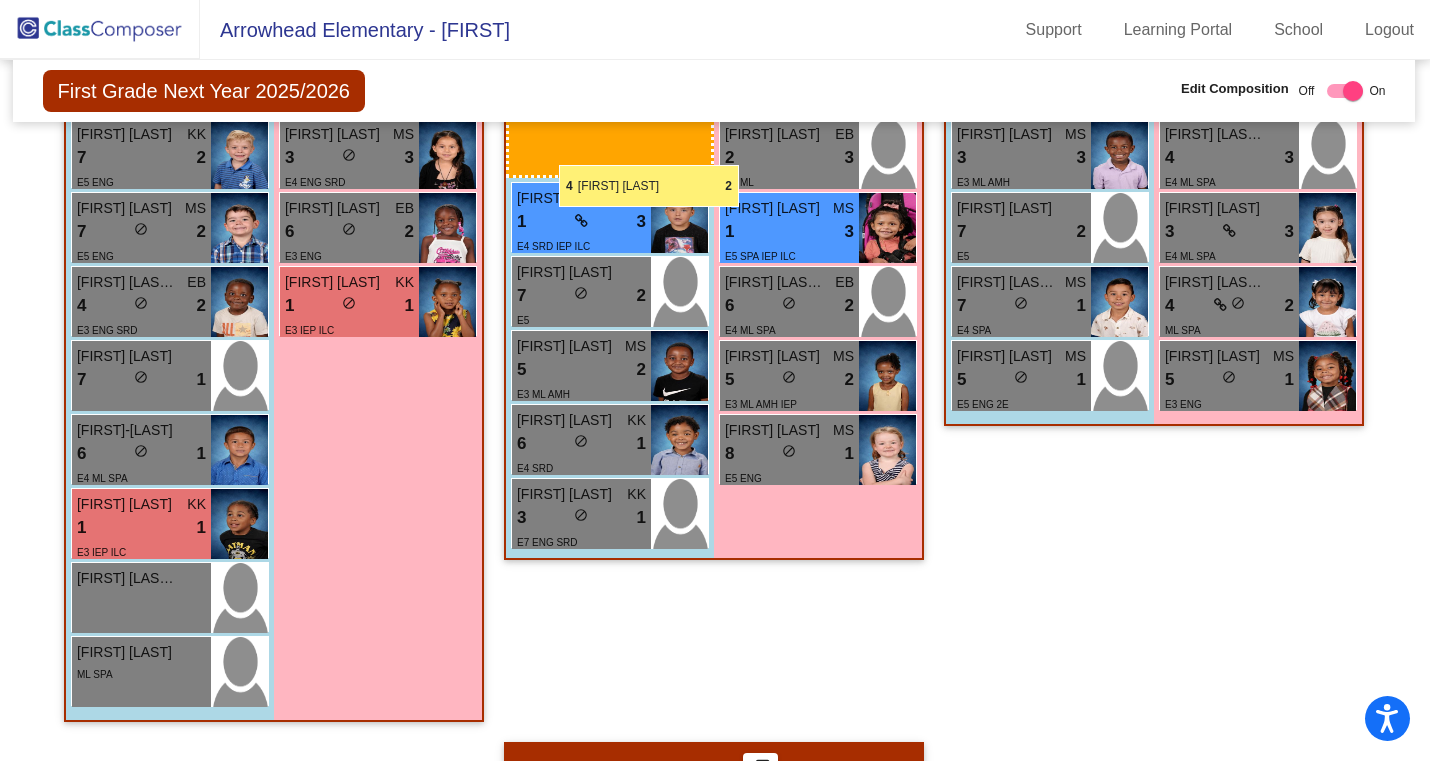 drag, startPoint x: 531, startPoint y: 485, endPoint x: 559, endPoint y: 165, distance: 321.22266 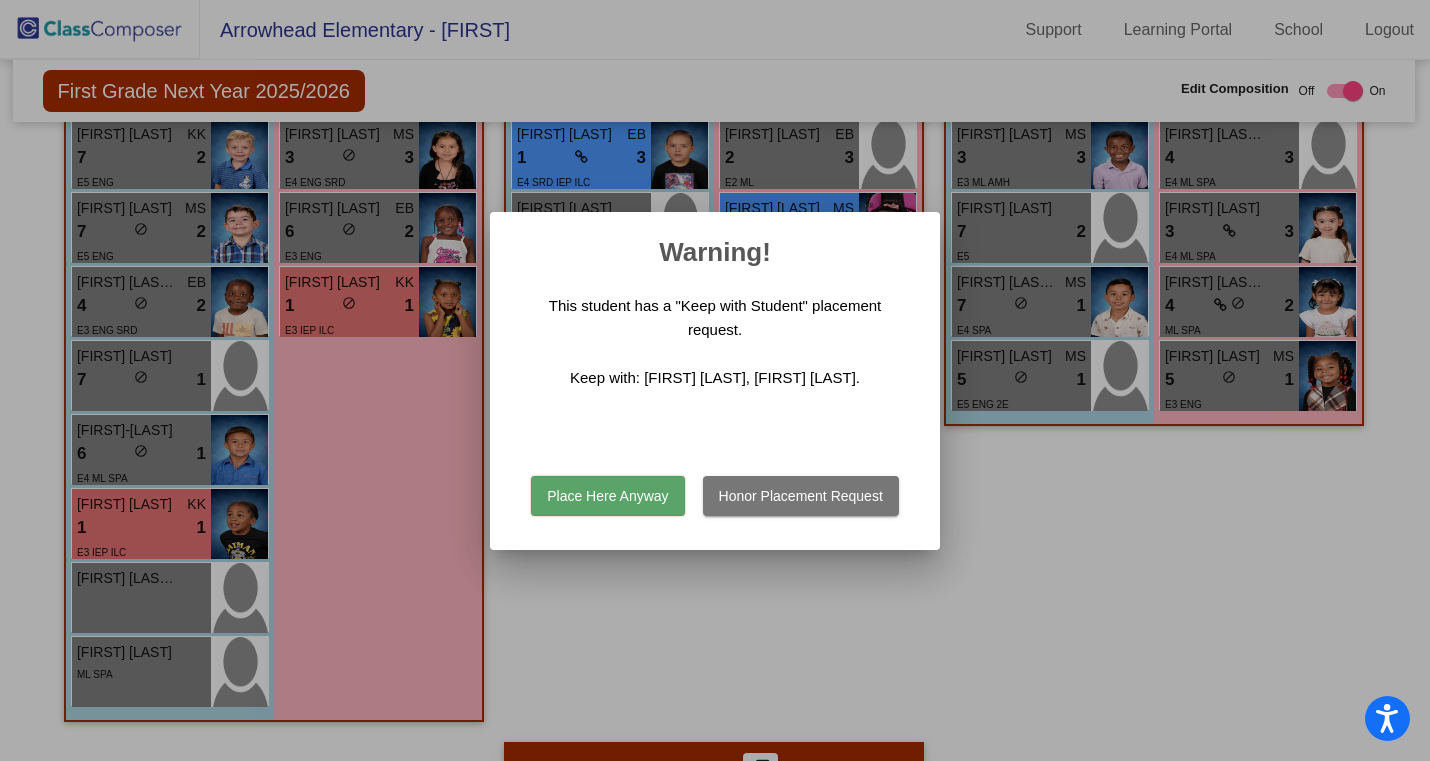 click on "Place Here Anyway" at bounding box center (607, 496) 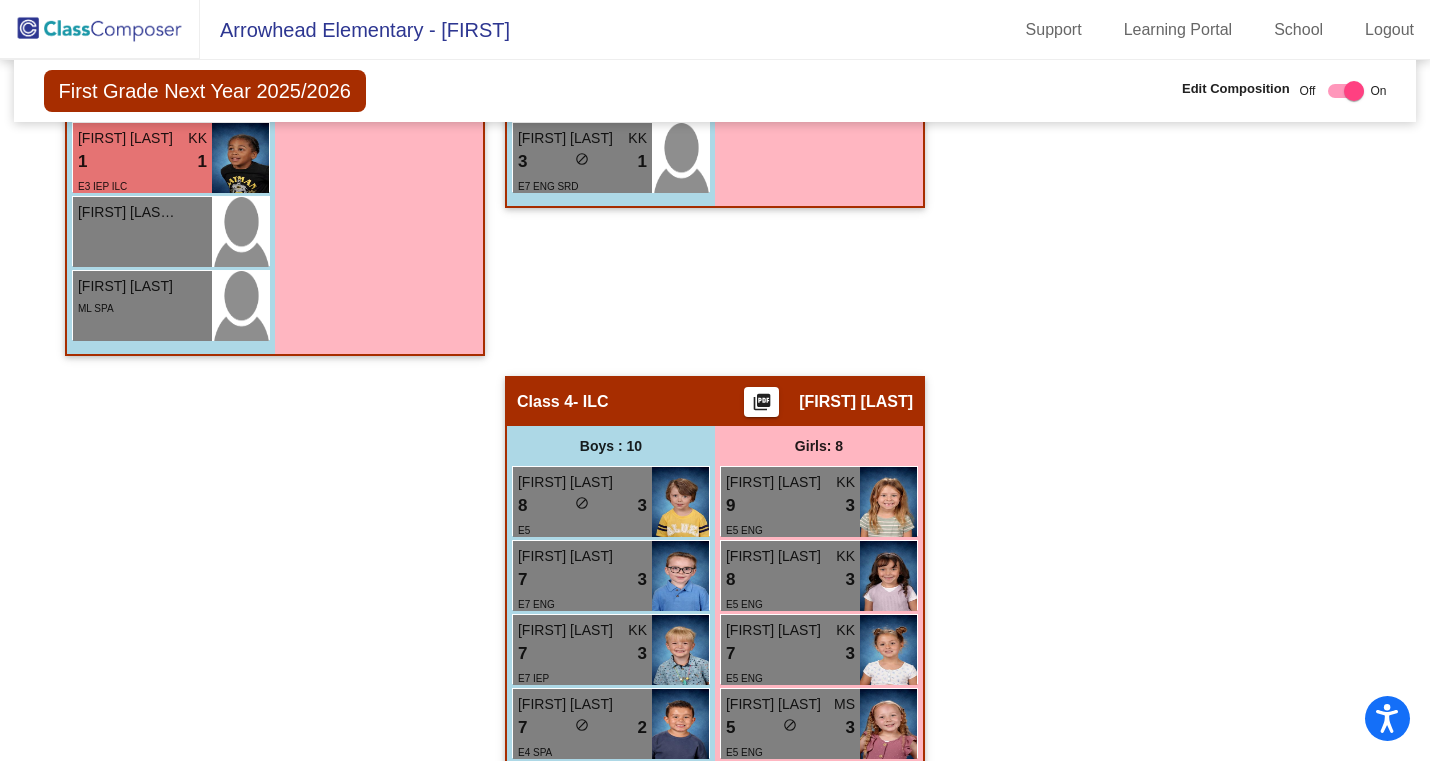 scroll, scrollTop: 1385, scrollLeft: 0, axis: vertical 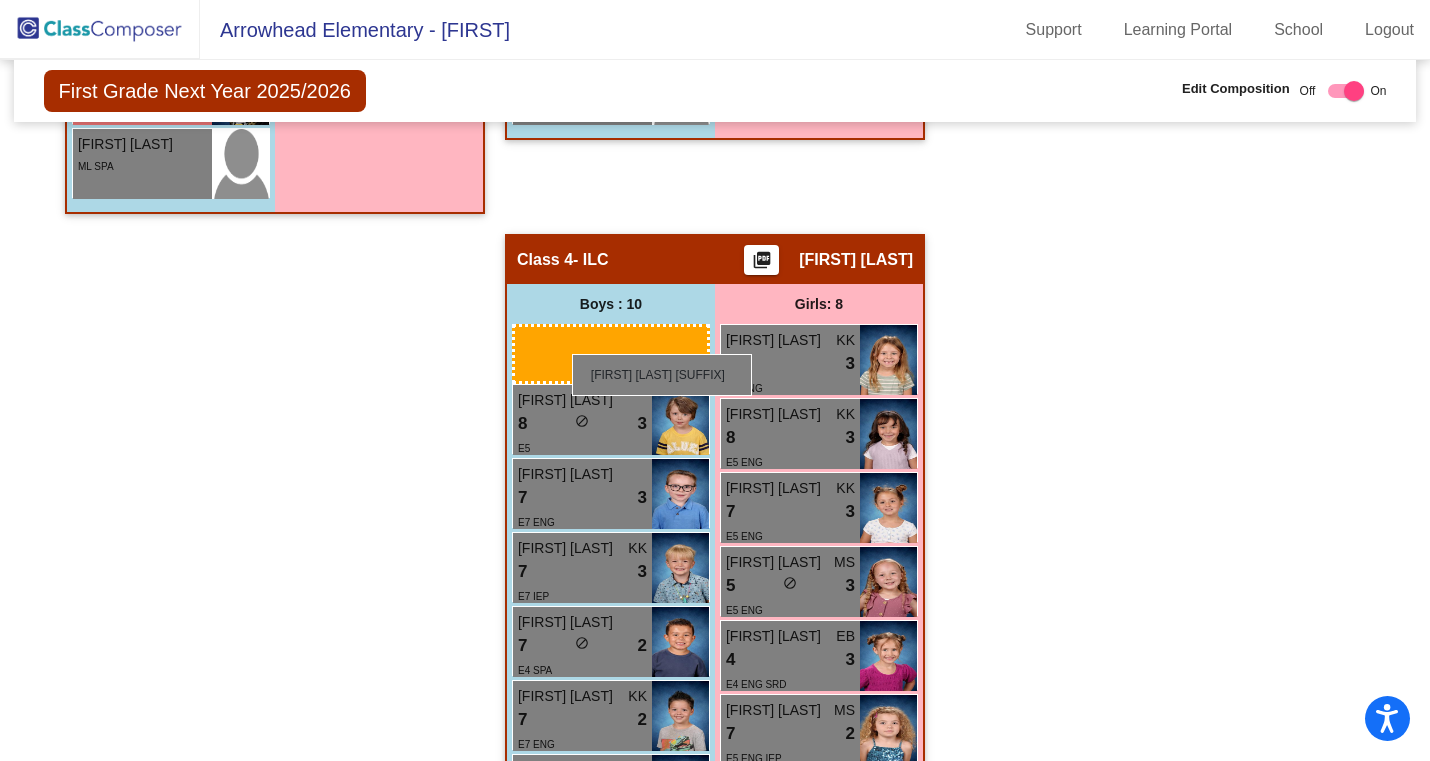 drag, startPoint x: 114, startPoint y: 172, endPoint x: 572, endPoint y: 354, distance: 492.8367 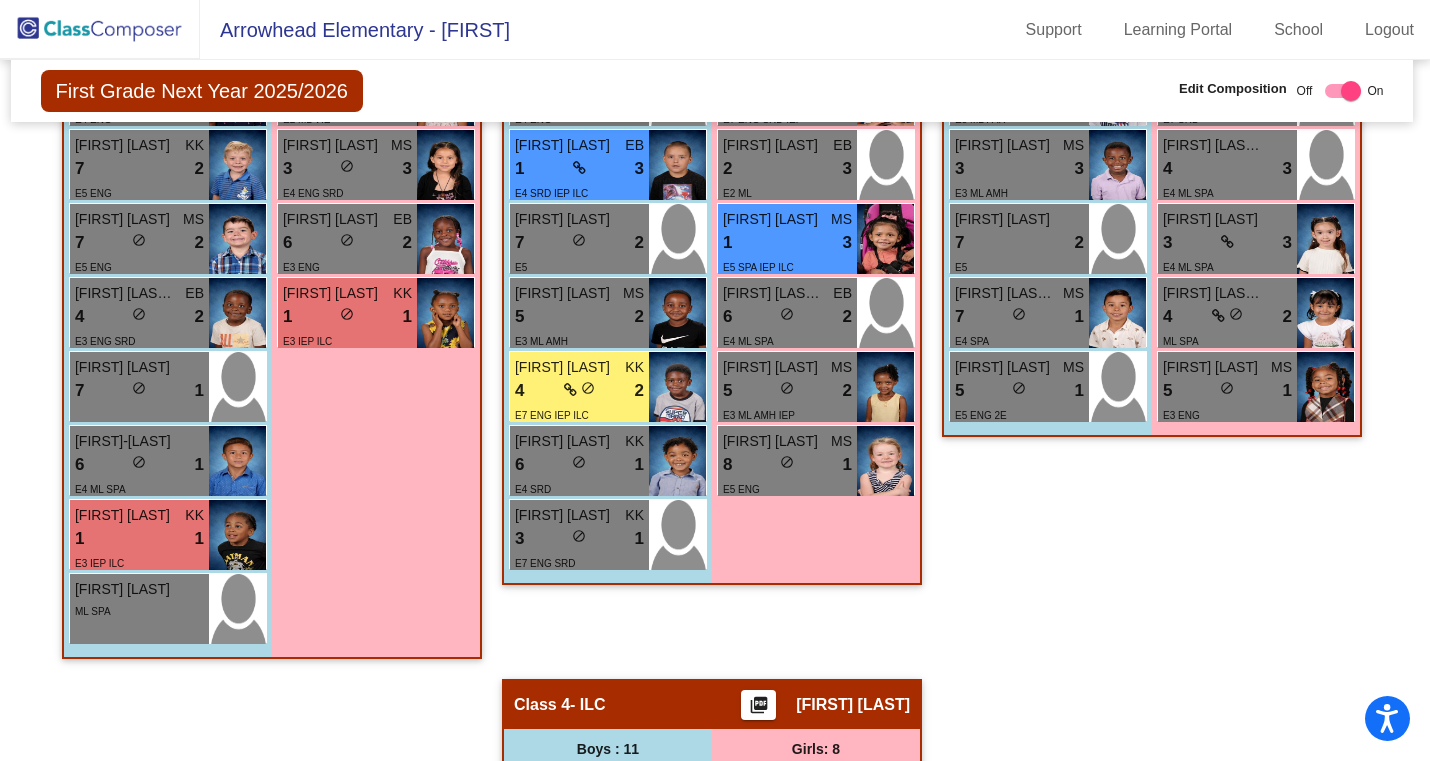 scroll, scrollTop: 941, scrollLeft: 3, axis: both 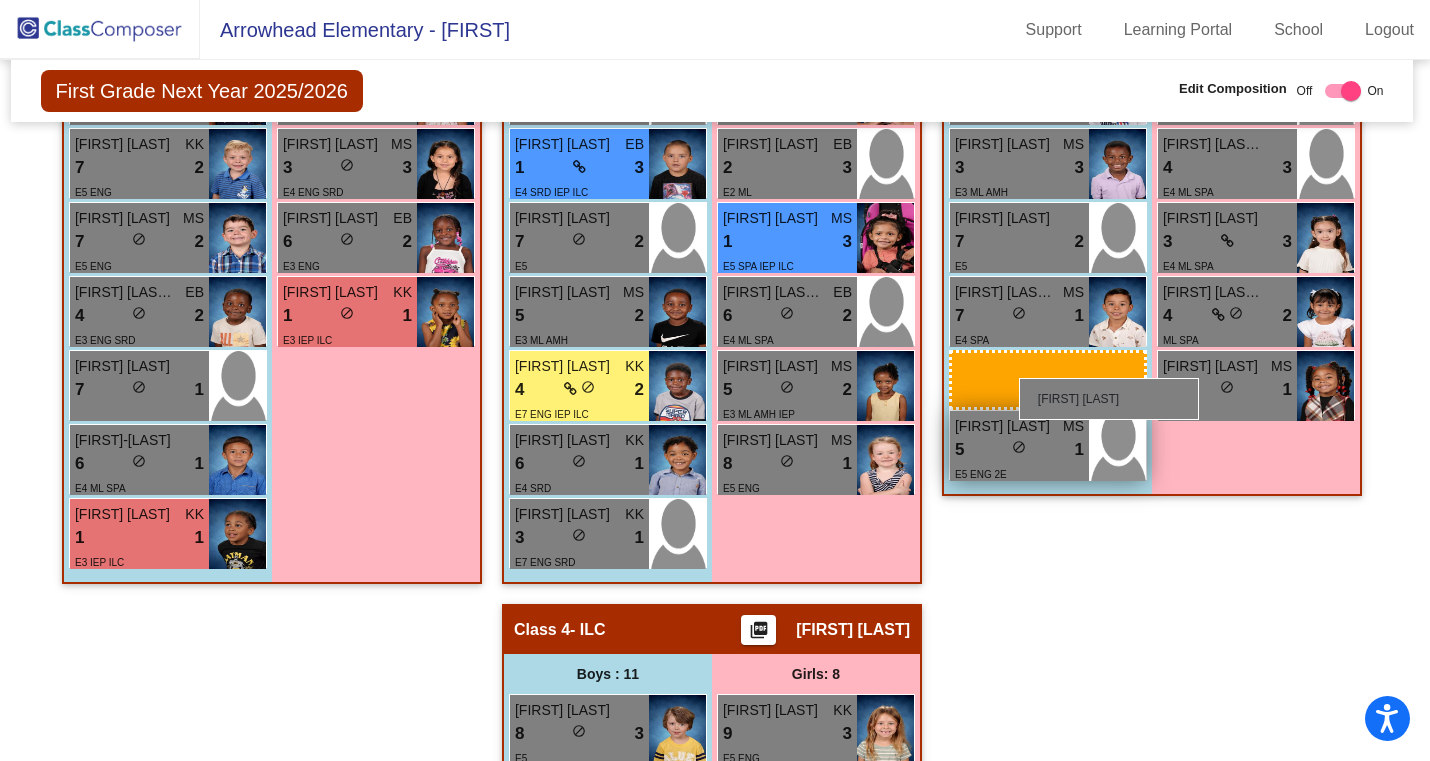 drag, startPoint x: 185, startPoint y: 612, endPoint x: 1016, endPoint y: 376, distance: 863.8617 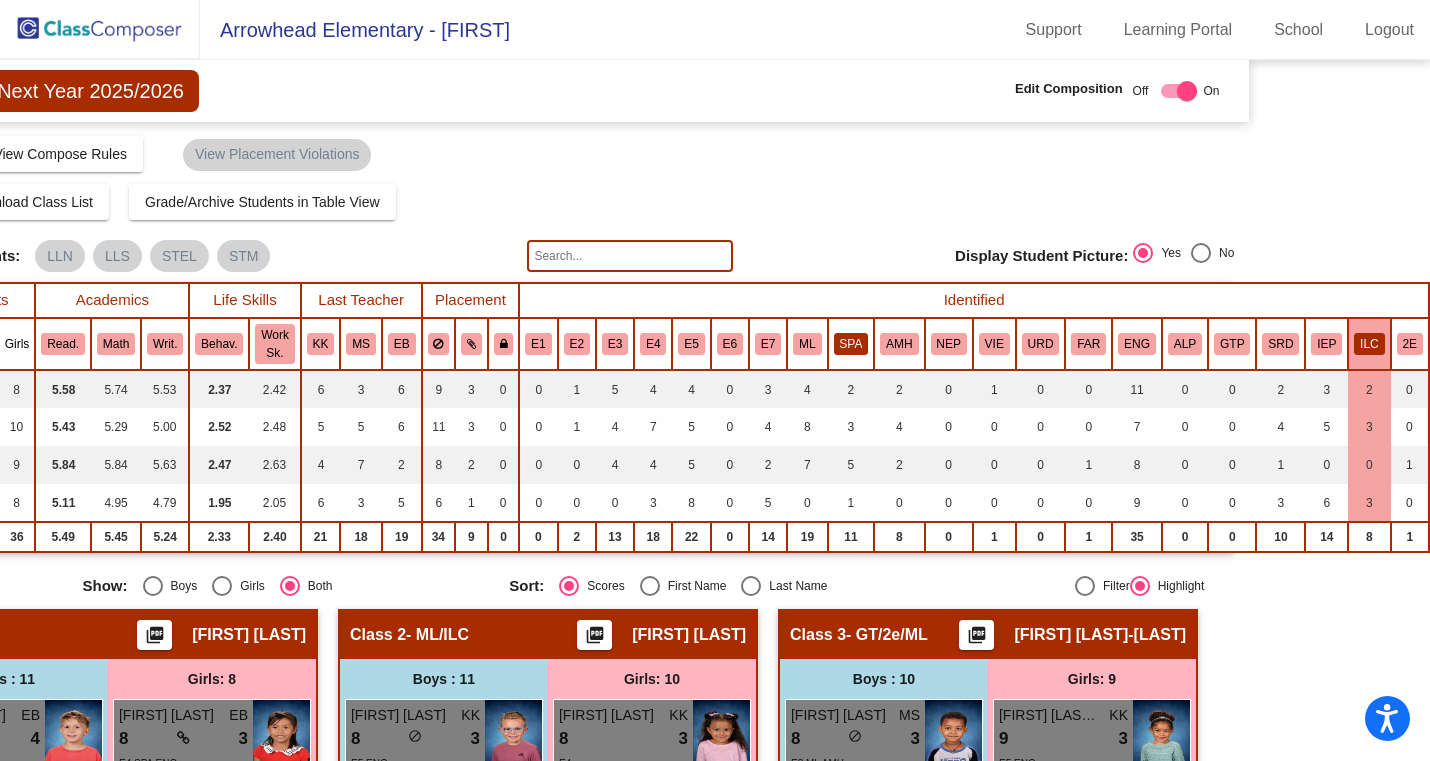 scroll, scrollTop: 0, scrollLeft: 177, axis: horizontal 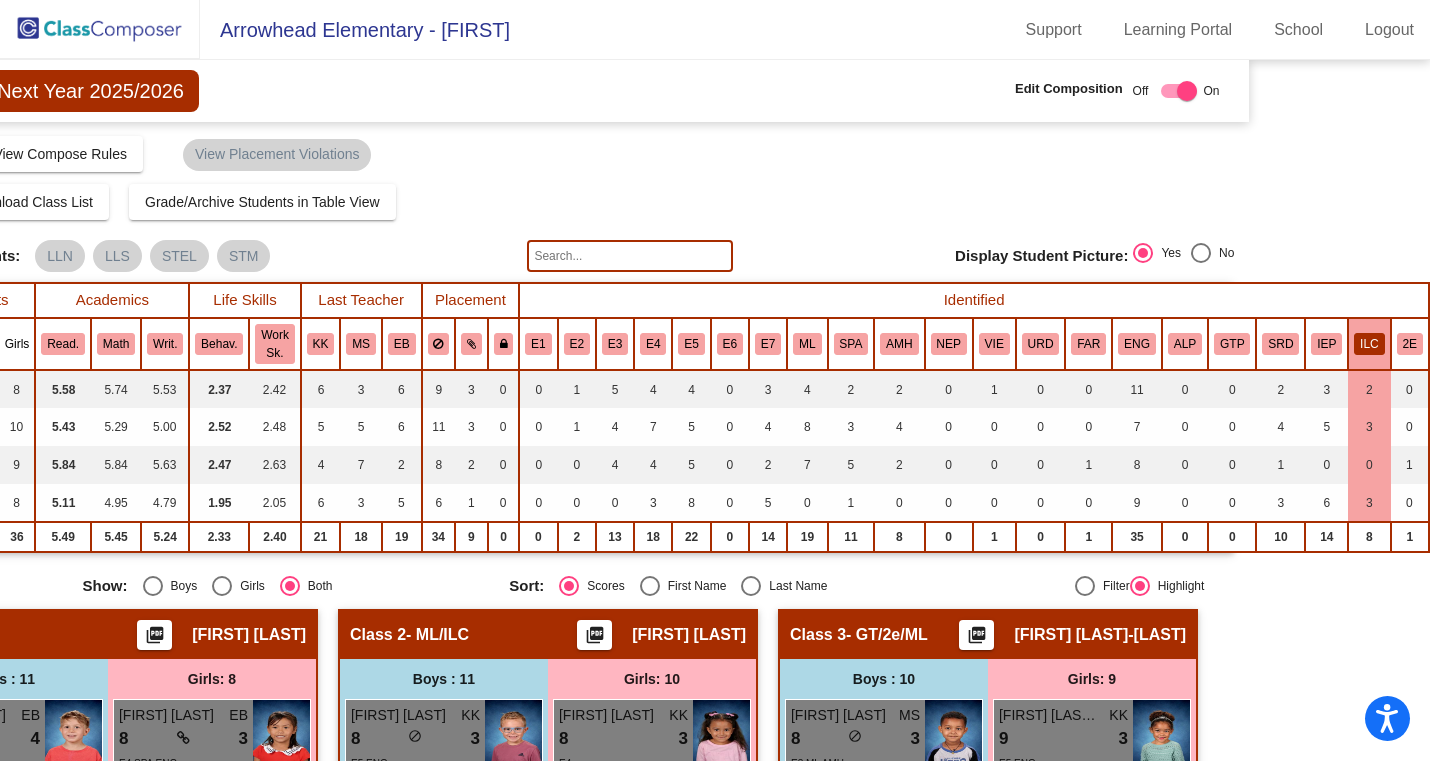 click on "ILC" 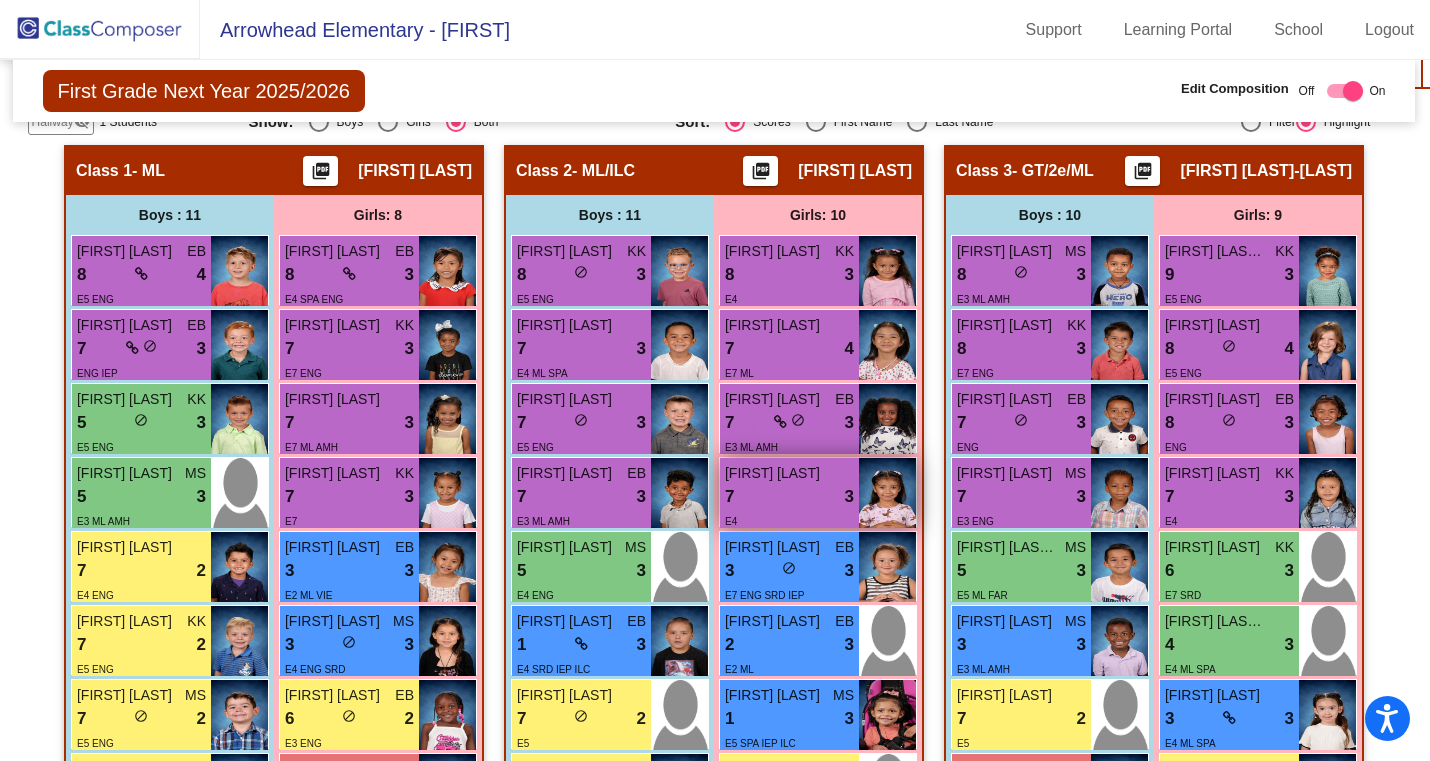 scroll, scrollTop: 481, scrollLeft: 1, axis: both 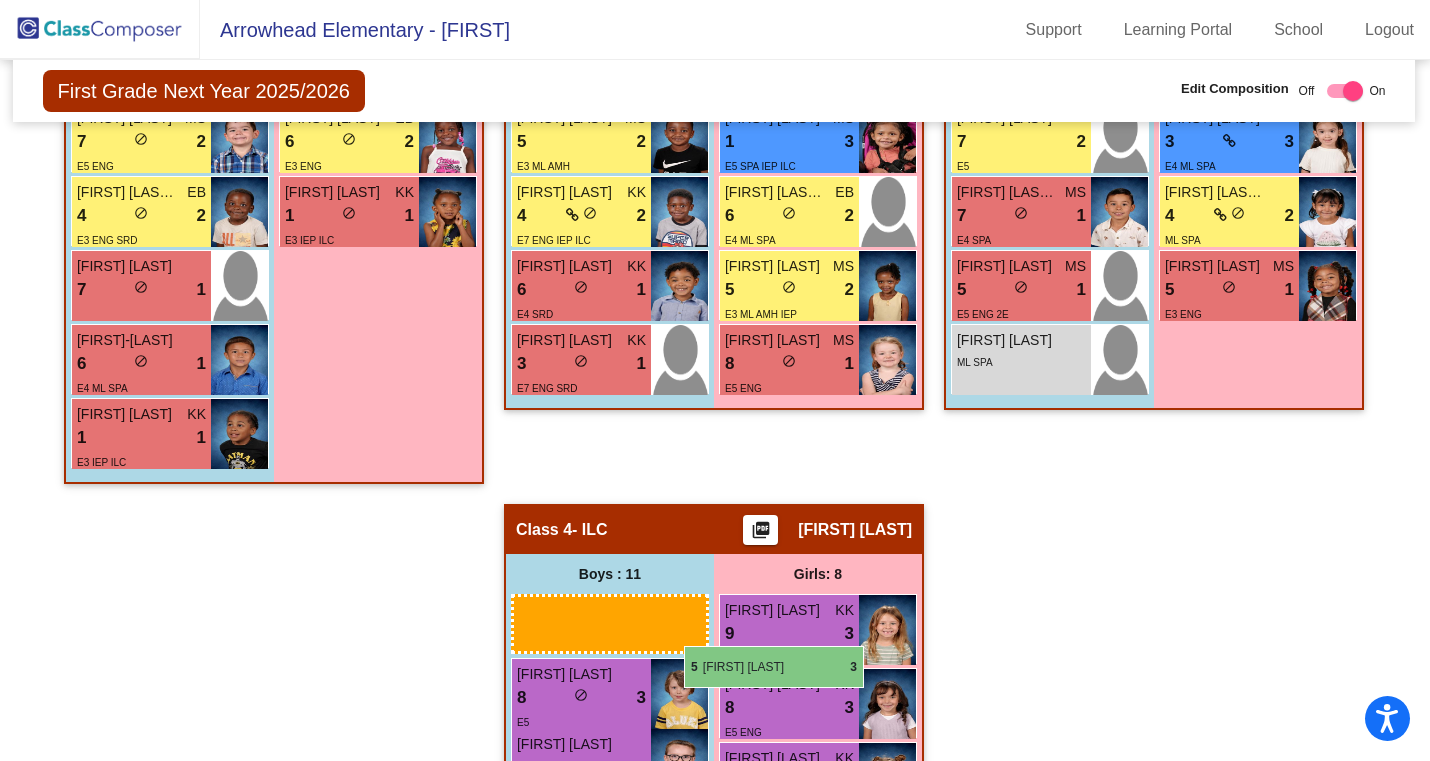 drag, startPoint x: 618, startPoint y: 559, endPoint x: 684, endPoint y: 646, distance: 109.201645 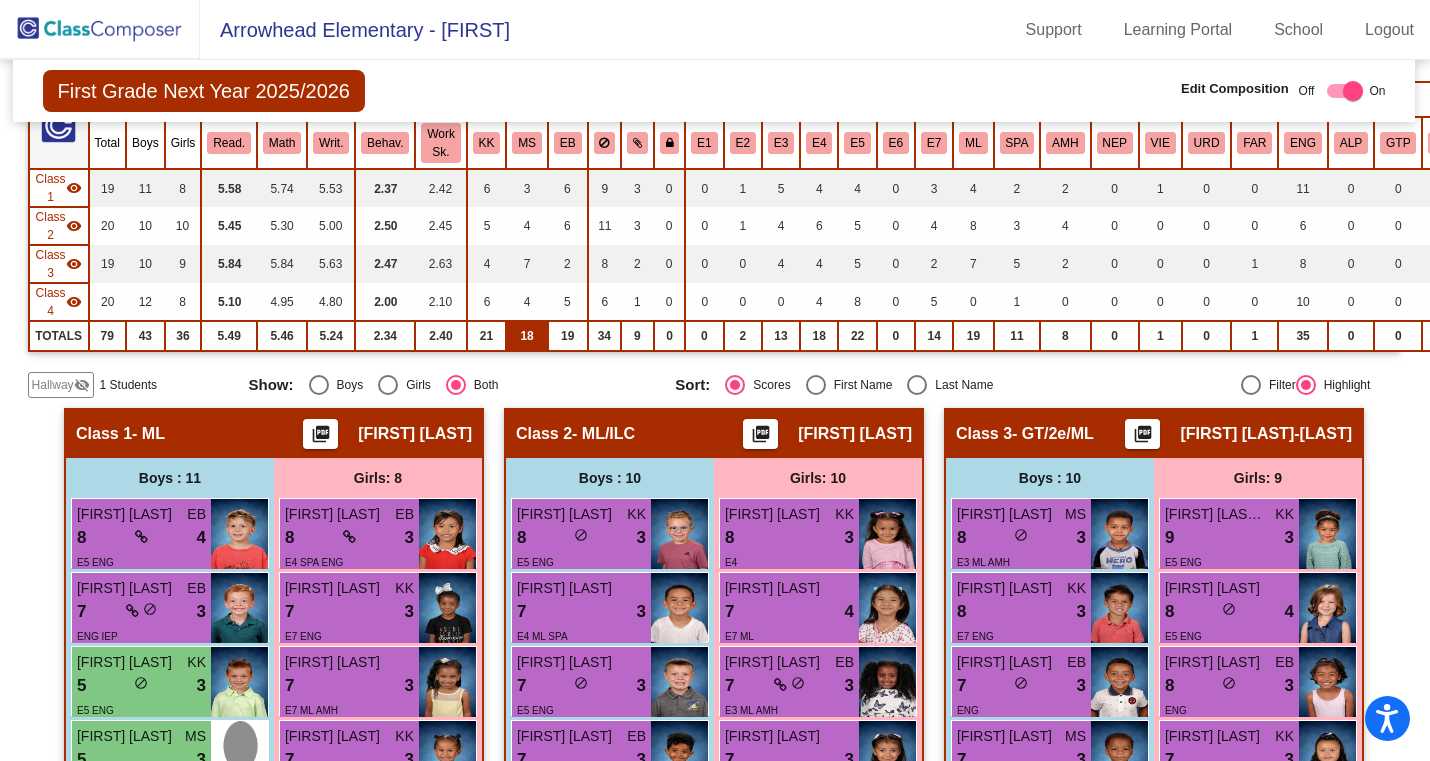 scroll, scrollTop: 0, scrollLeft: 1, axis: horizontal 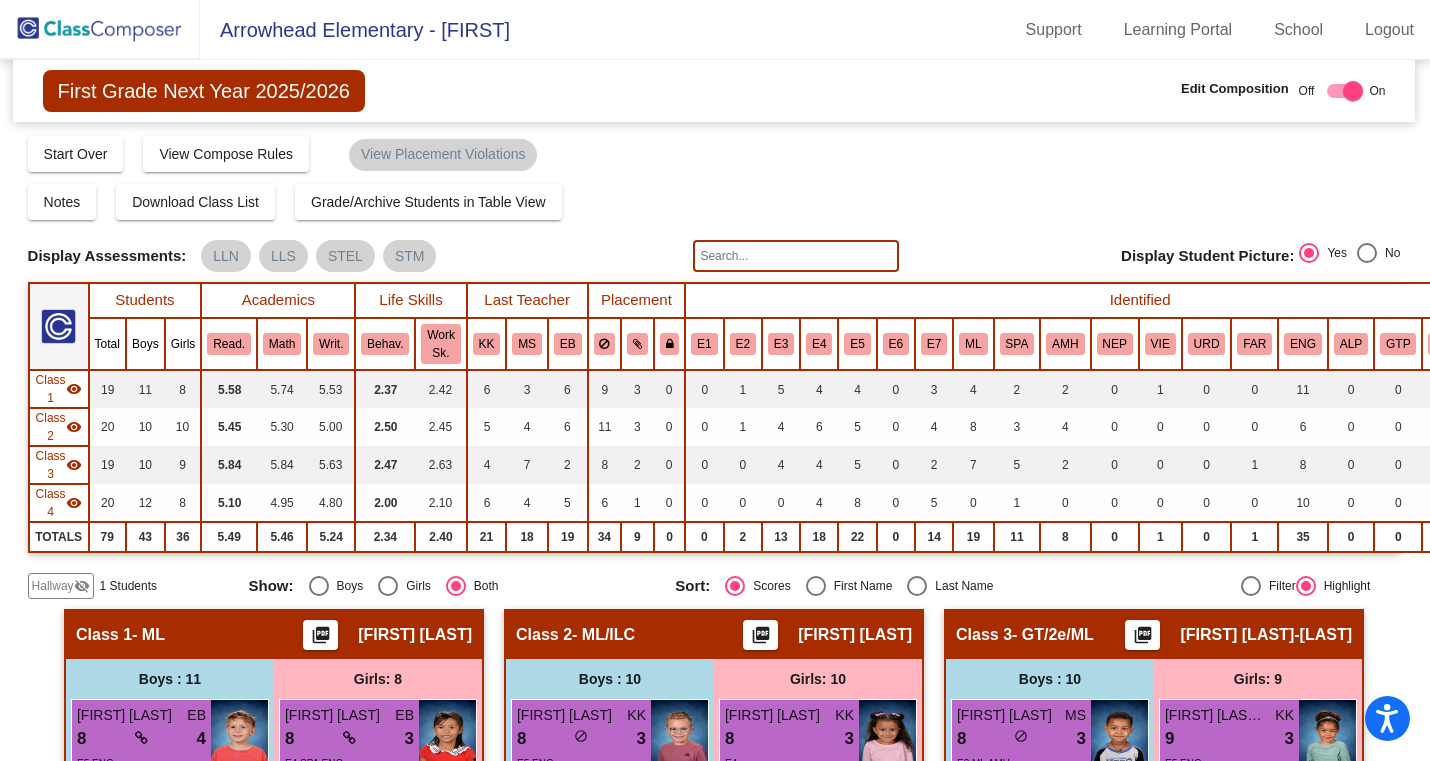 click 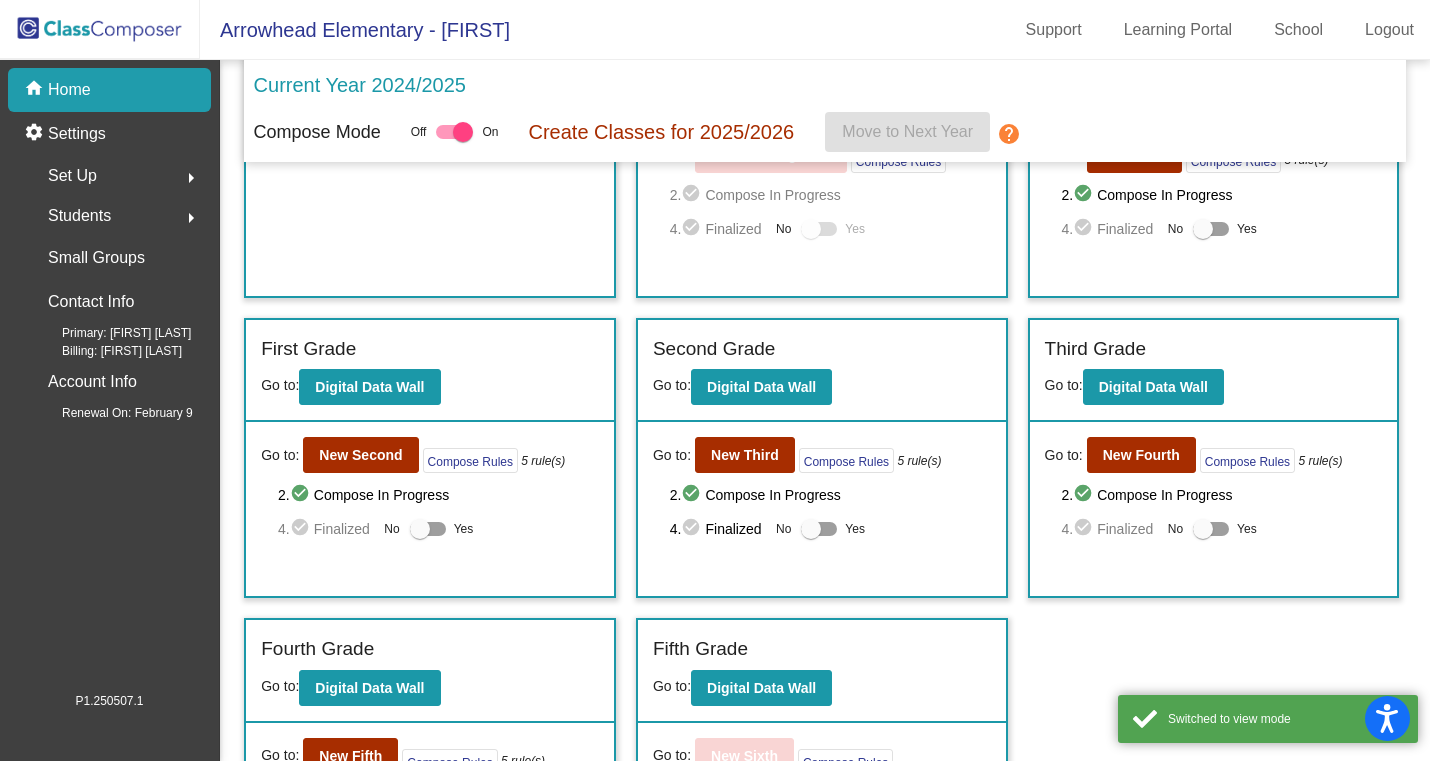 scroll, scrollTop: 295, scrollLeft: 0, axis: vertical 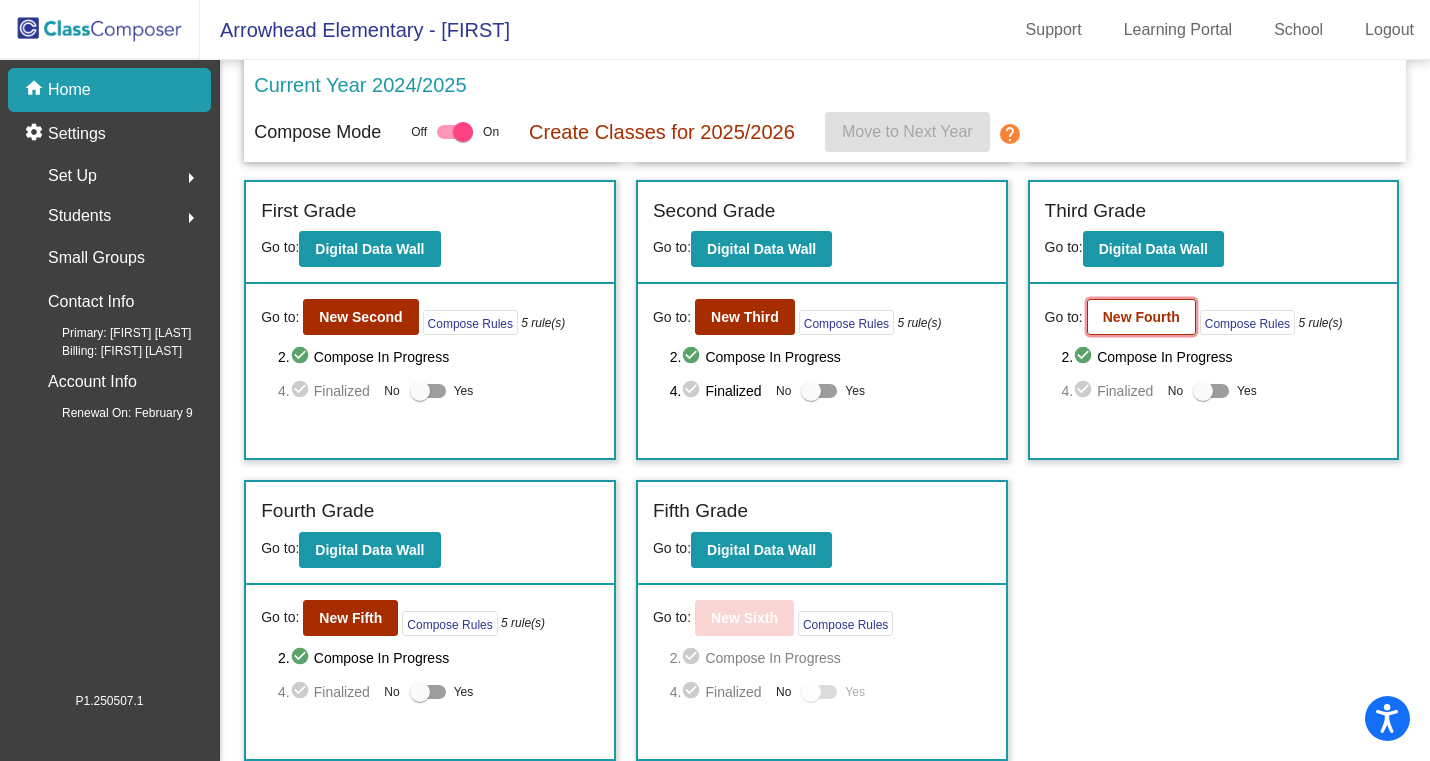click on "New Fourth" 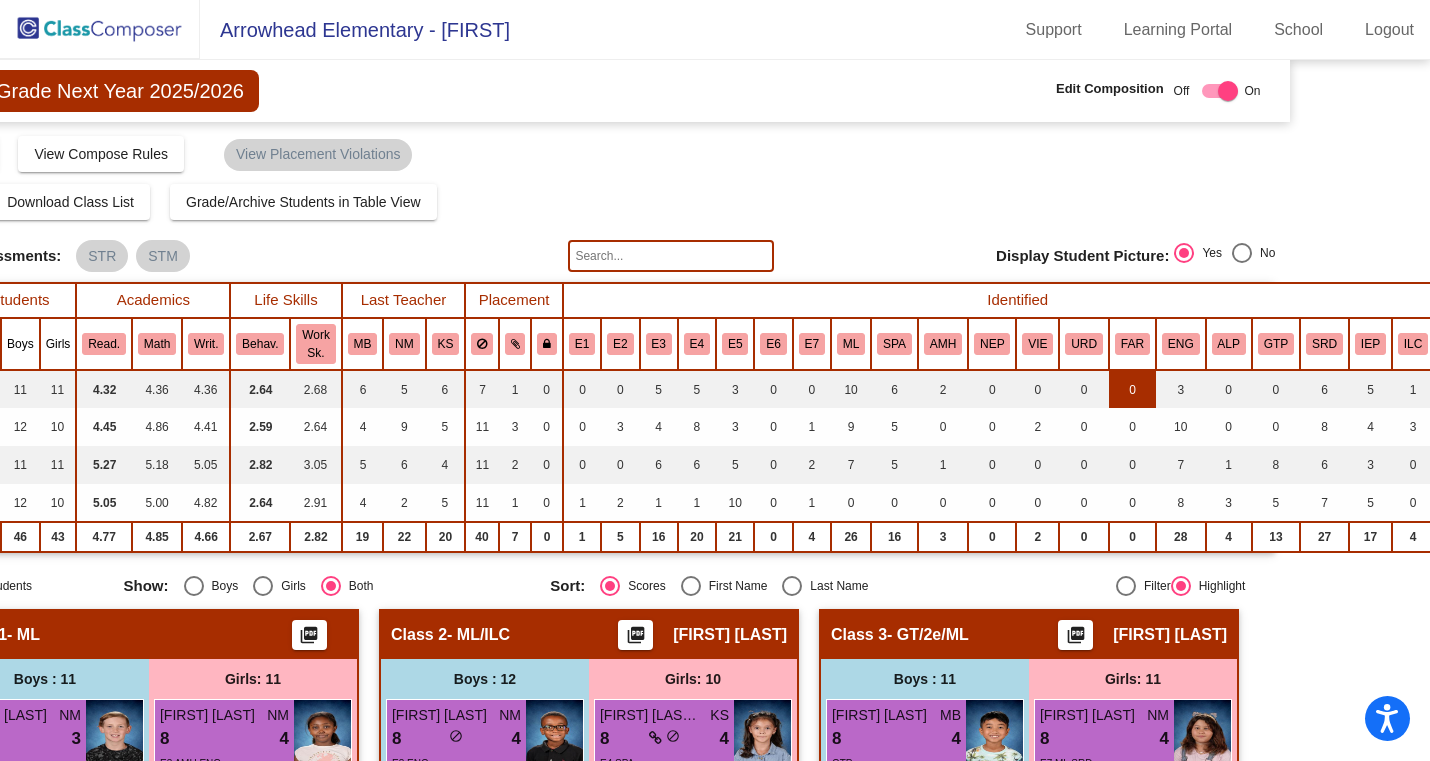 scroll, scrollTop: 0, scrollLeft: 179, axis: horizontal 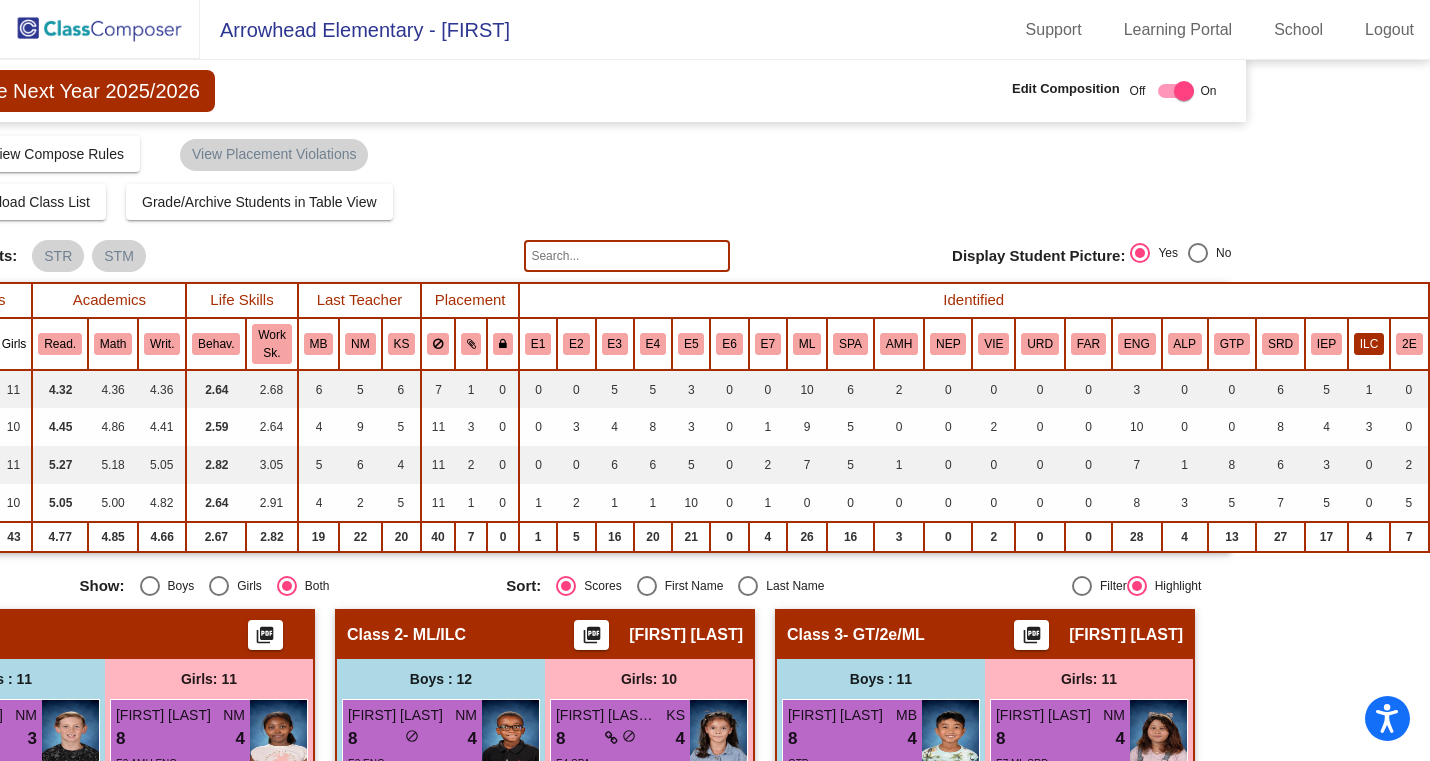 click on "ILC" 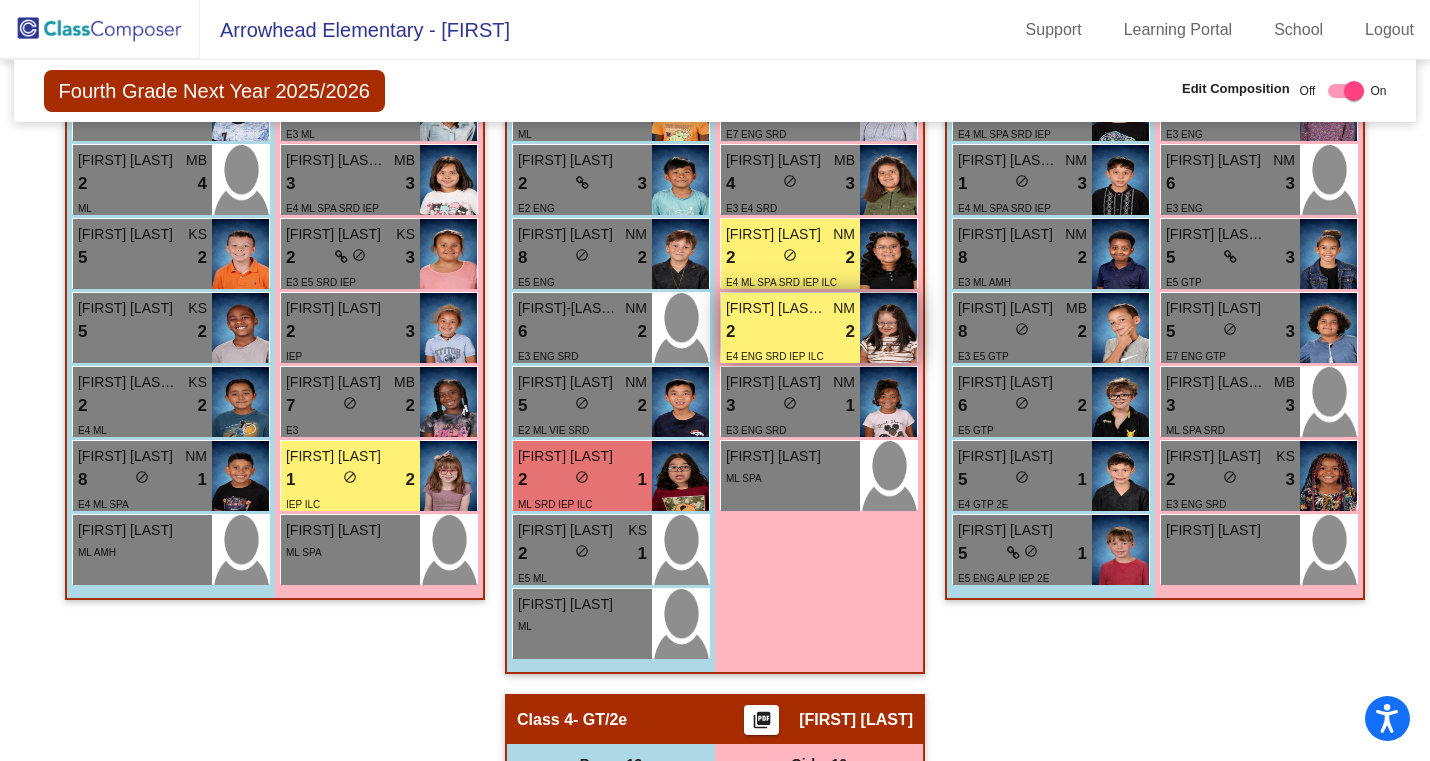scroll, scrollTop: 924, scrollLeft: 0, axis: vertical 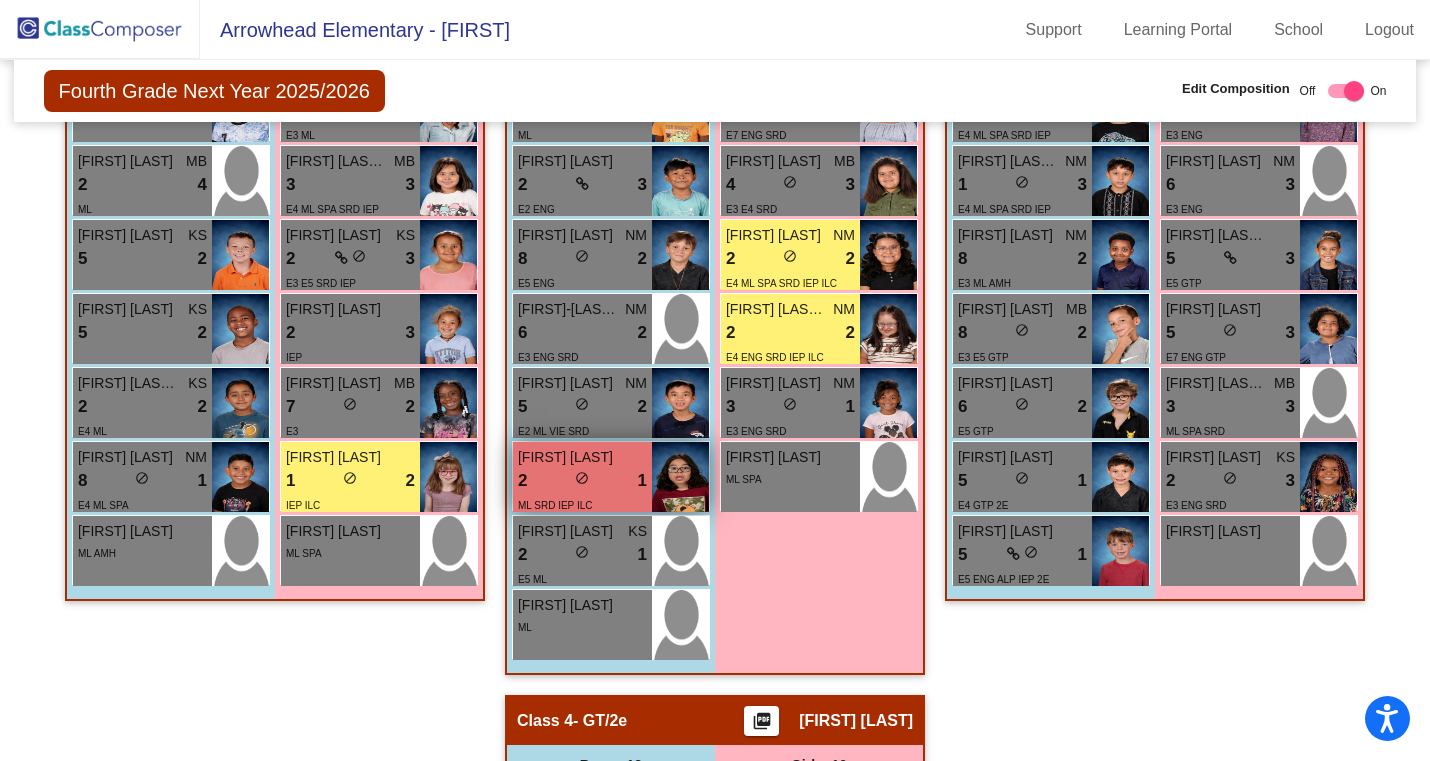 click on "do_not_disturb_alt" at bounding box center [582, 478] 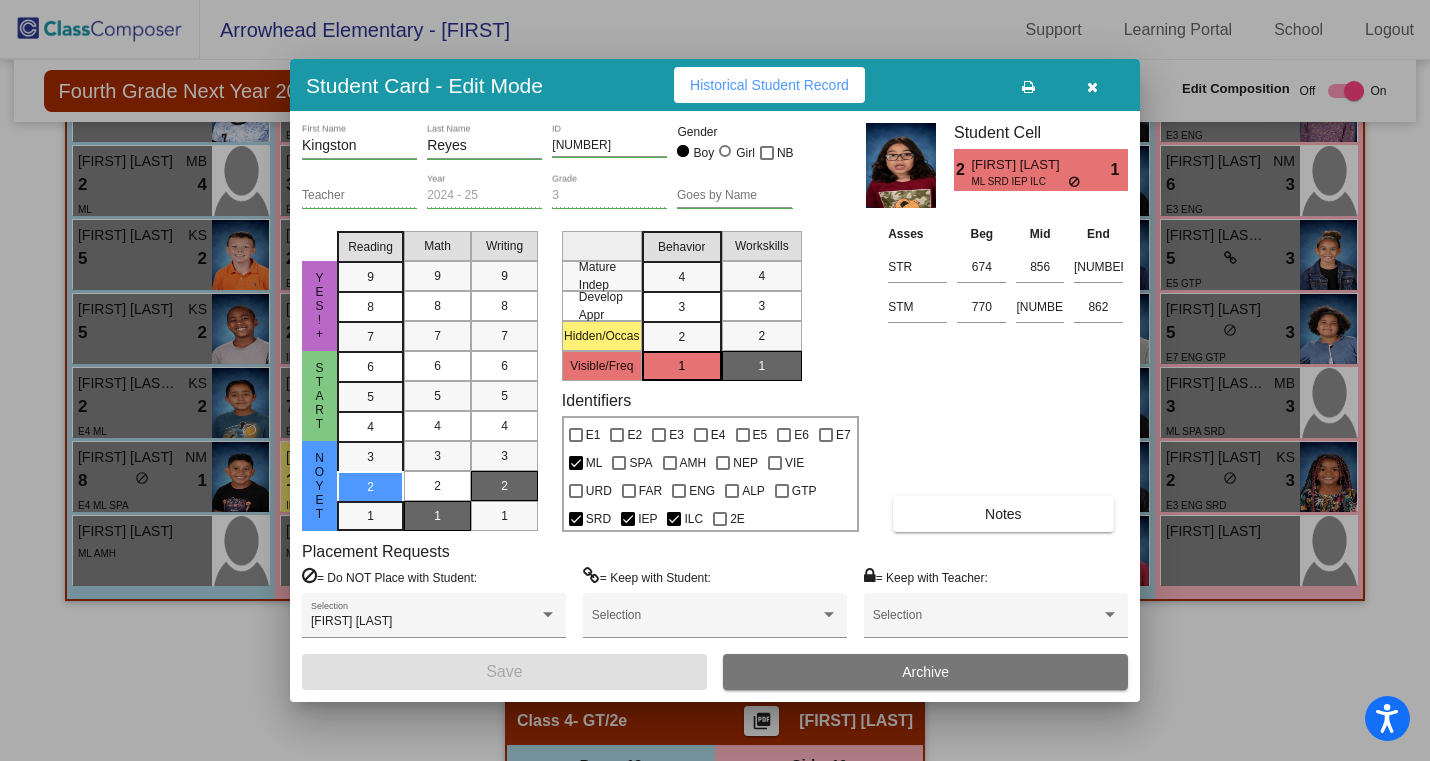 click at bounding box center [1092, 87] 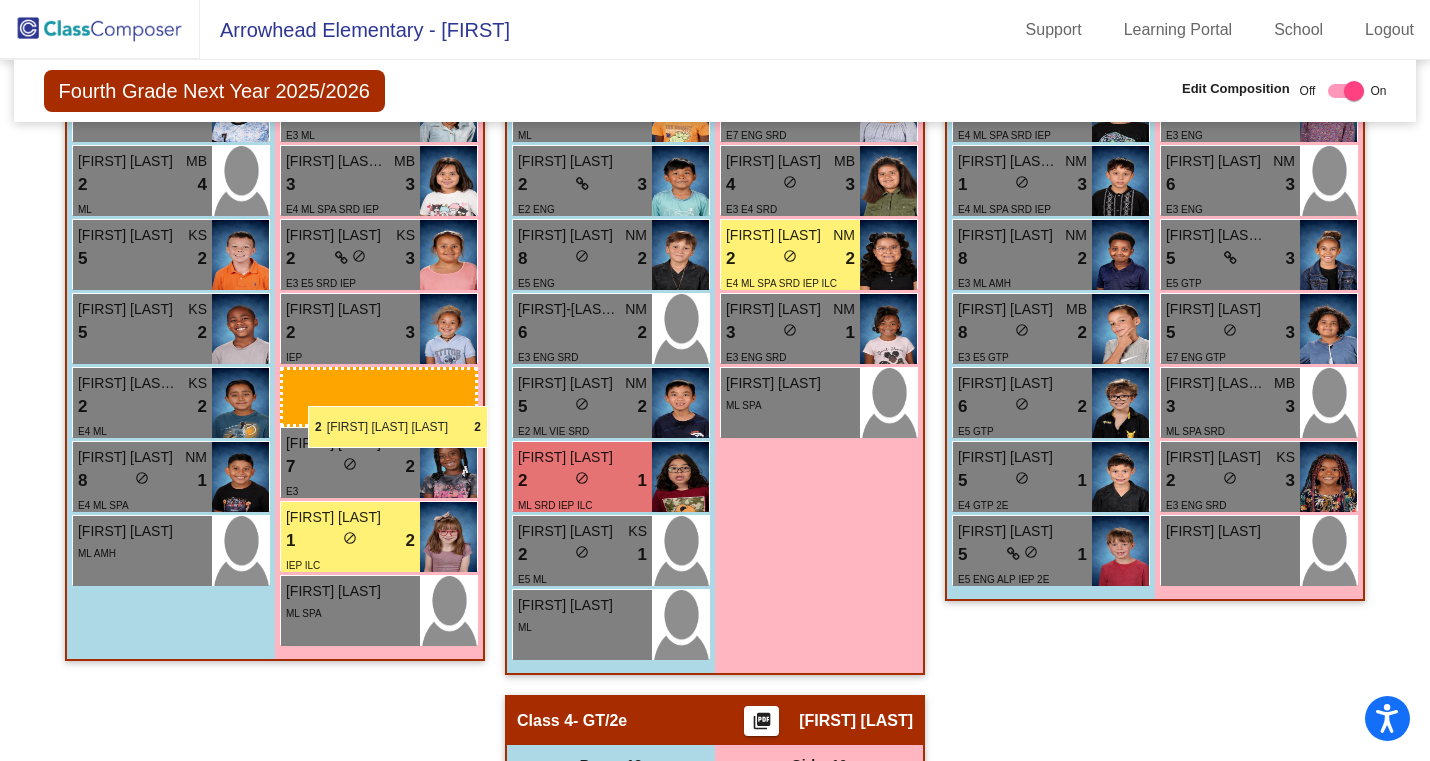 drag, startPoint x: 747, startPoint y: 340, endPoint x: 308, endPoint y: 406, distance: 443.93356 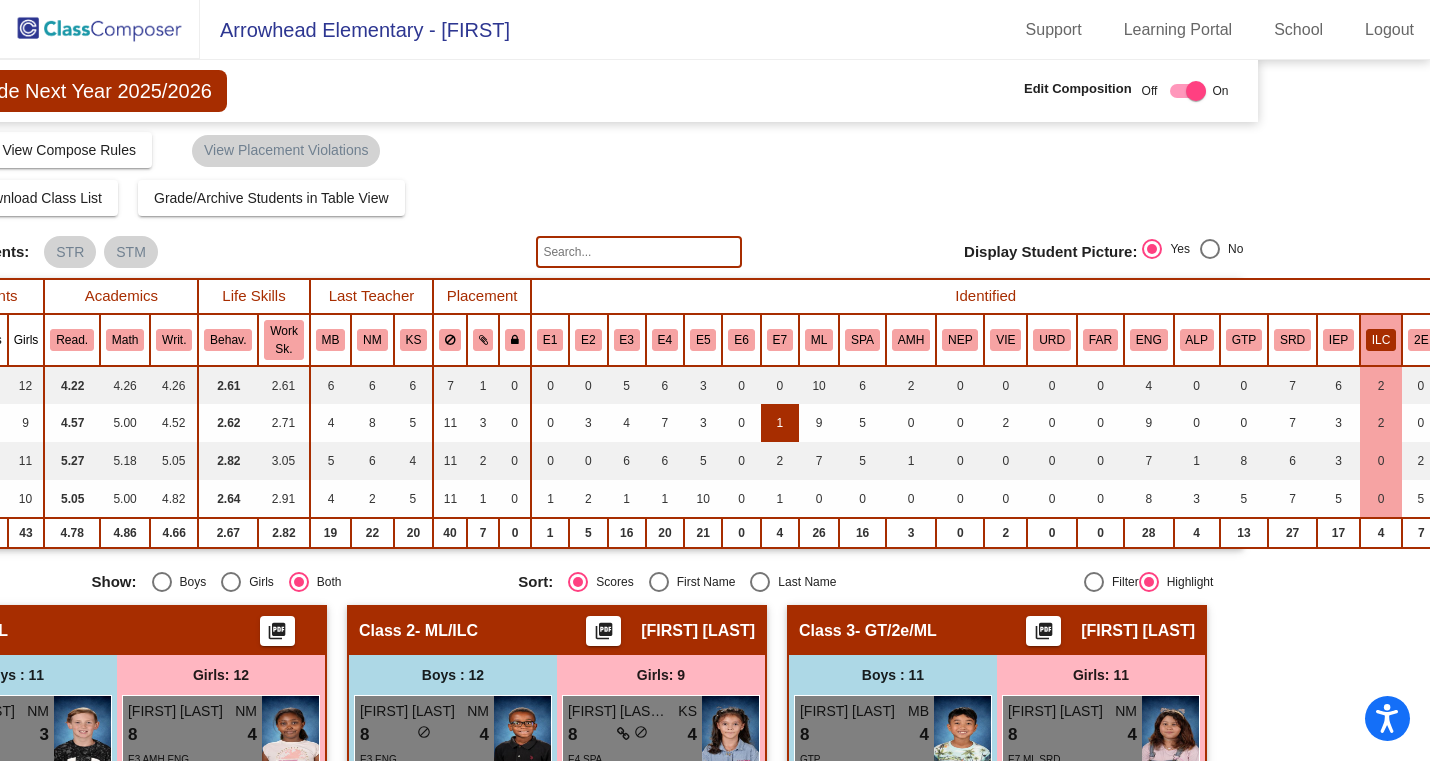 scroll, scrollTop: 4, scrollLeft: 179, axis: both 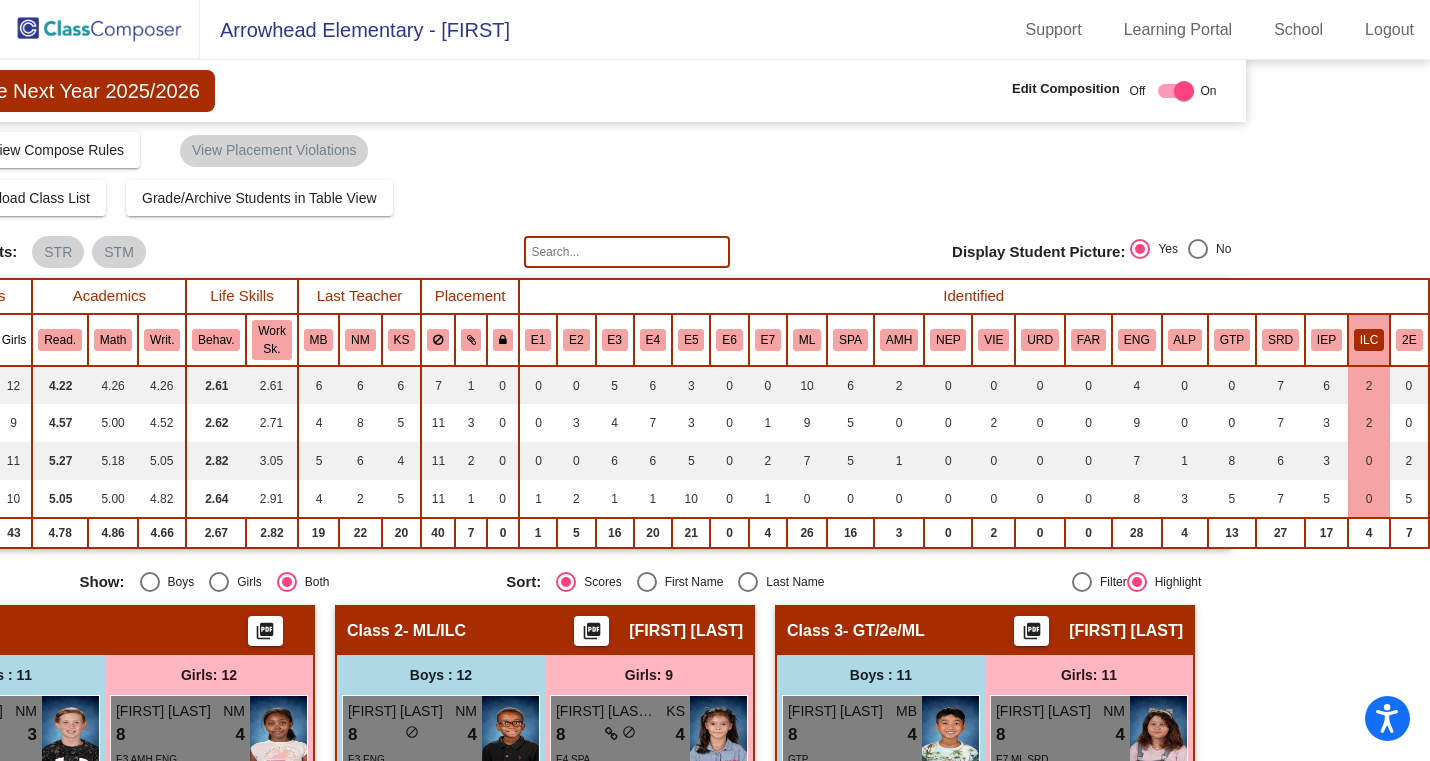 click on "ILC" 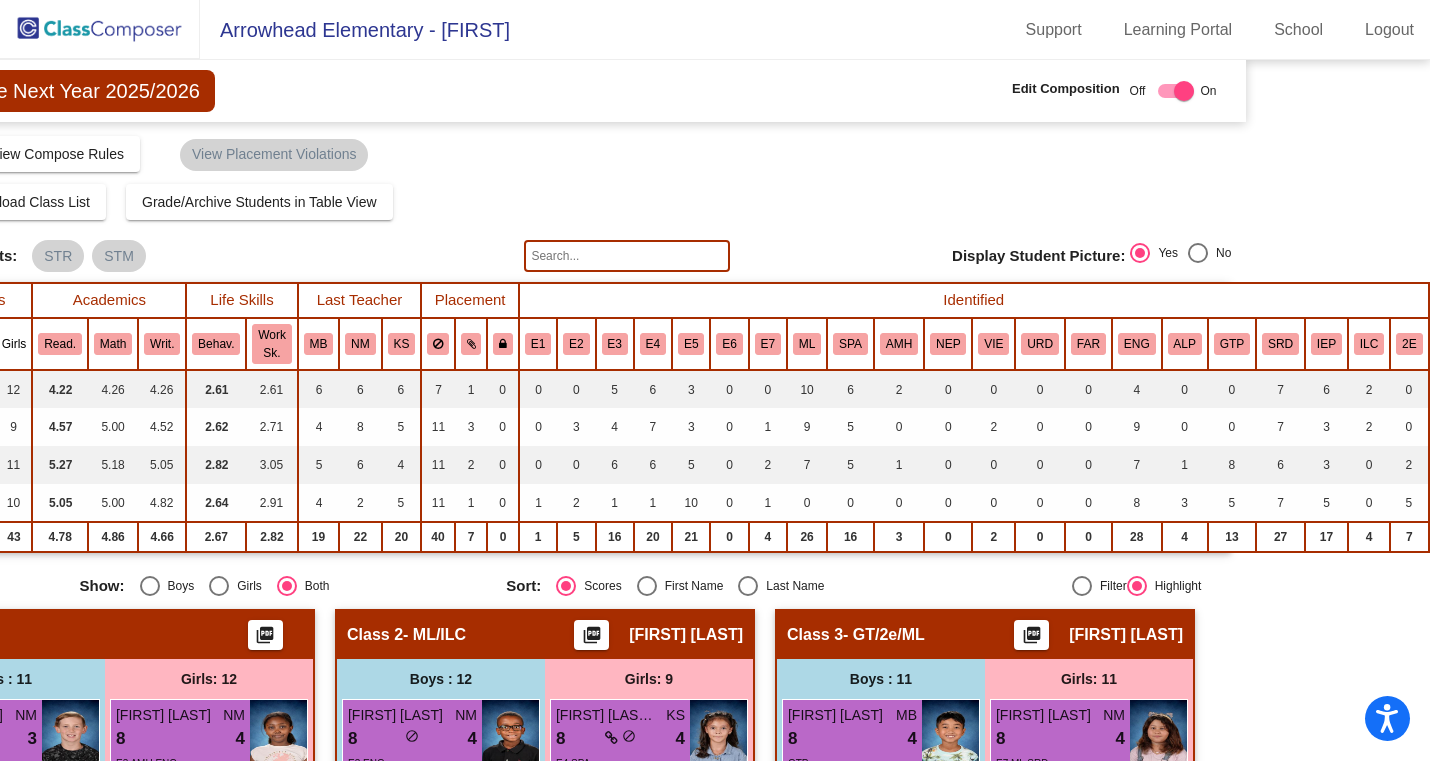 scroll, scrollTop: 0, scrollLeft: 179, axis: horizontal 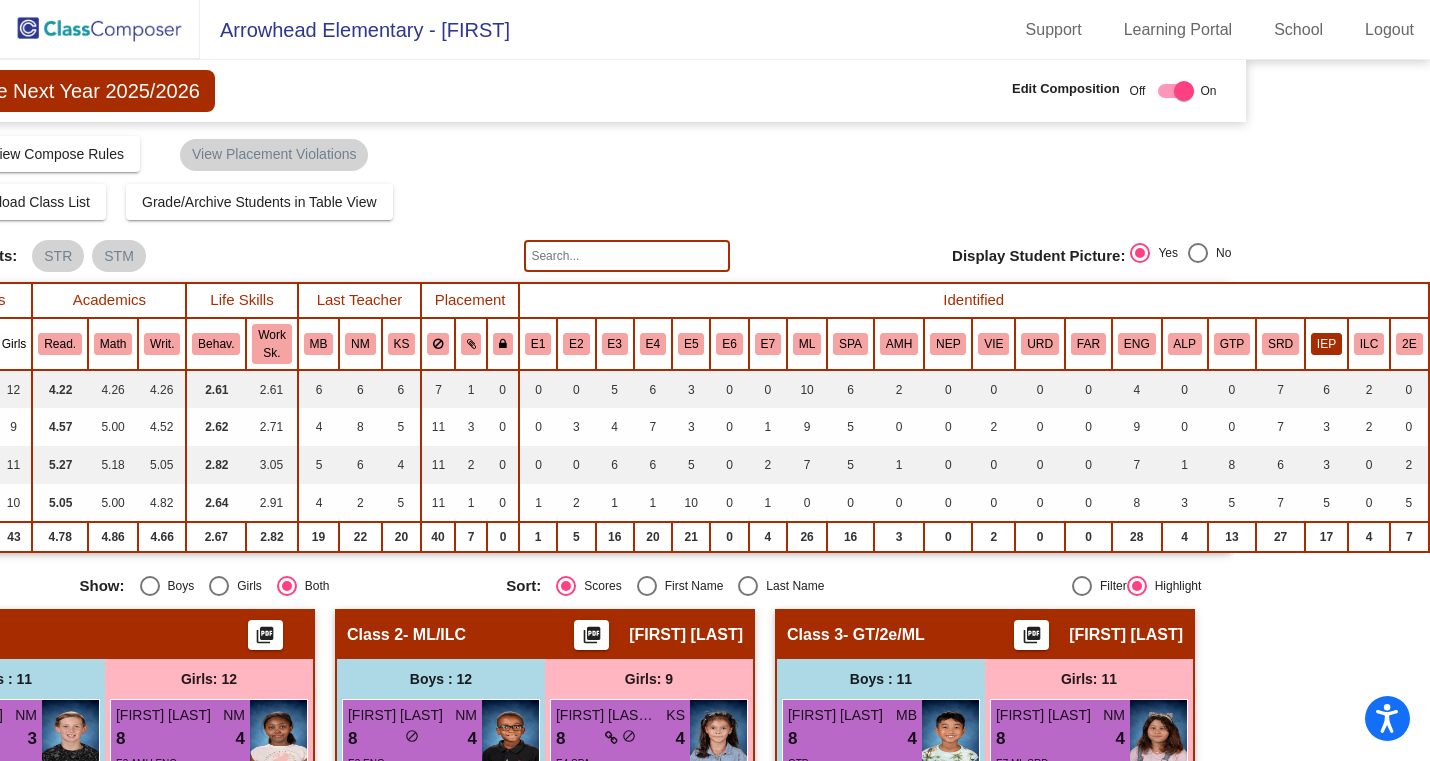 click on "IEP" 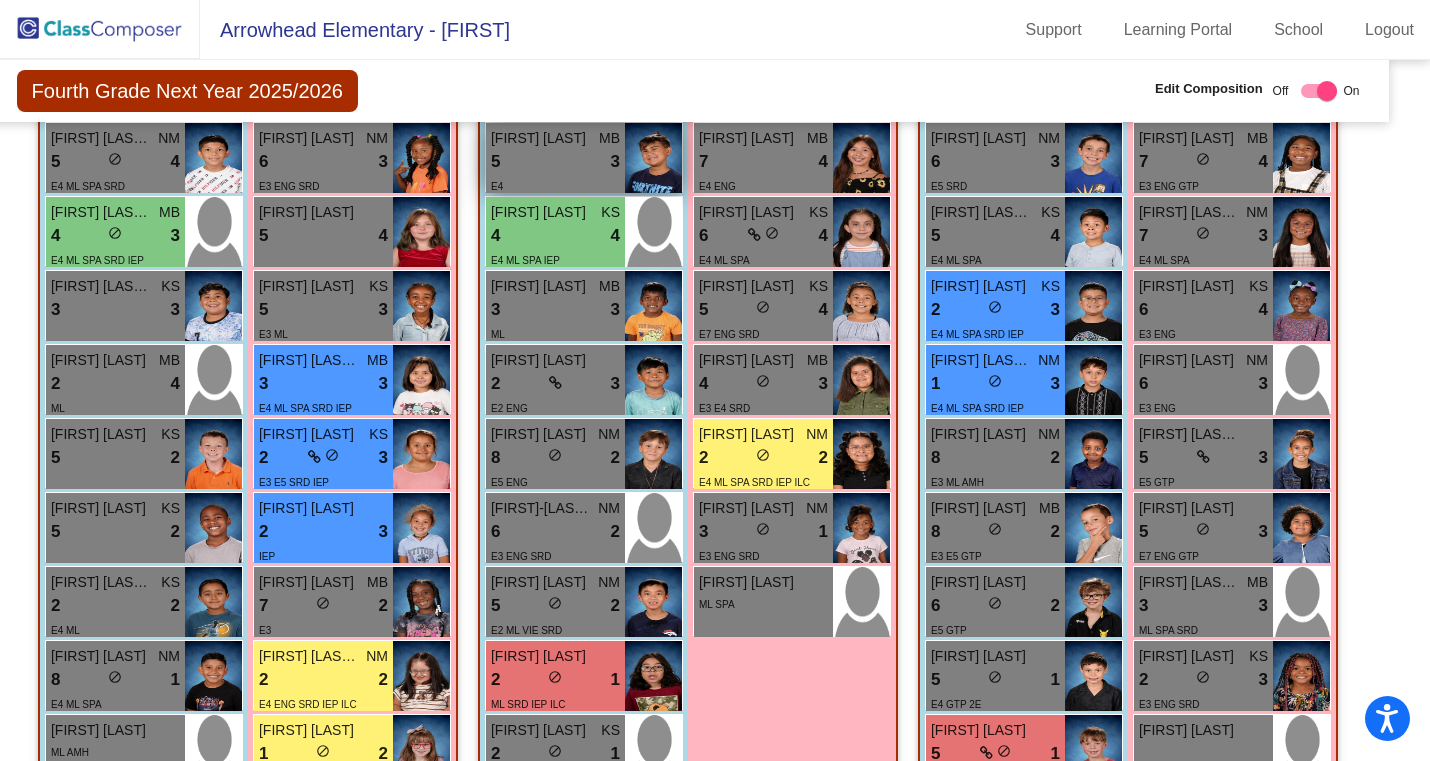 scroll, scrollTop: 727, scrollLeft: 27, axis: both 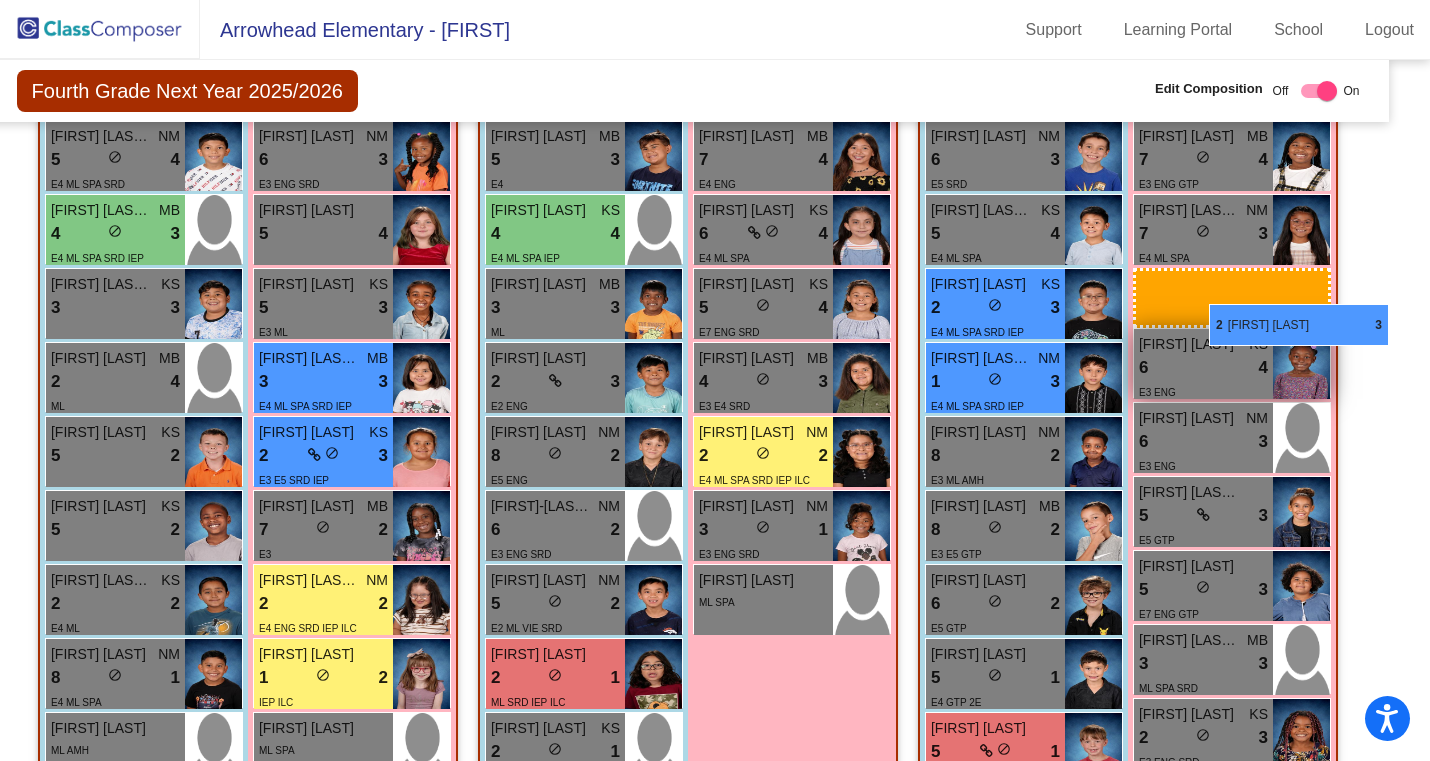 drag, startPoint x: 360, startPoint y: 528, endPoint x: 1207, endPoint y: 304, distance: 876.11926 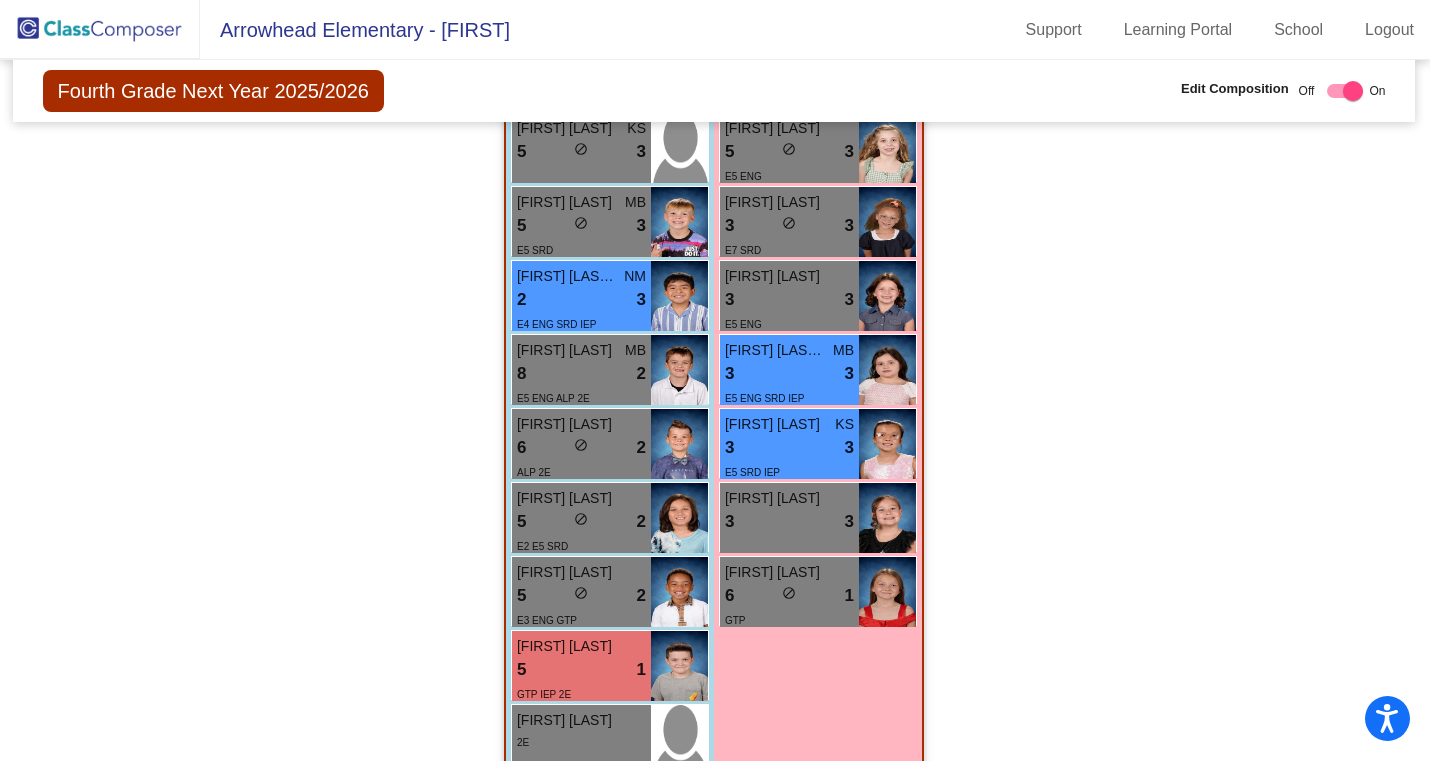 scroll, scrollTop: 1877, scrollLeft: 1, axis: both 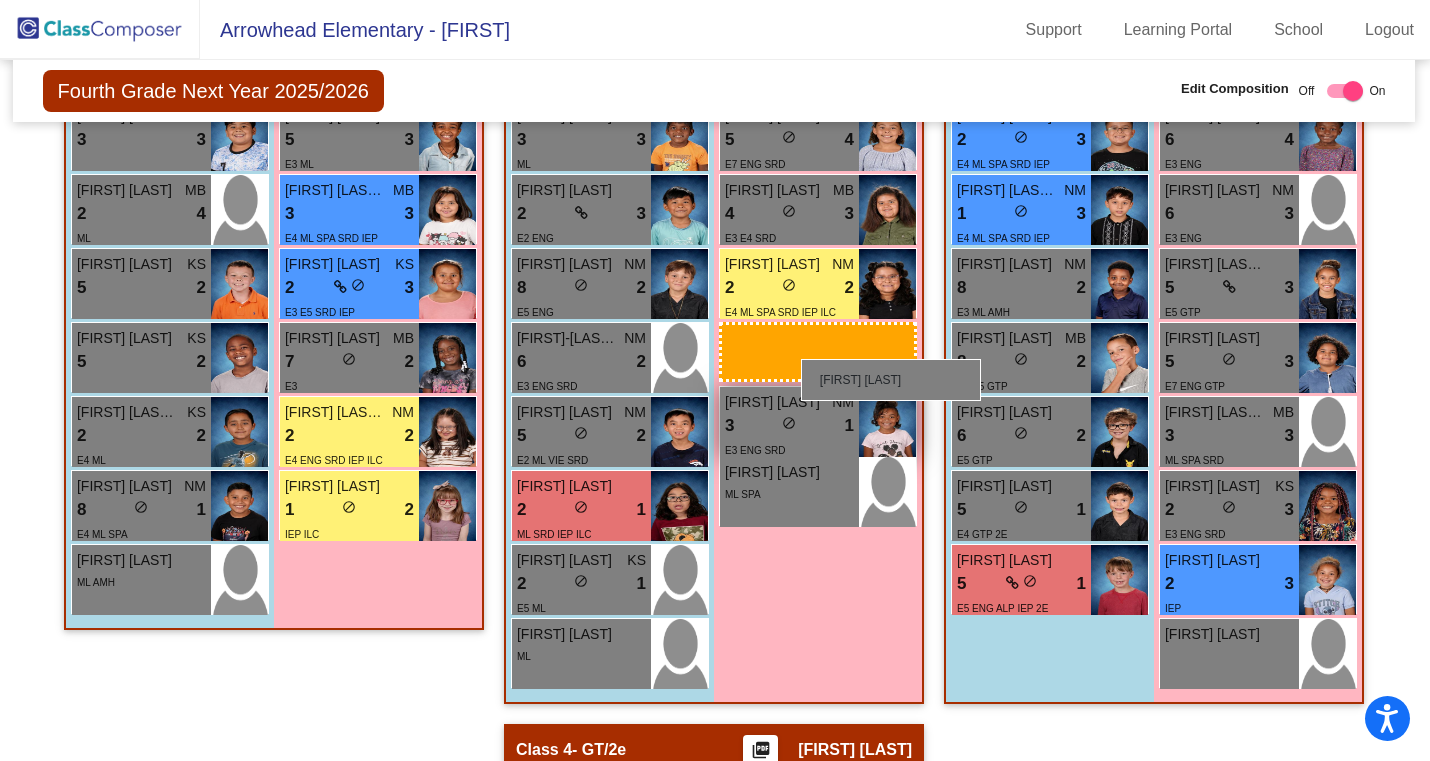 drag, startPoint x: 378, startPoint y: 570, endPoint x: 799, endPoint y: 360, distance: 470.4689 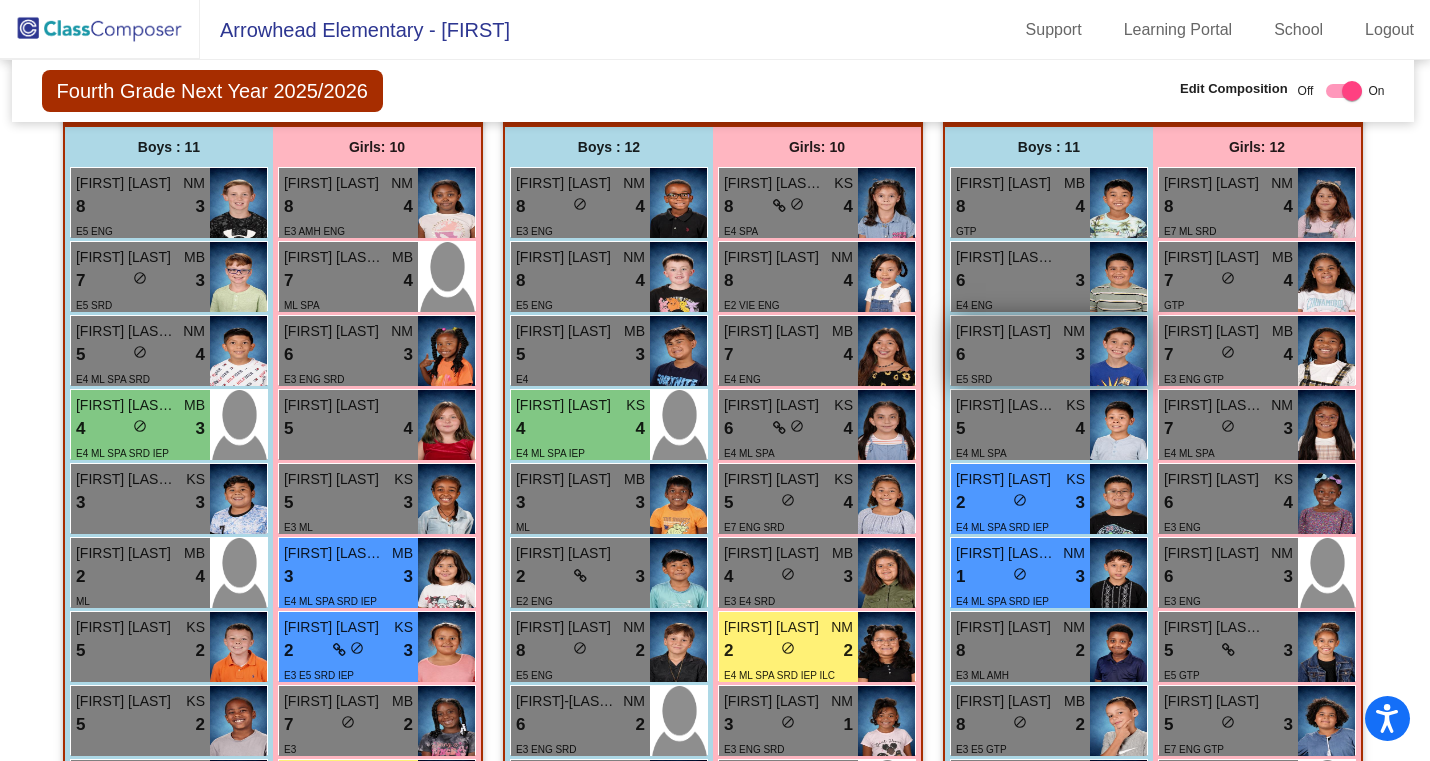 scroll, scrollTop: 533, scrollLeft: 2, axis: both 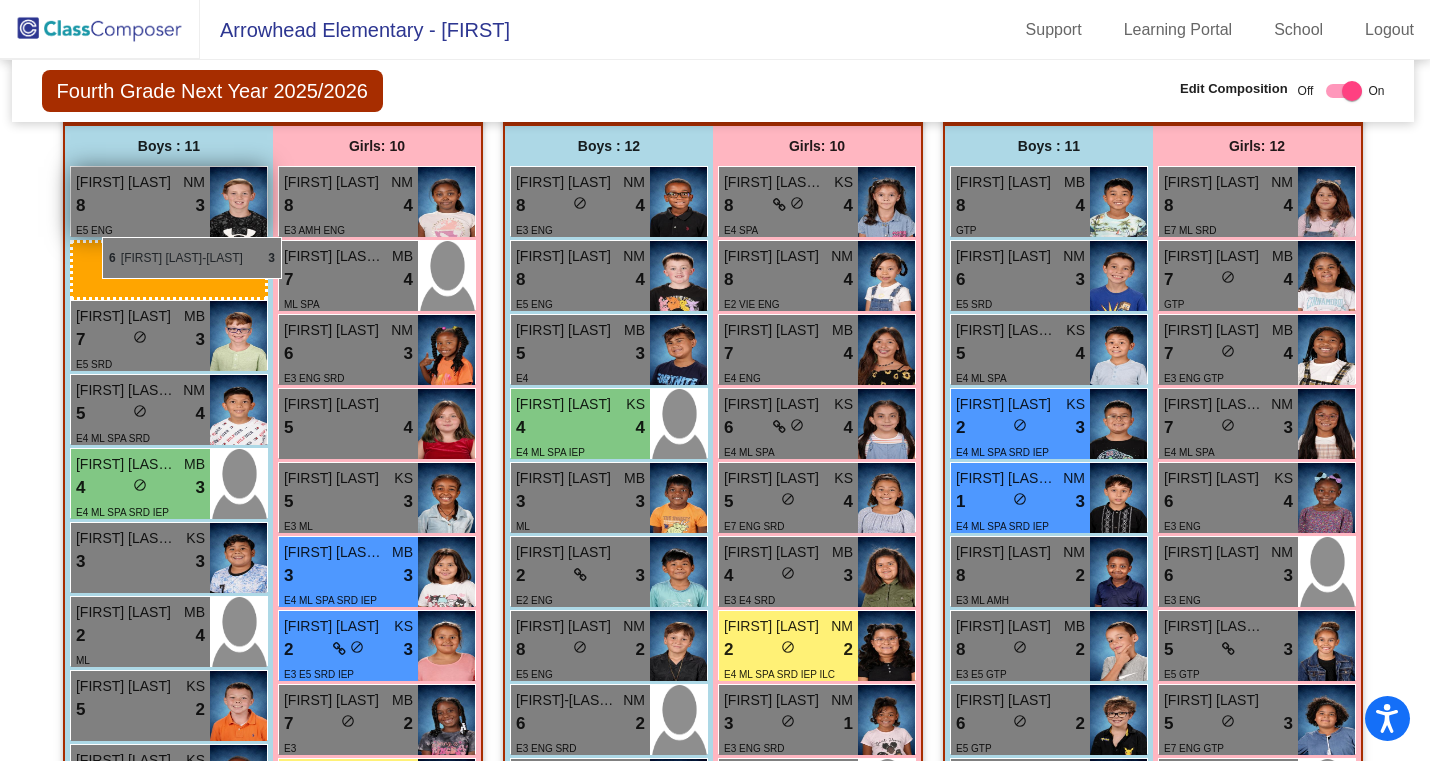 drag, startPoint x: 1066, startPoint y: 288, endPoint x: 101, endPoint y: 237, distance: 966.34674 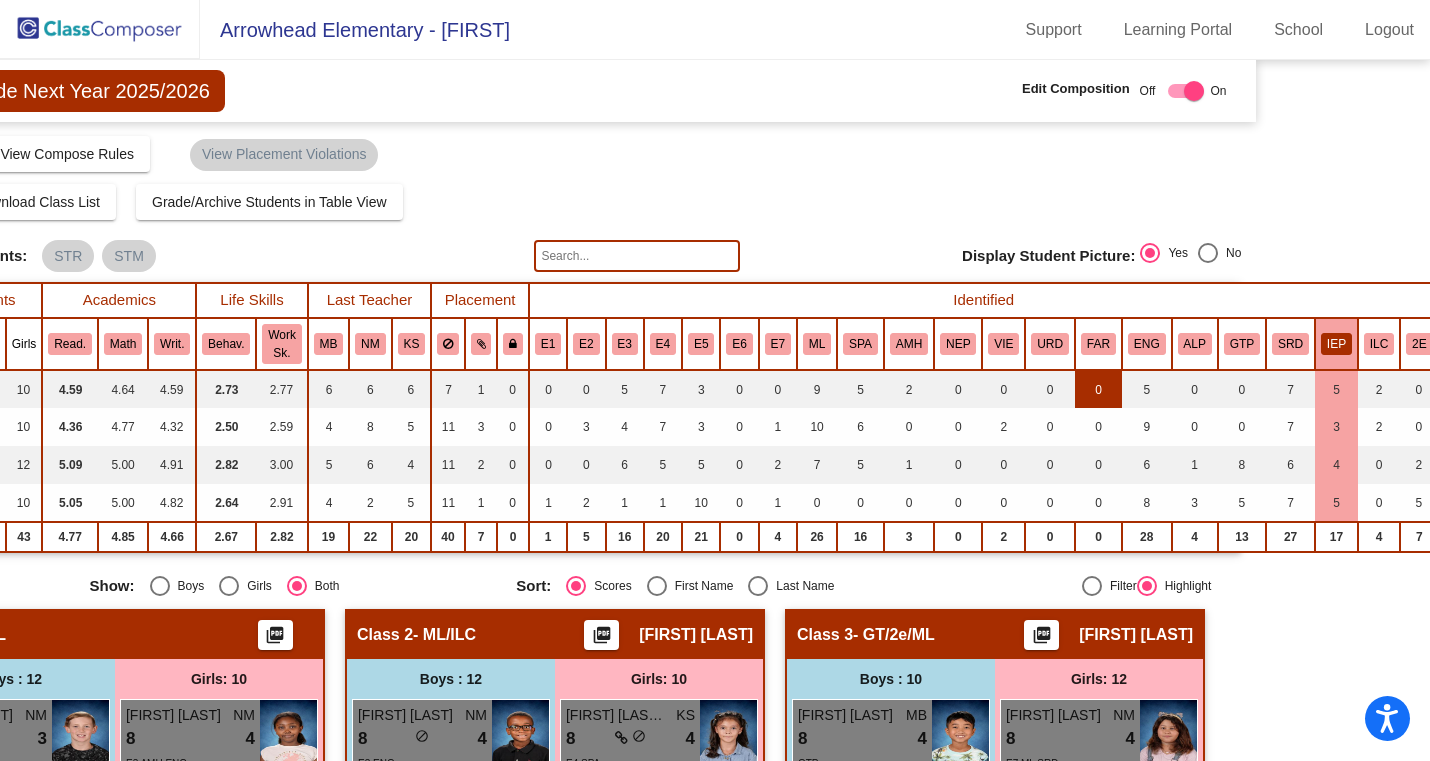 scroll, scrollTop: 0, scrollLeft: 179, axis: horizontal 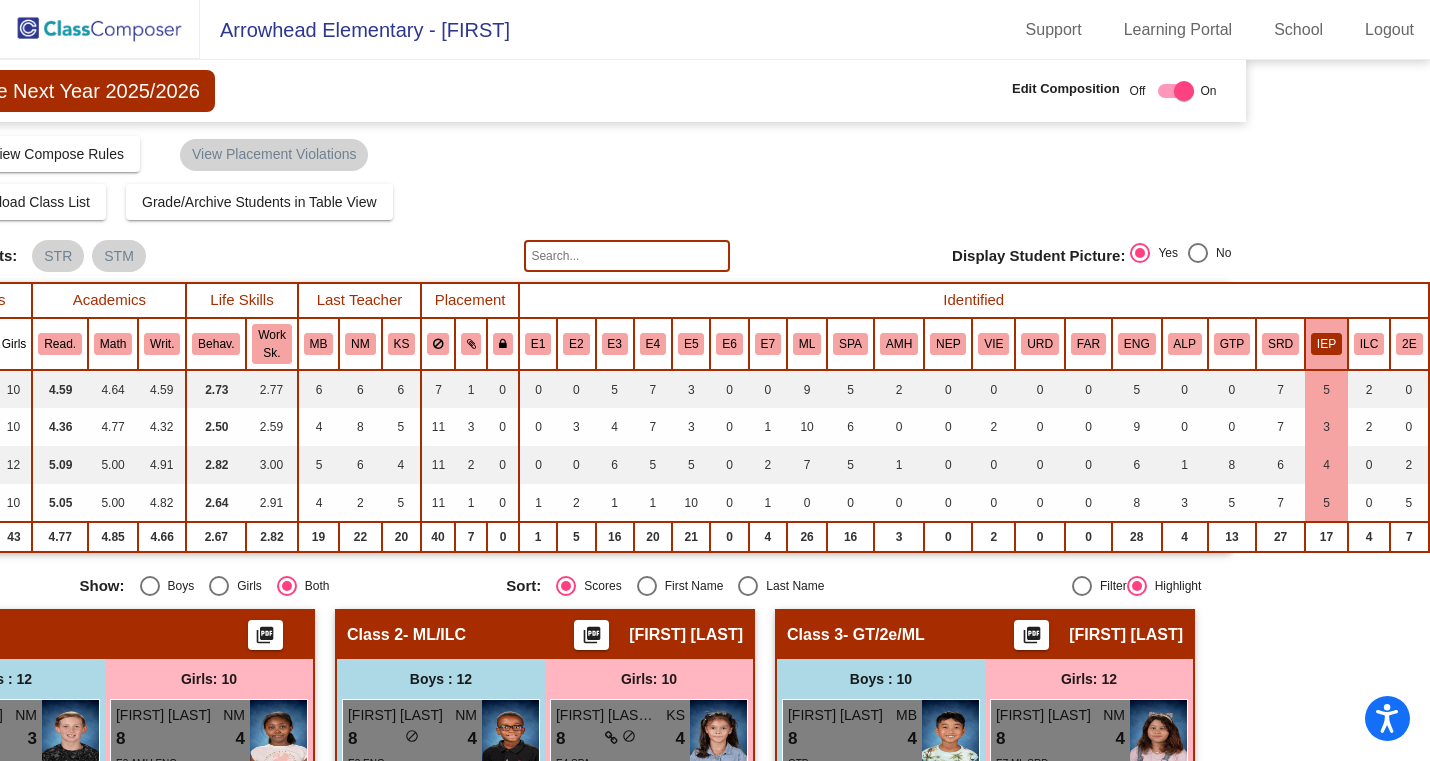 click on "IEP" 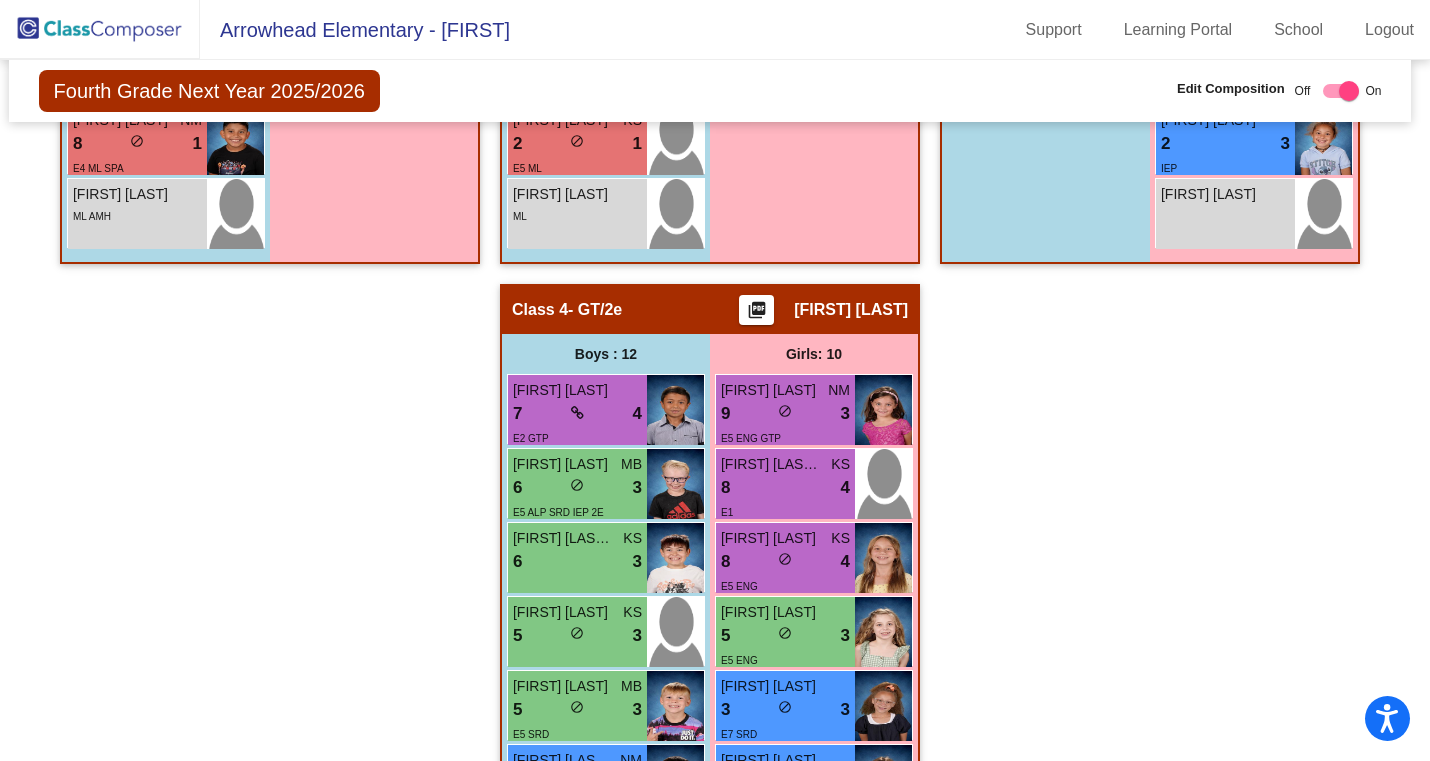 scroll, scrollTop: 1877, scrollLeft: 5, axis: both 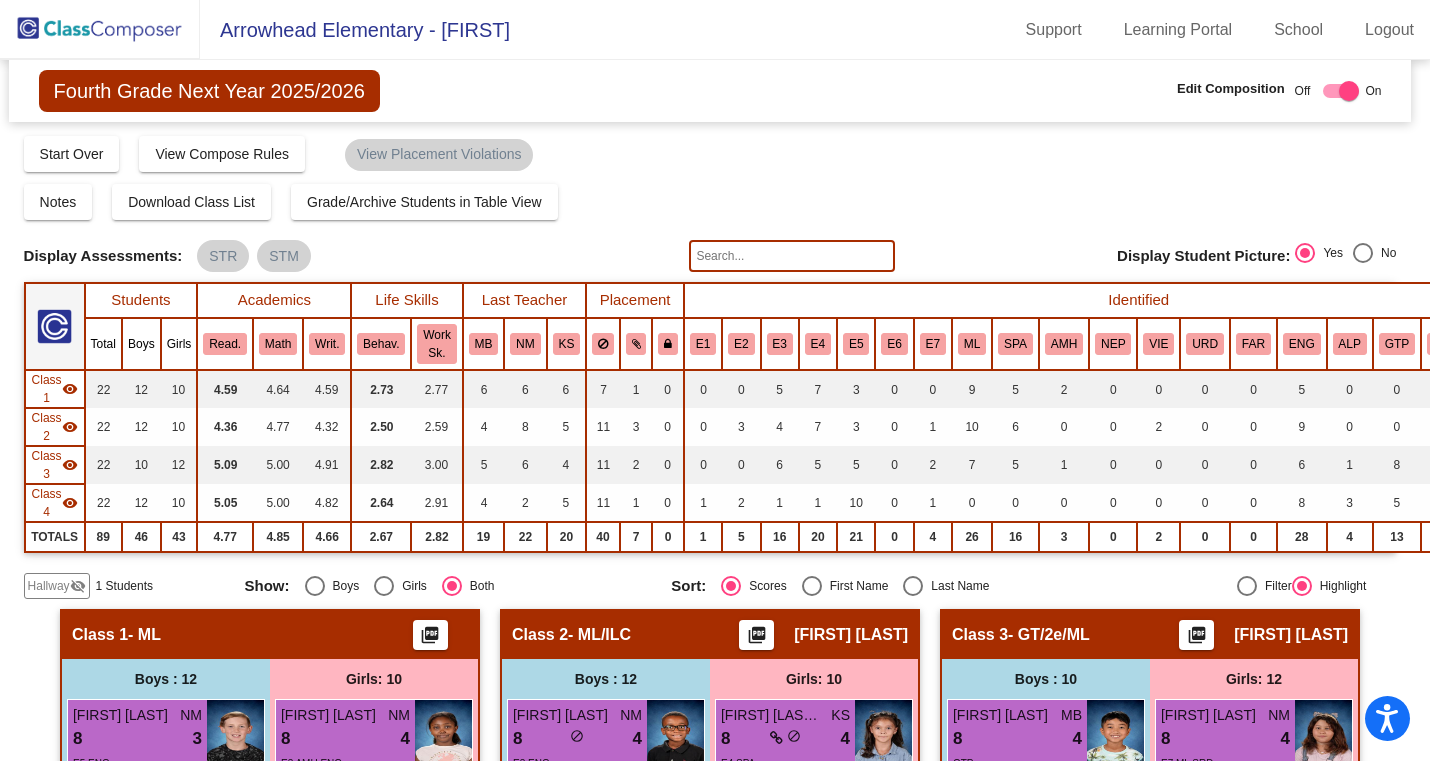 click on "picture_as_pdf" 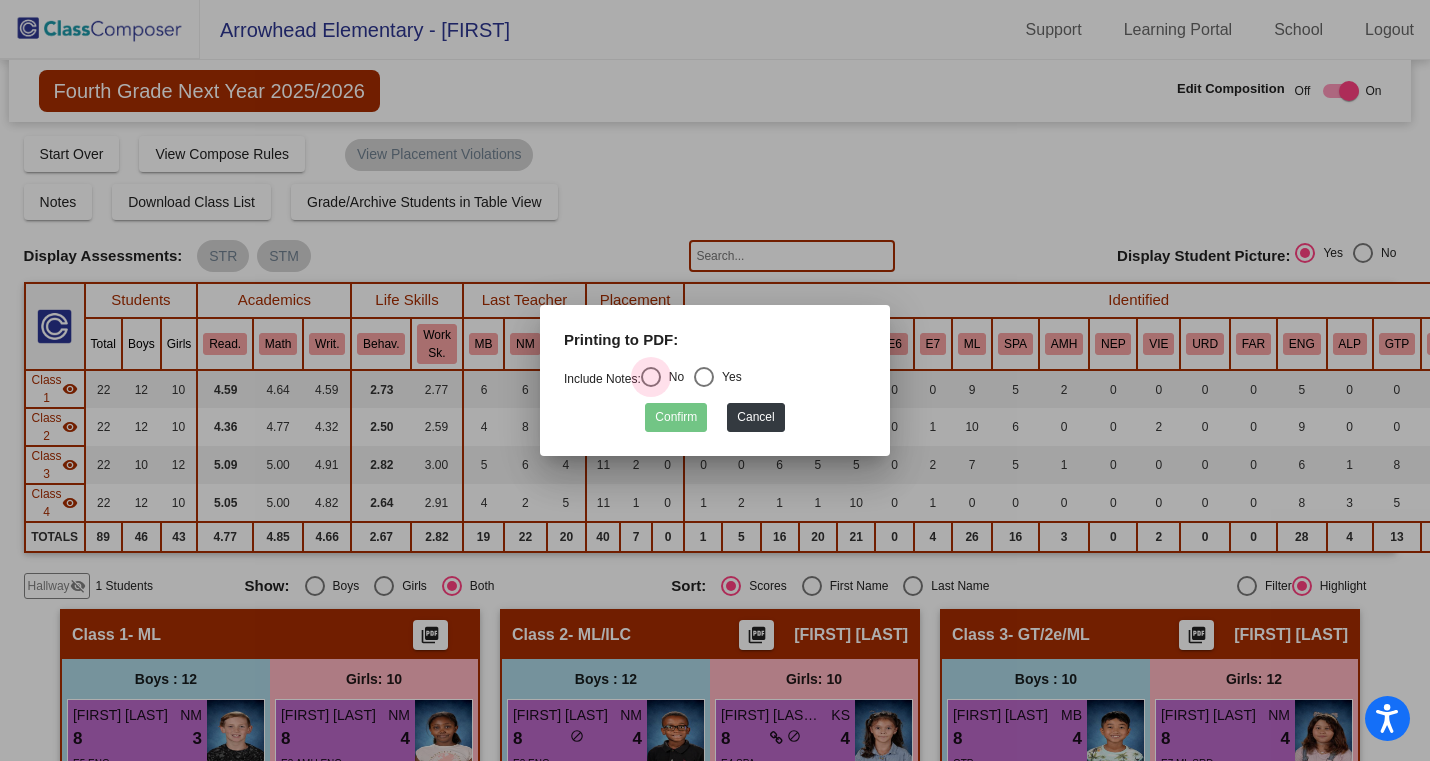 click at bounding box center [651, 377] 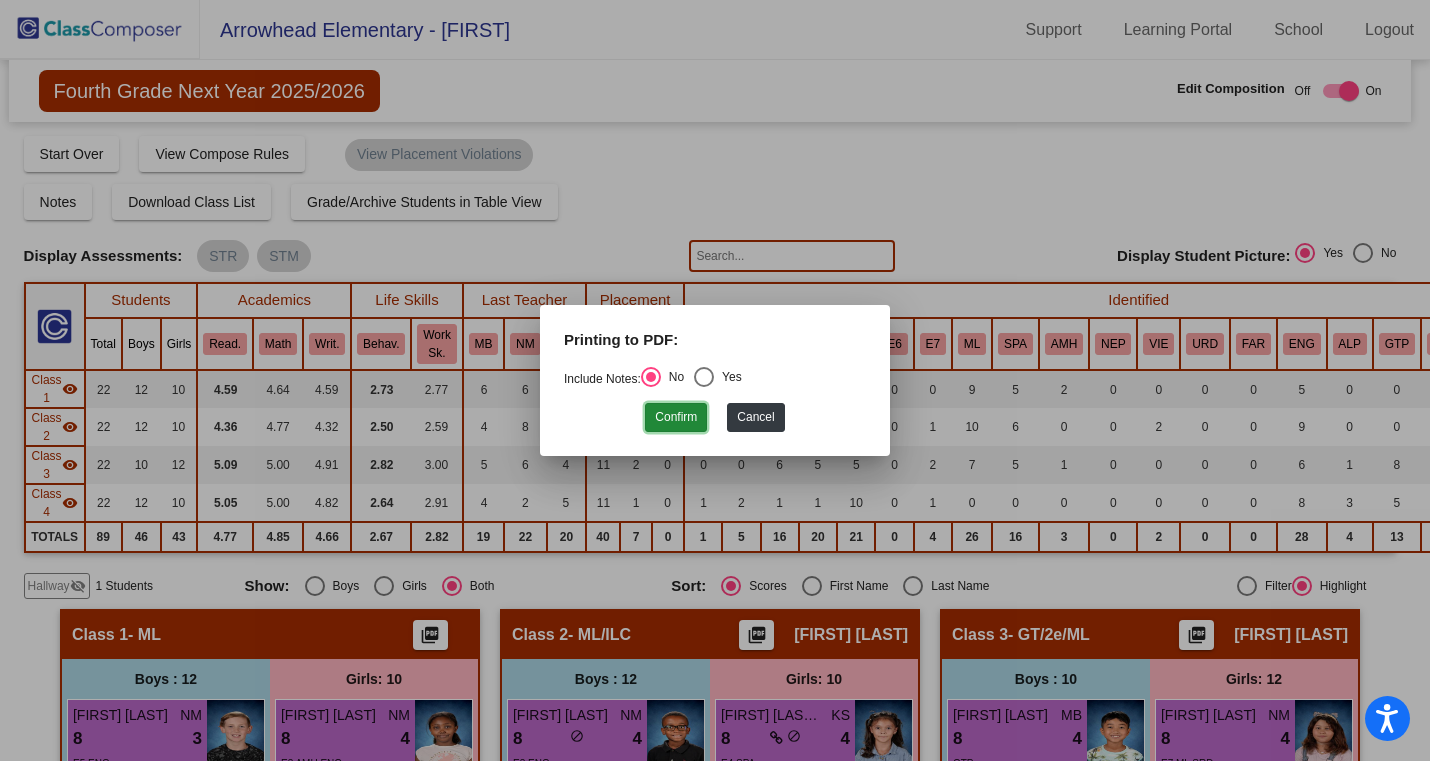 click on "Confirm" at bounding box center [676, 417] 